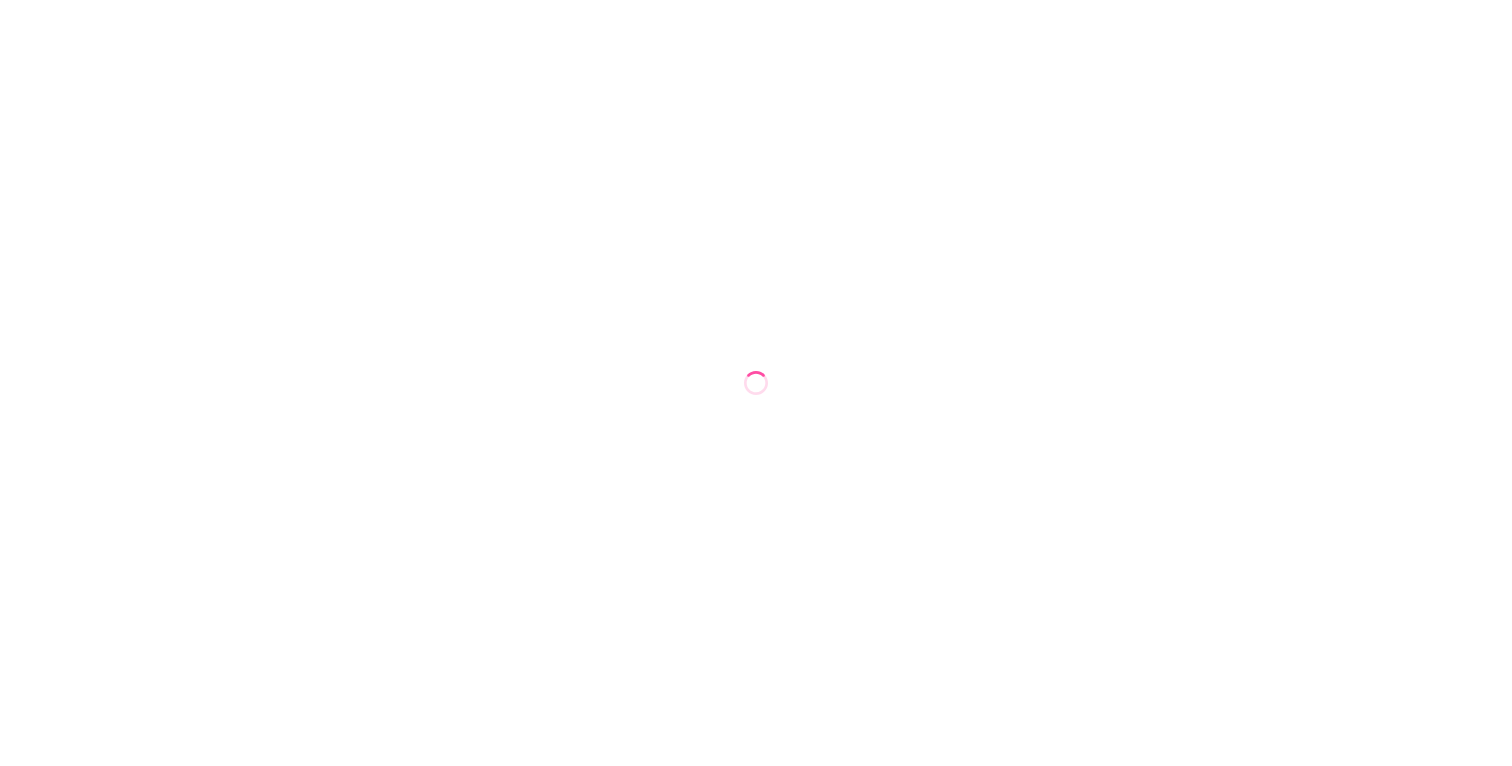 scroll, scrollTop: 0, scrollLeft: 0, axis: both 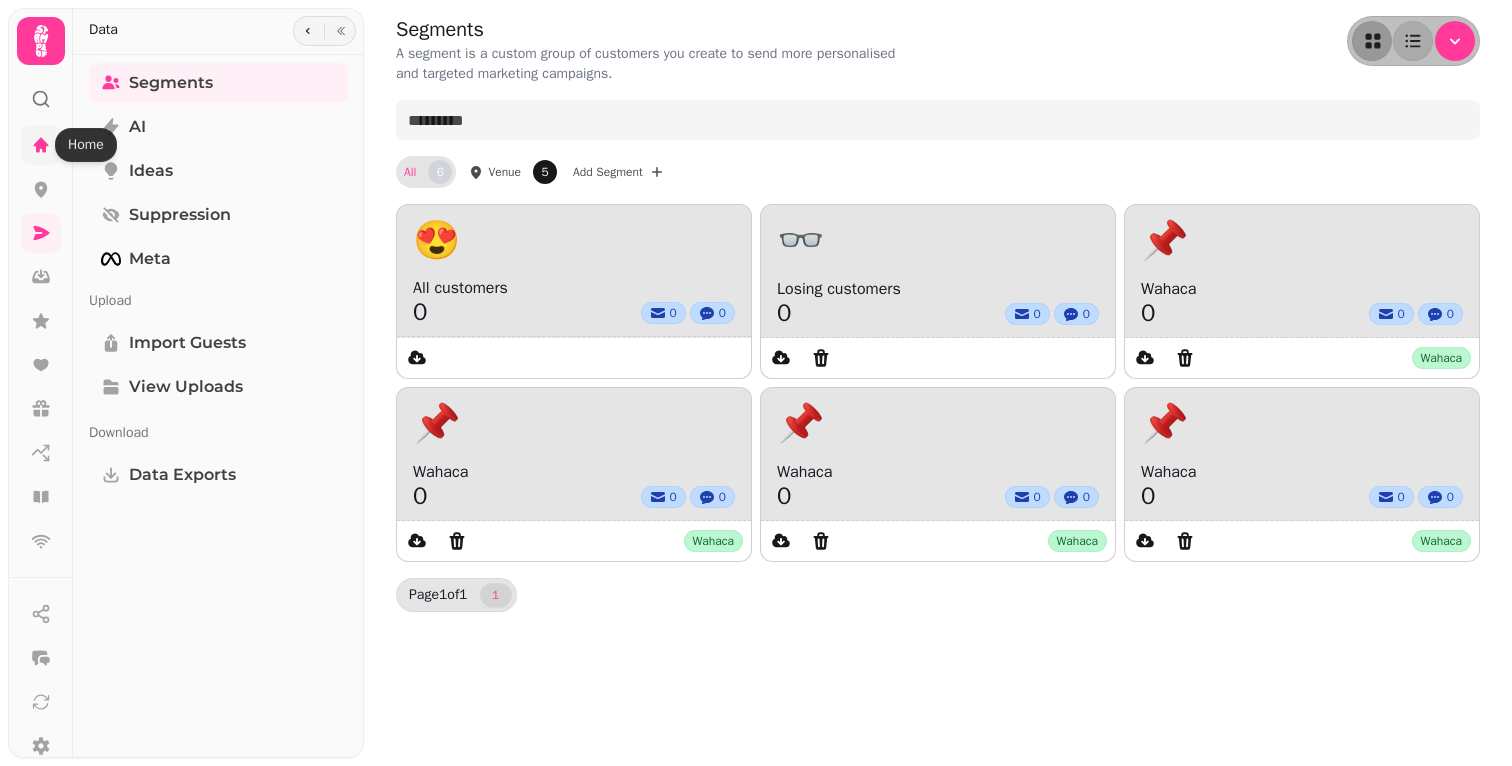 click 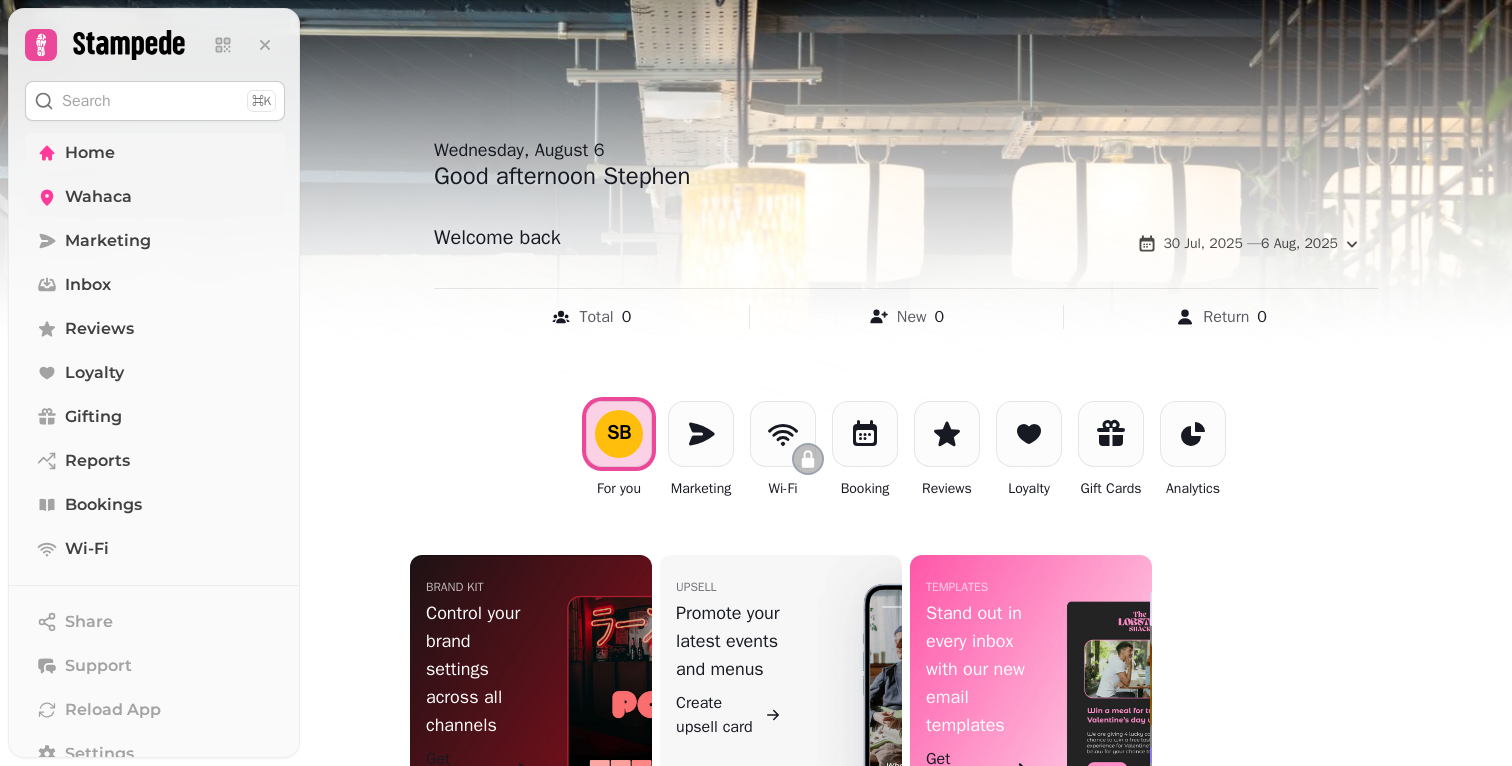 click on "Wahaca" at bounding box center [98, 197] 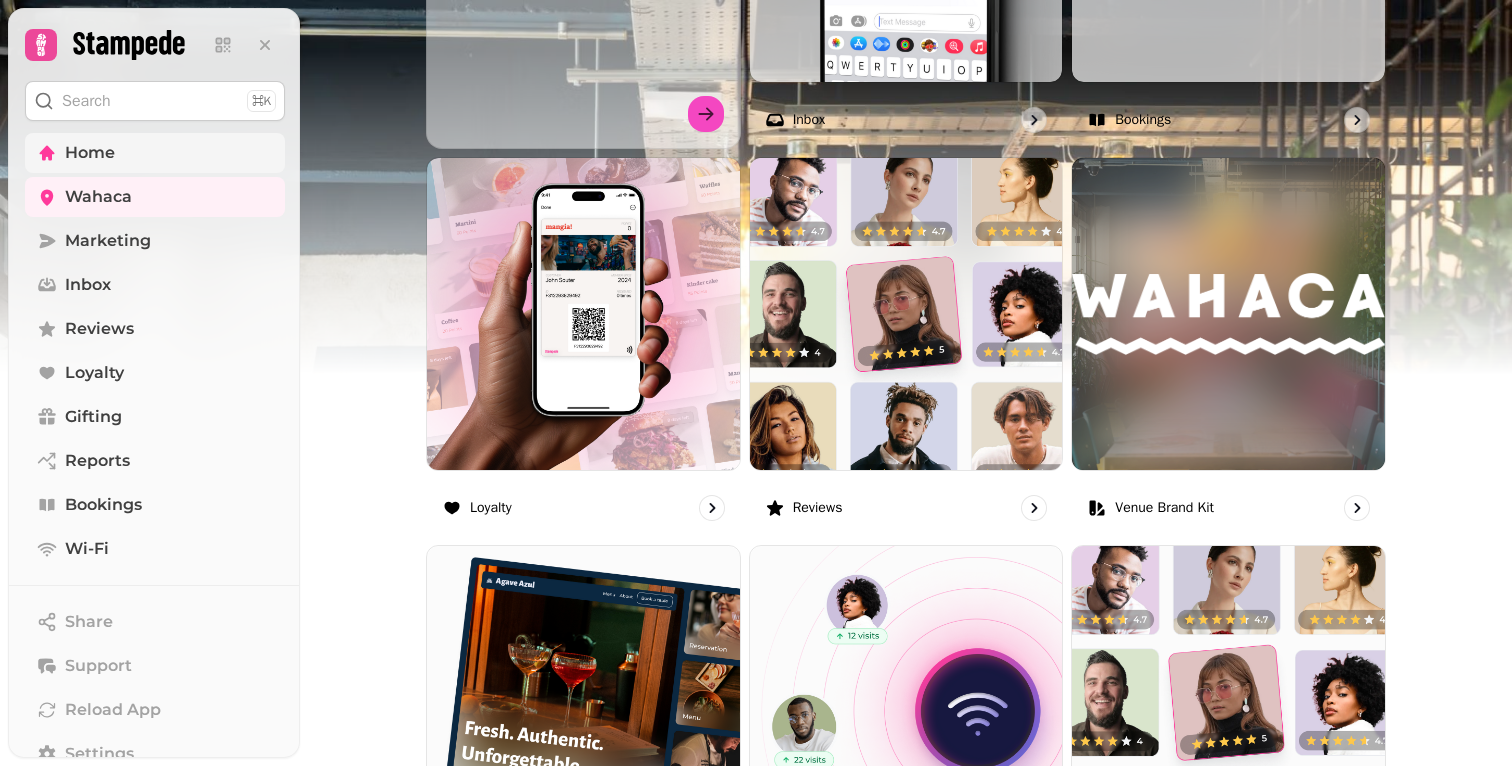 scroll, scrollTop: 955, scrollLeft: 0, axis: vertical 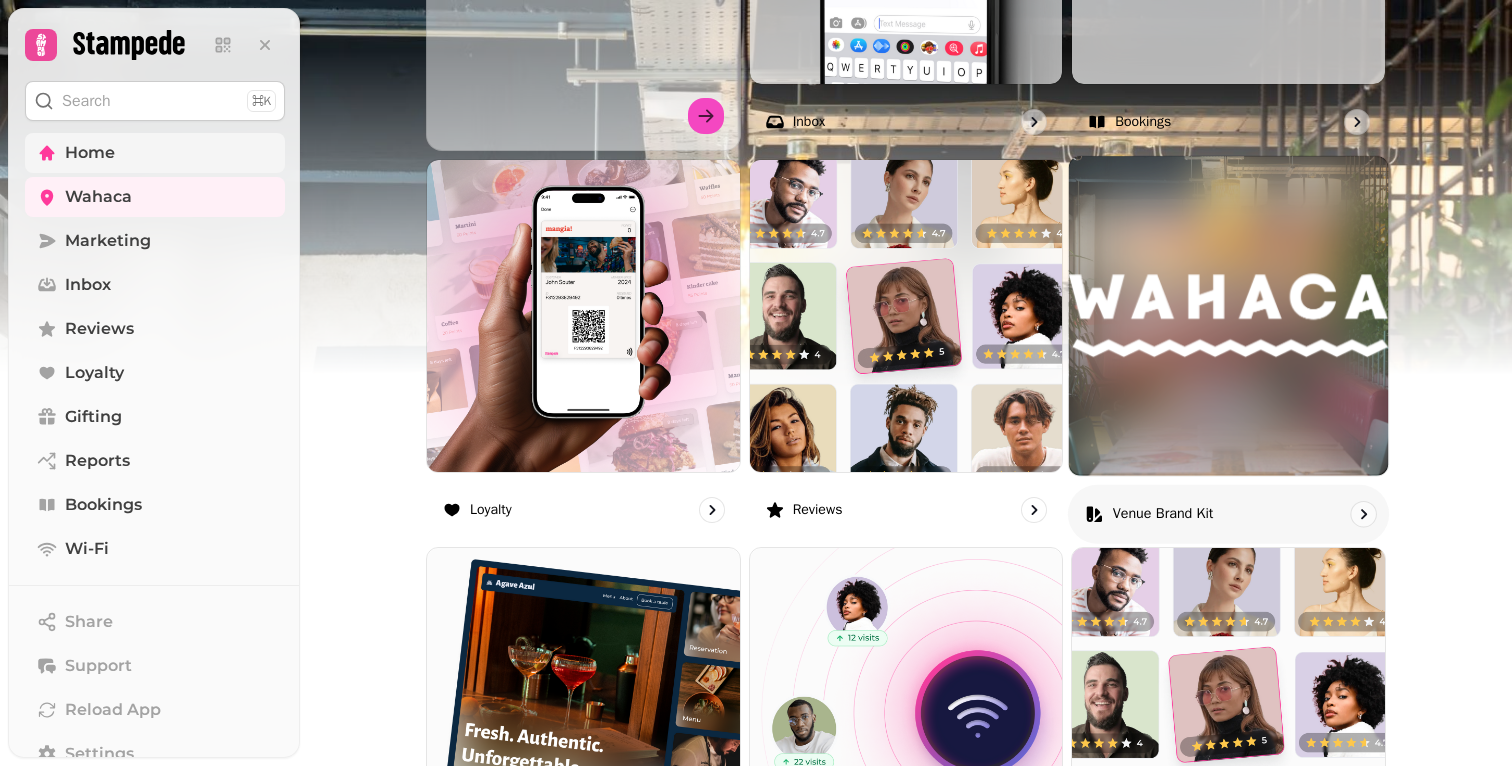 click at bounding box center [1228, 315] 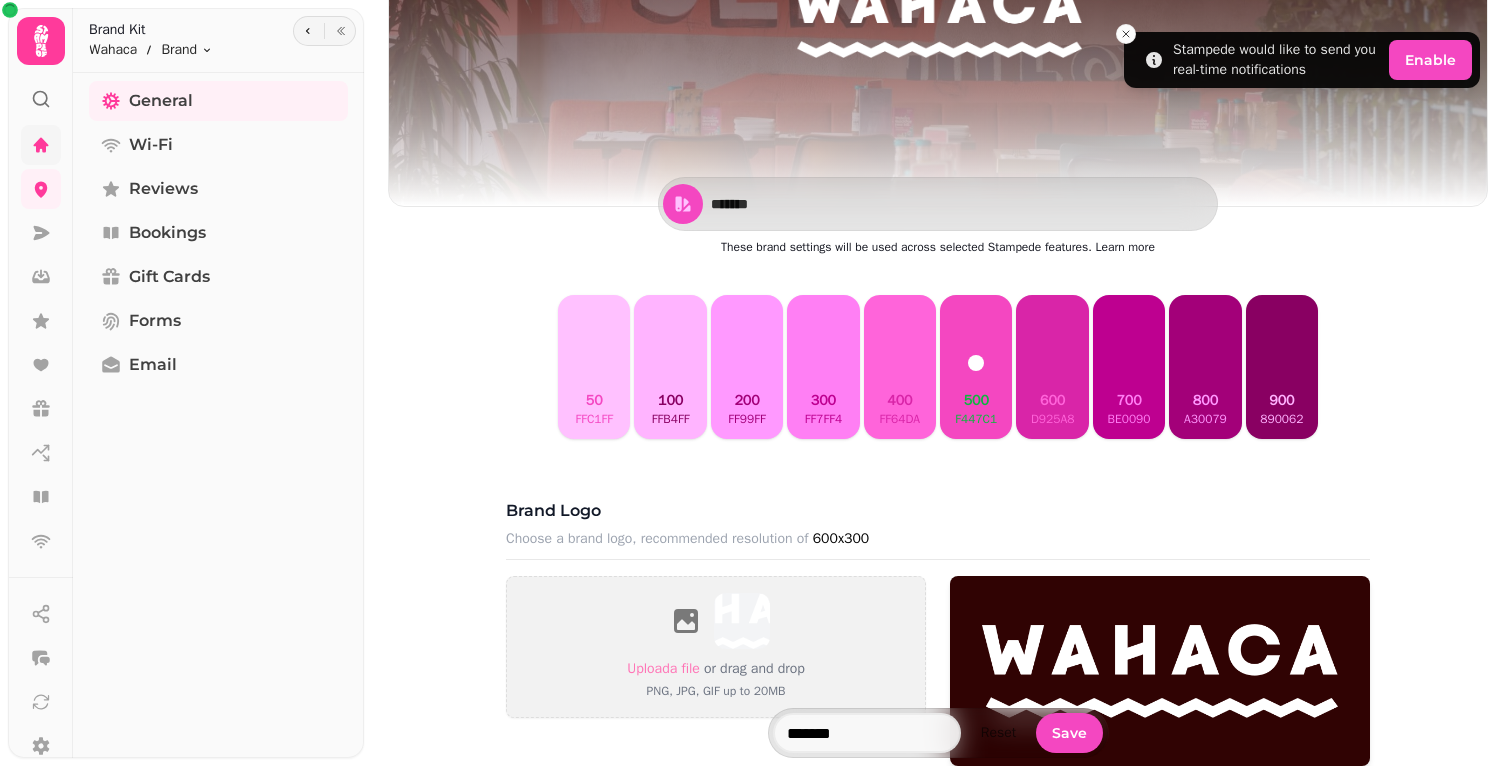 scroll, scrollTop: 0, scrollLeft: 0, axis: both 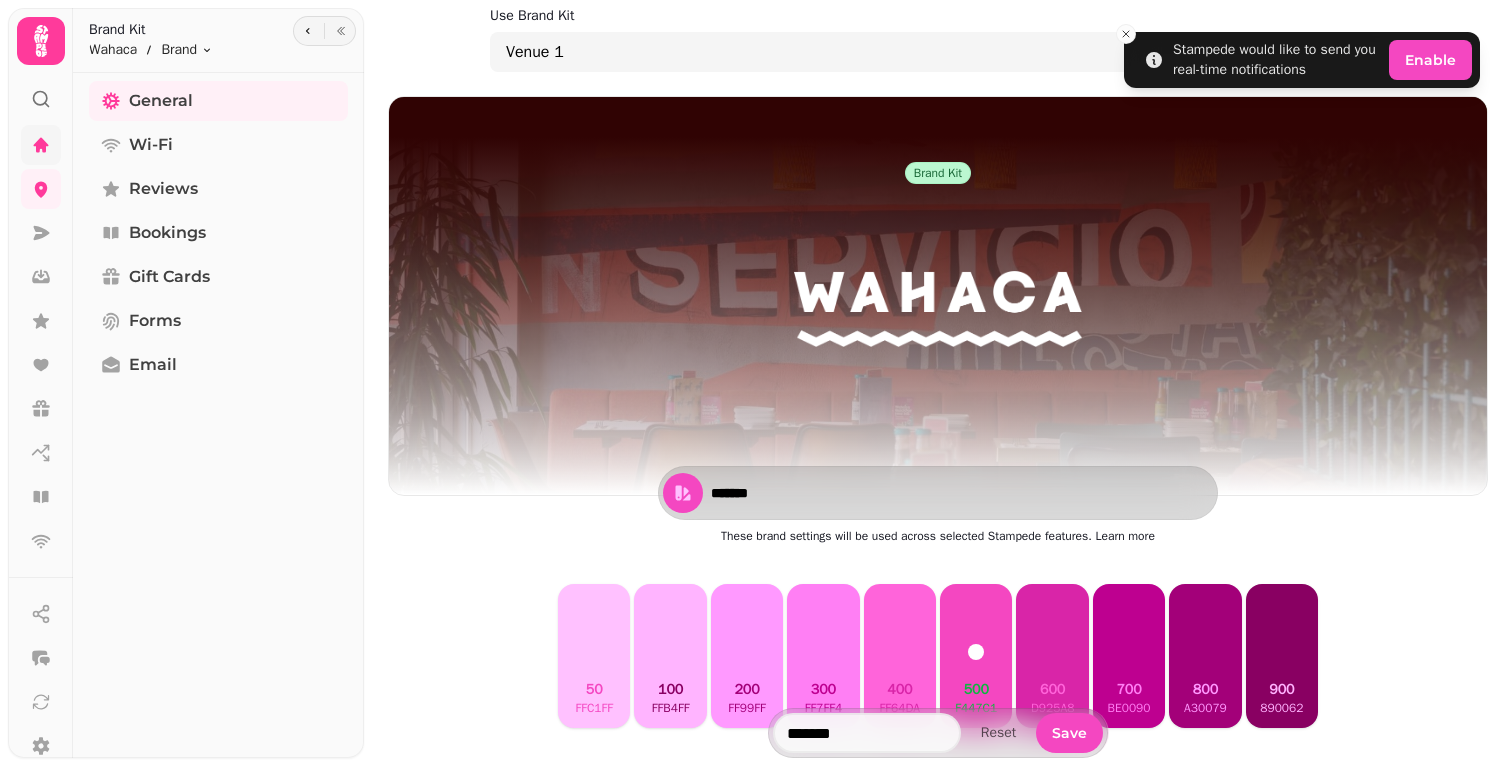 click on "*******" at bounding box center [781, 493] 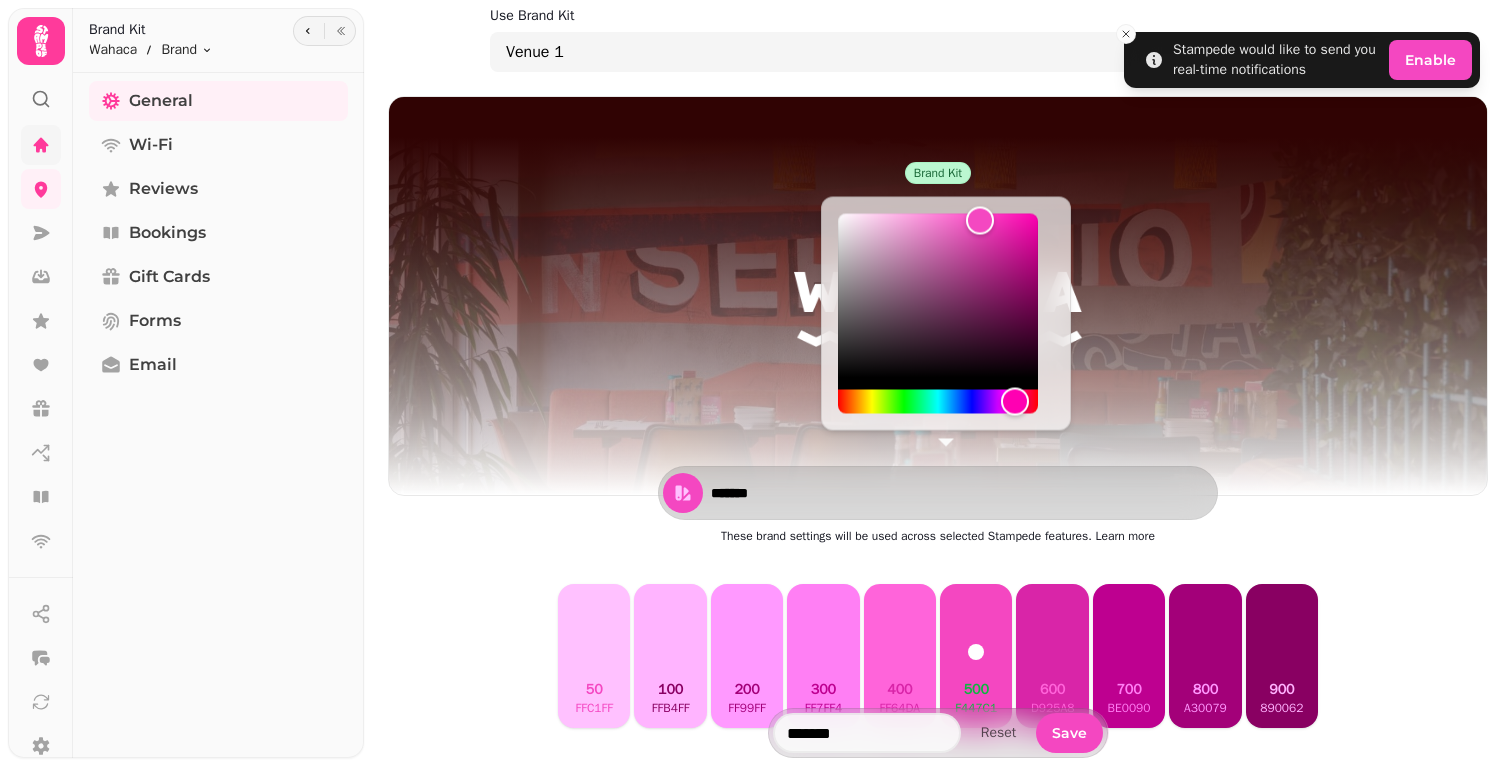 click on "*******" at bounding box center (781, 493) 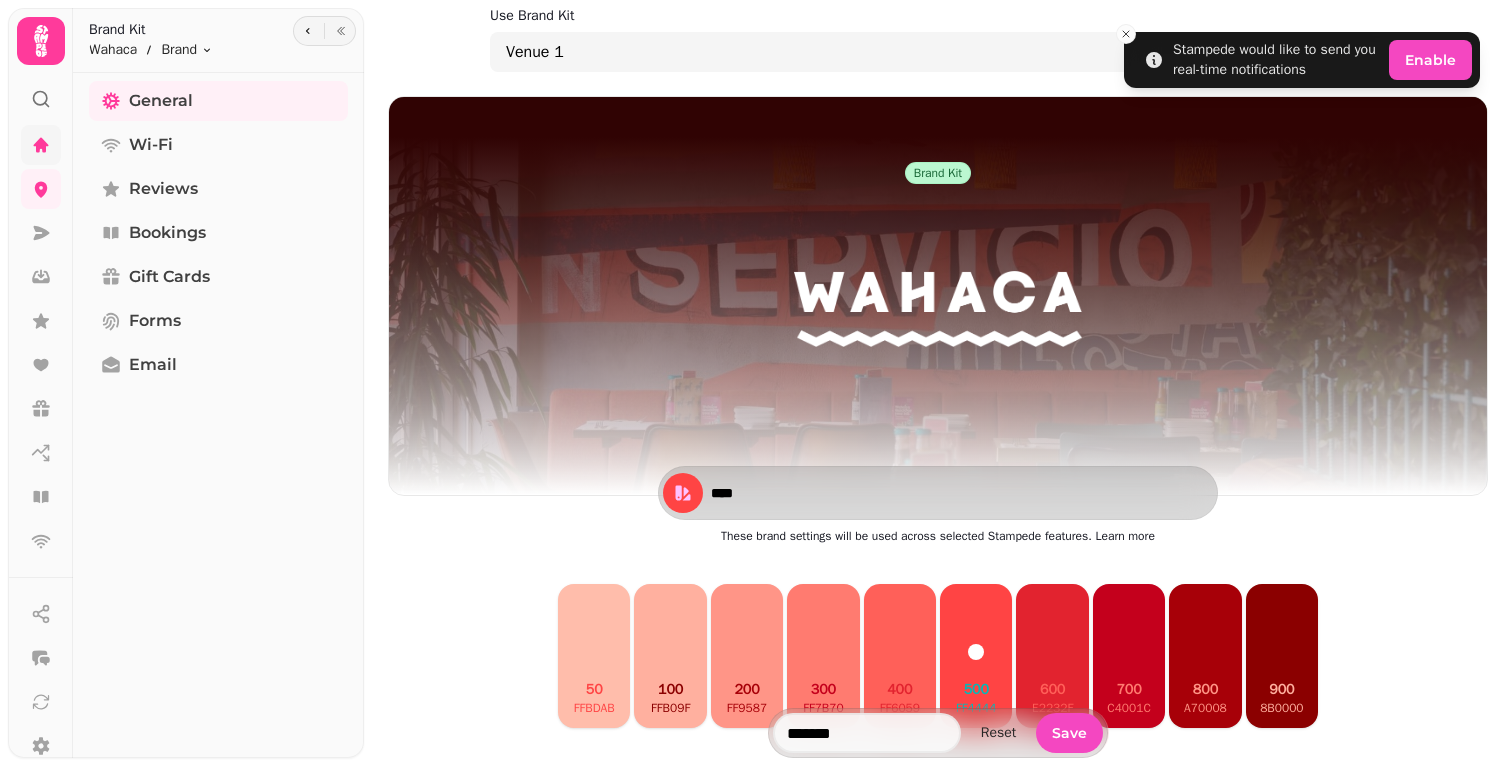 click on "****" at bounding box center [781, 493] 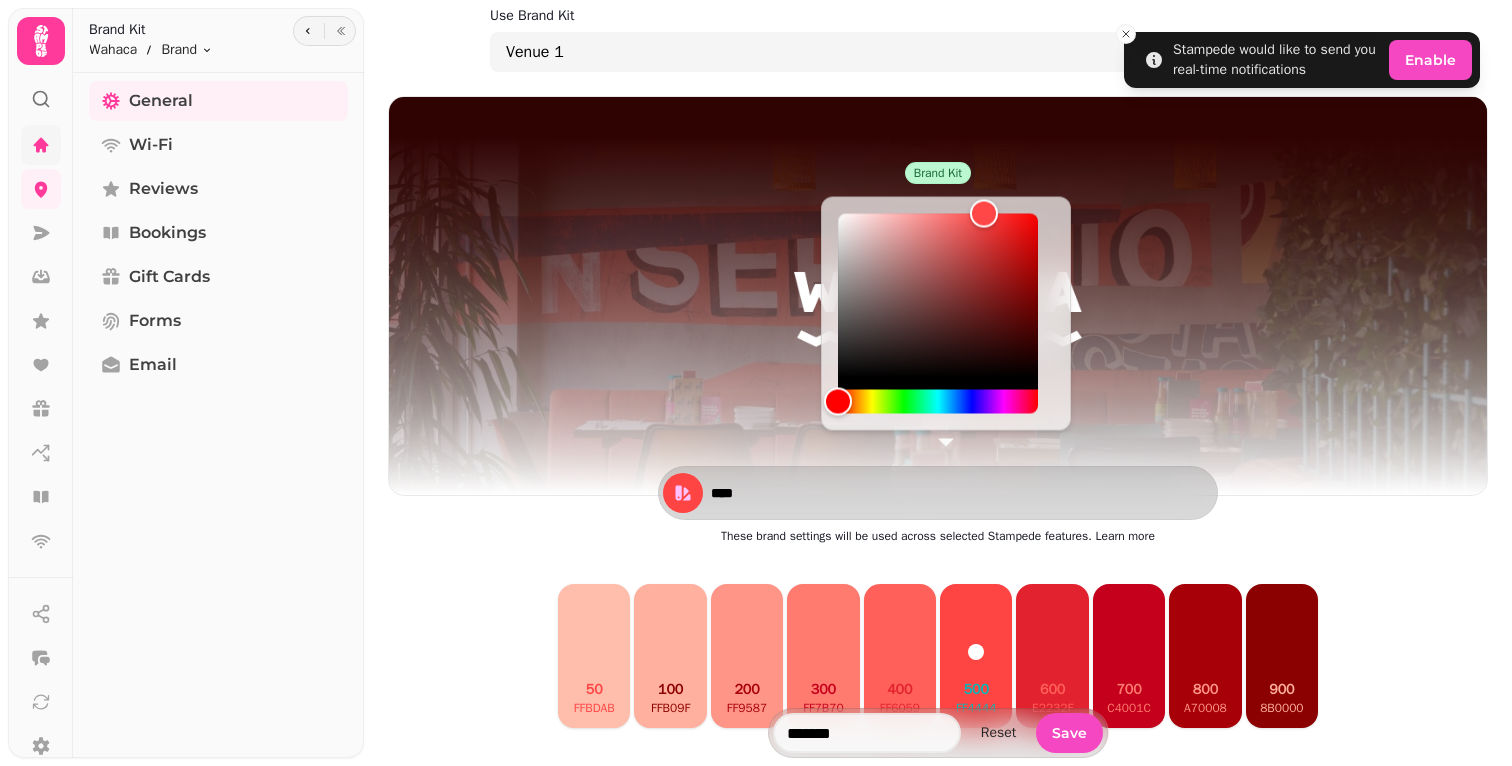 click on "****" at bounding box center [781, 493] 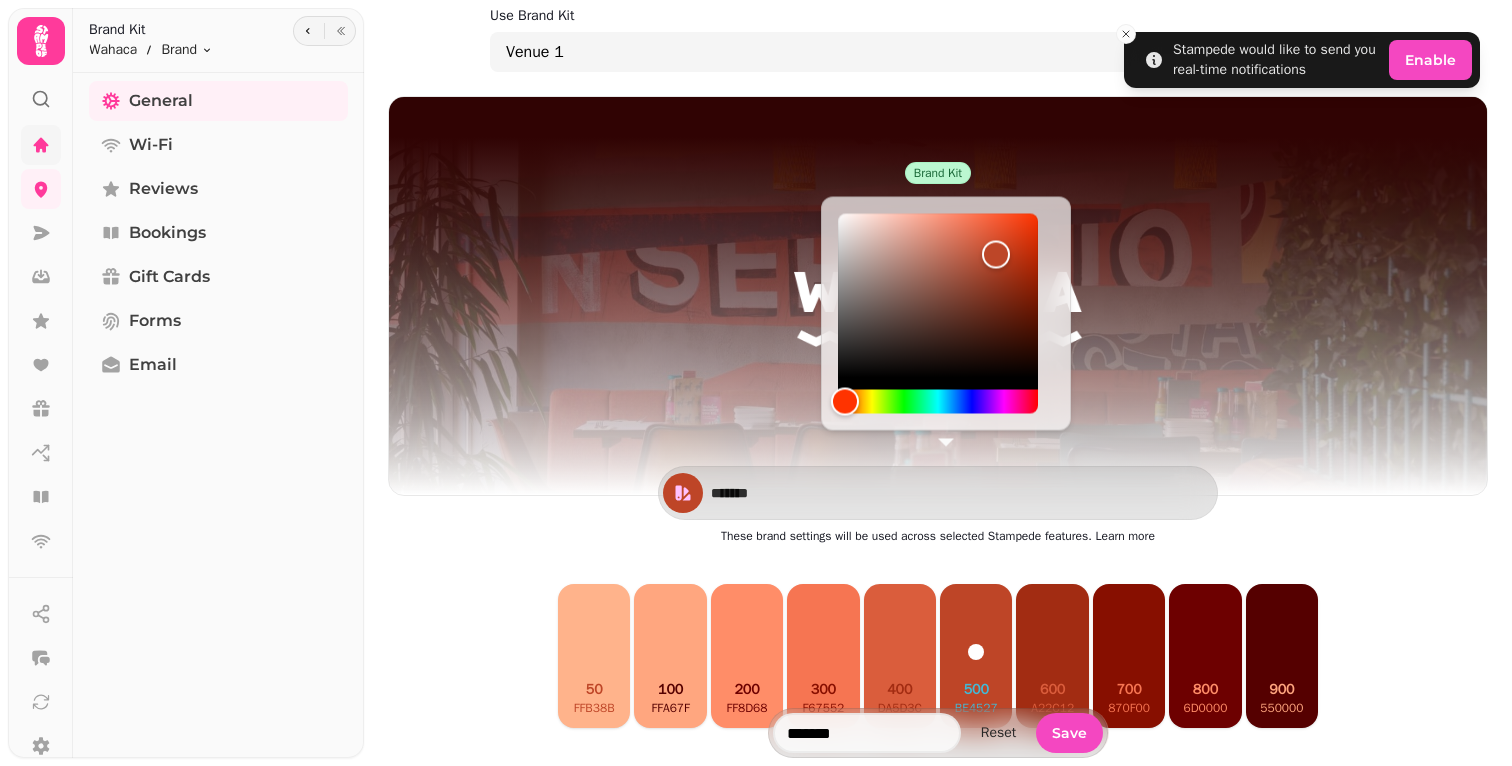 type on "*******" 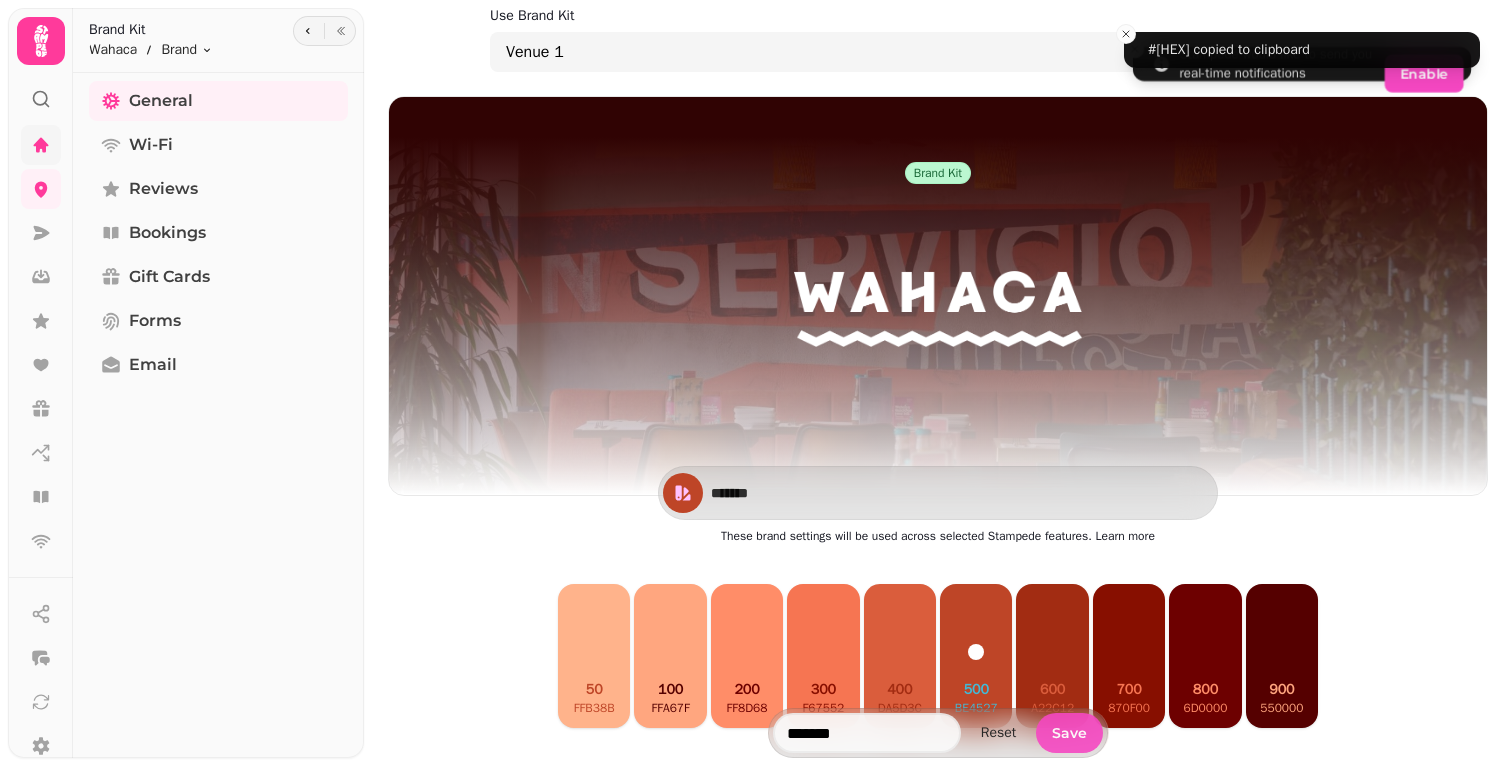 click on "Save" at bounding box center (1069, 733) 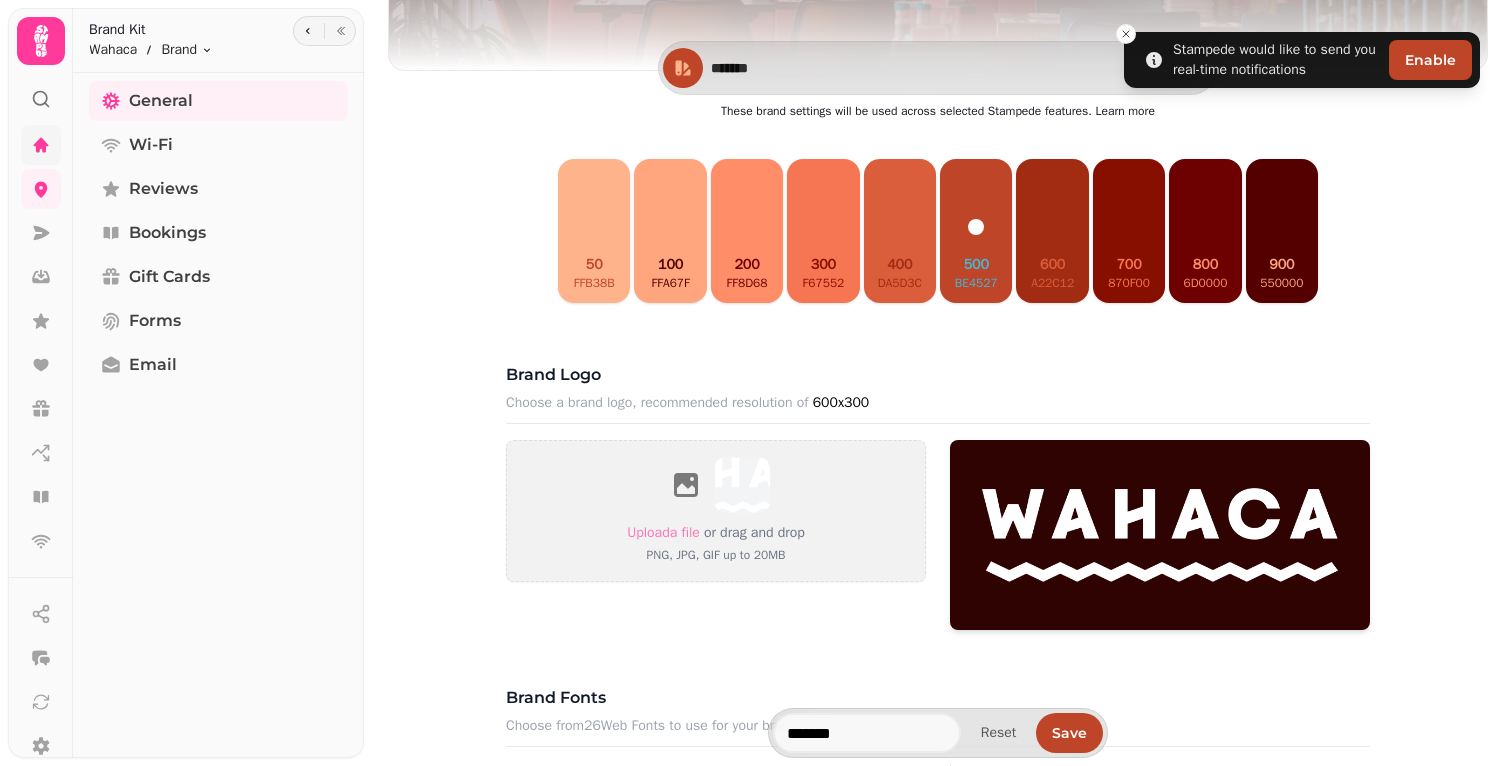 scroll, scrollTop: 405, scrollLeft: 0, axis: vertical 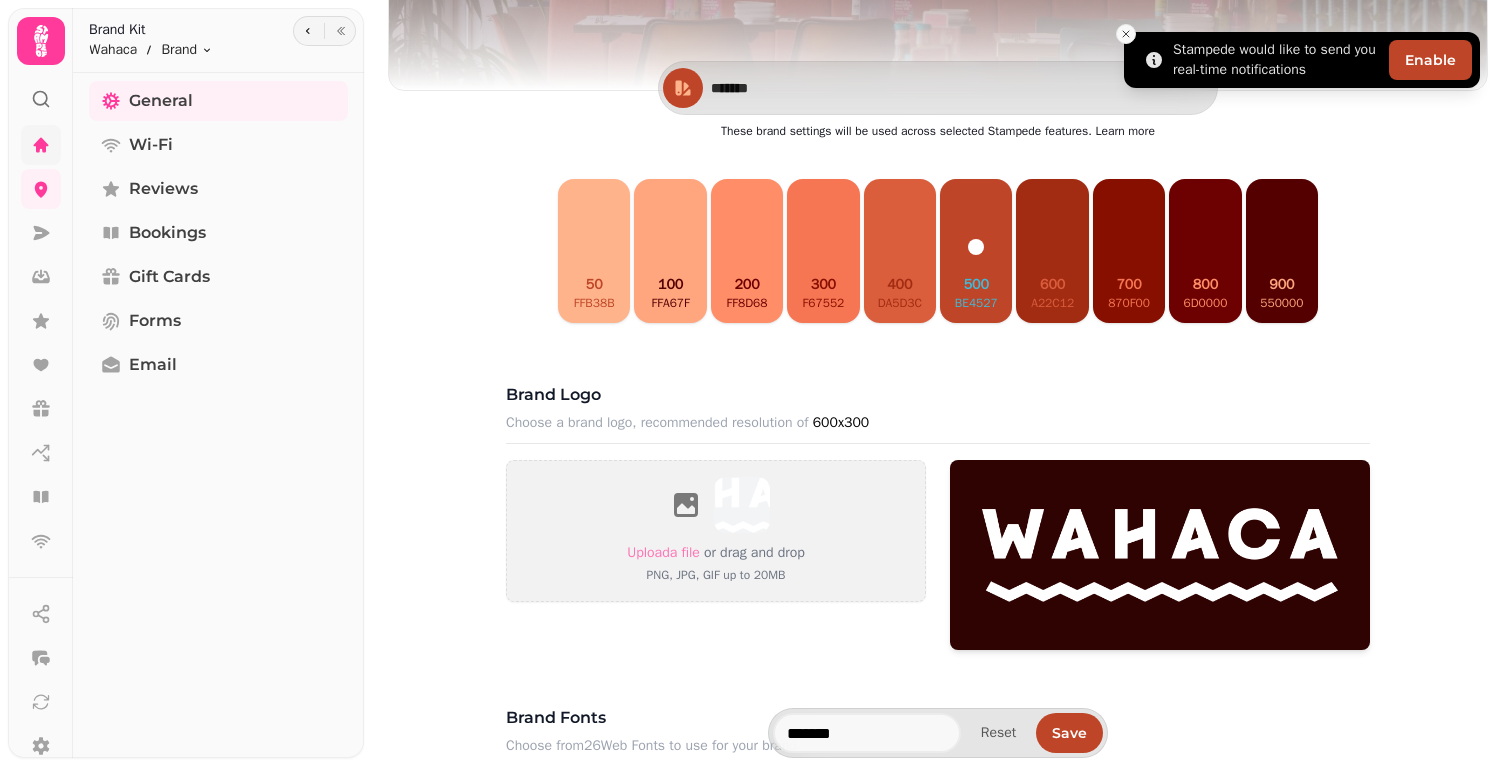 click 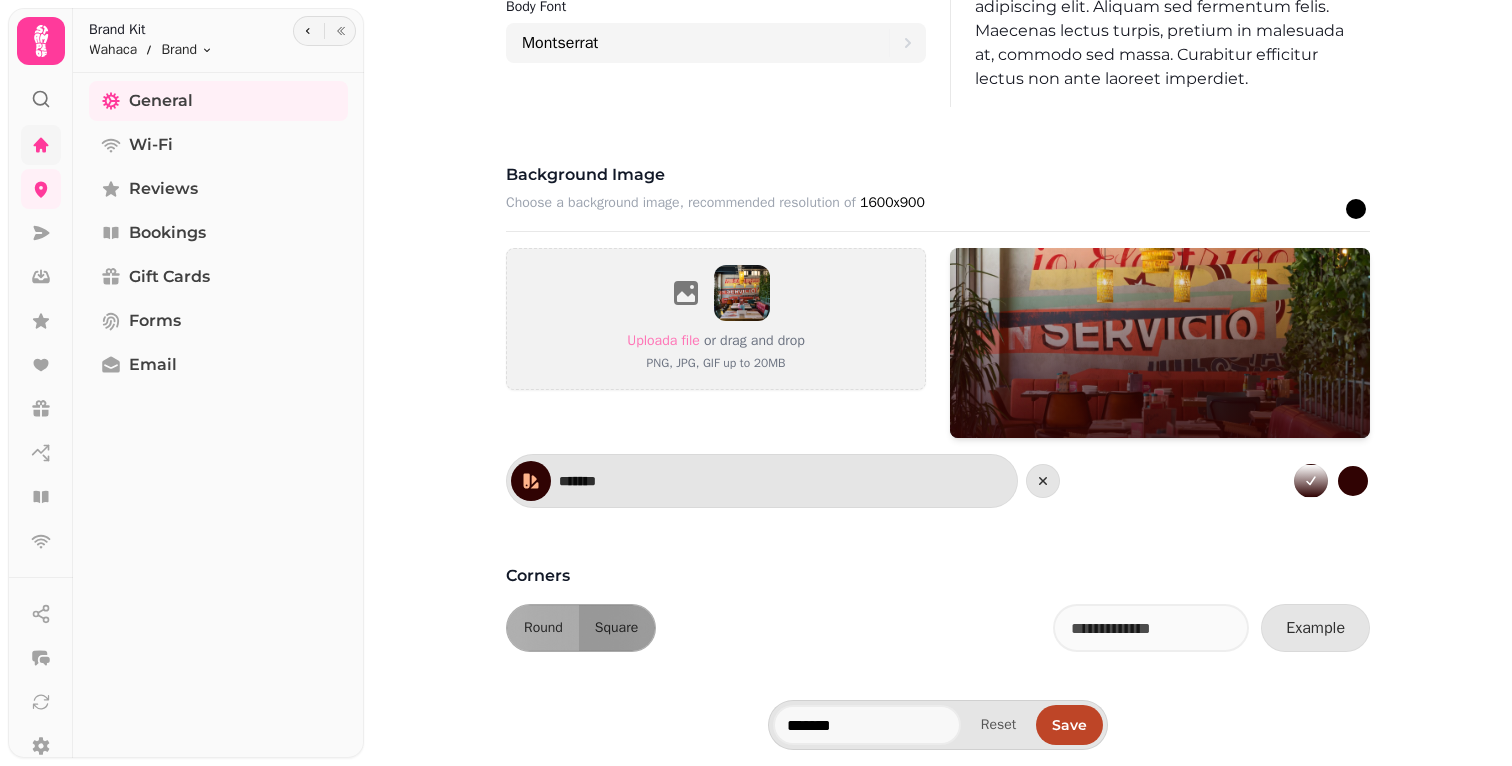 scroll, scrollTop: 0, scrollLeft: 0, axis: both 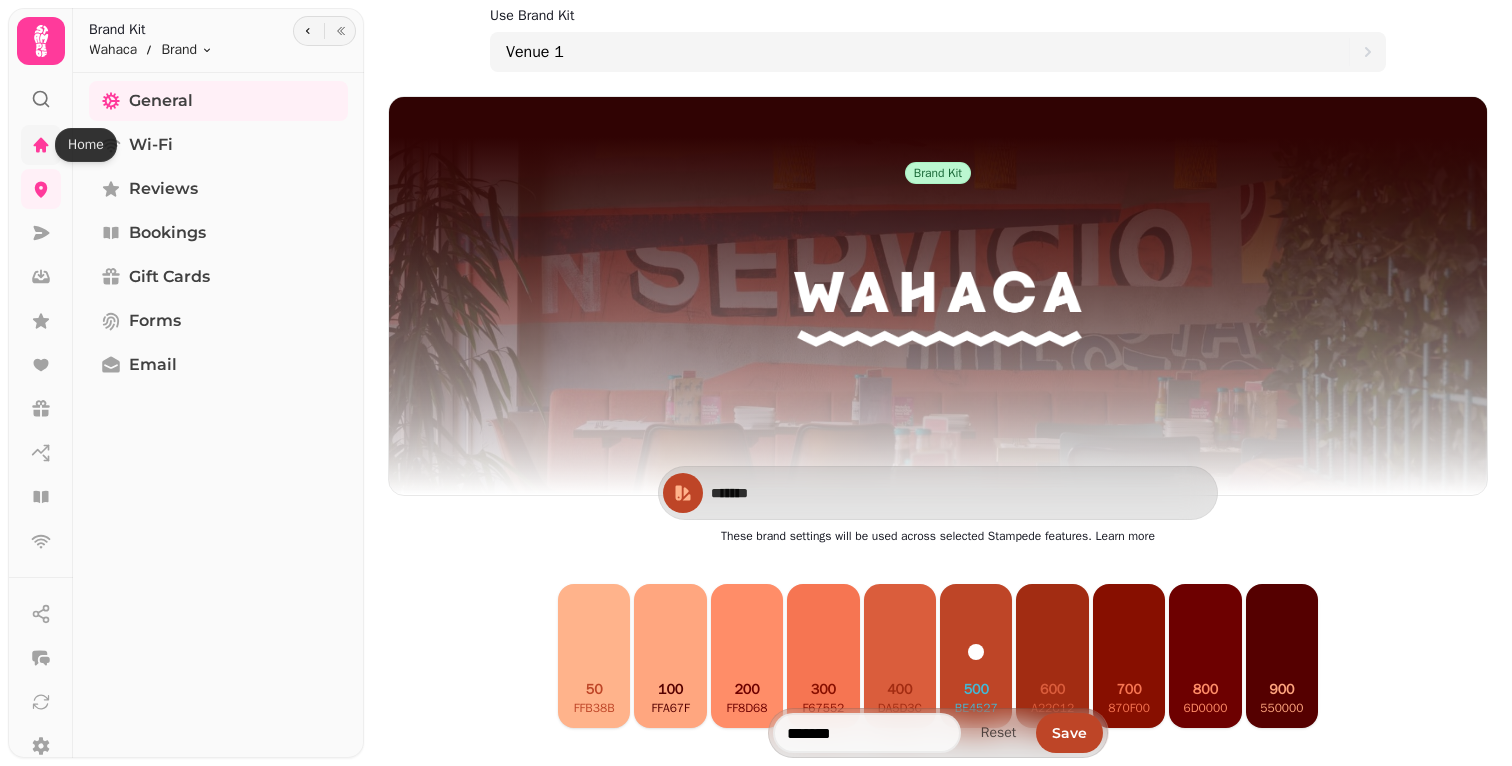 click 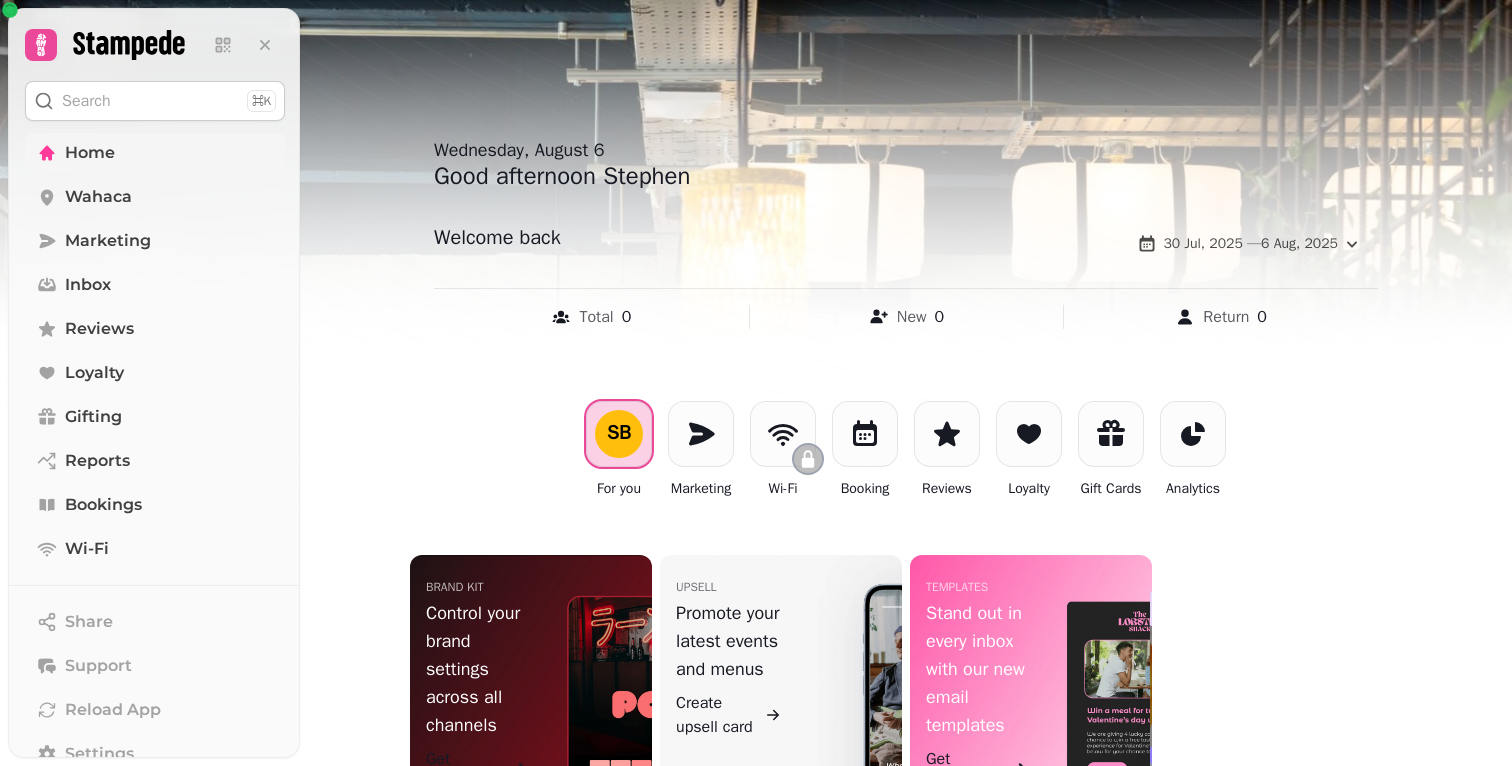 scroll, scrollTop: 69, scrollLeft: 0, axis: vertical 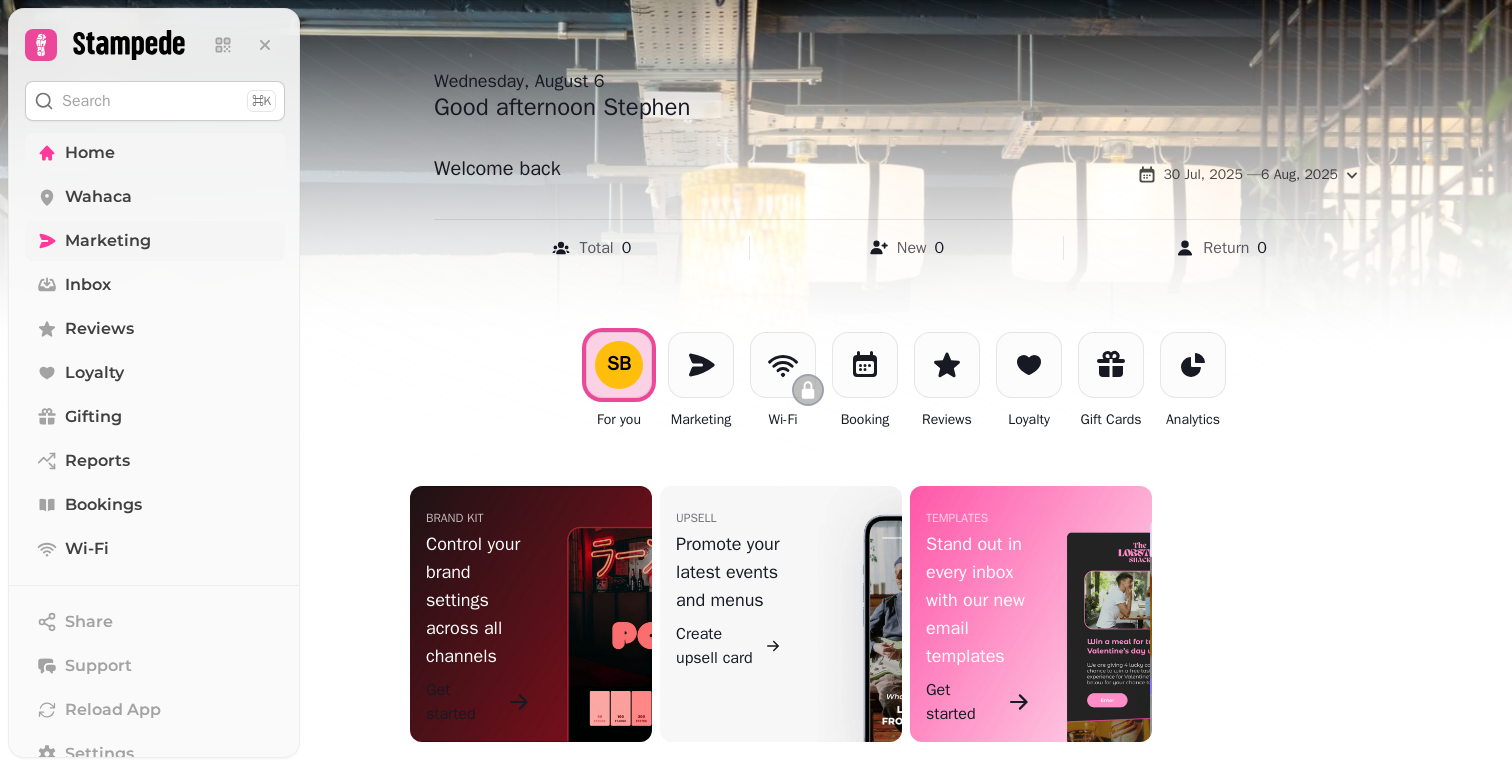 click on "Marketing" at bounding box center [108, 241] 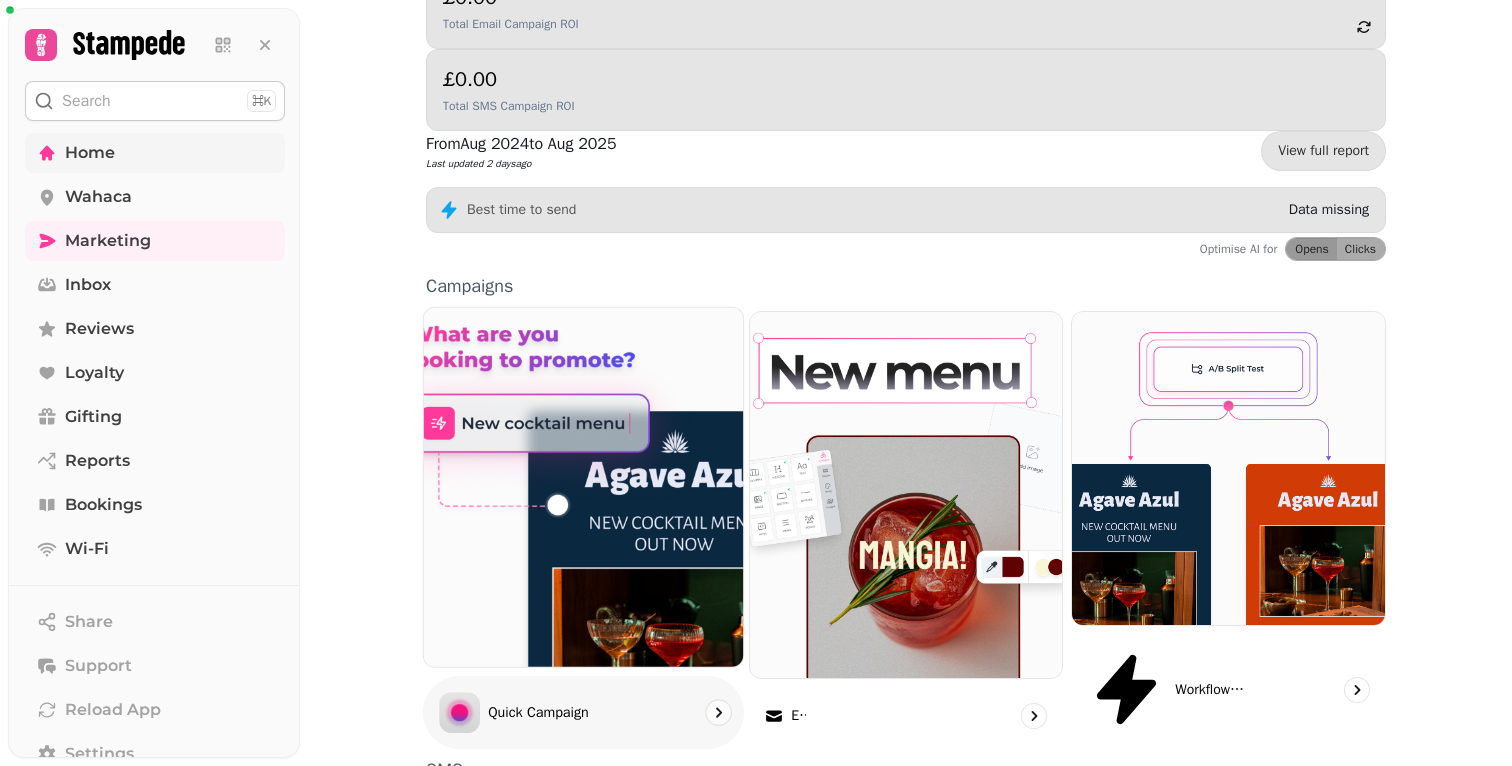 scroll, scrollTop: 359, scrollLeft: 0, axis: vertical 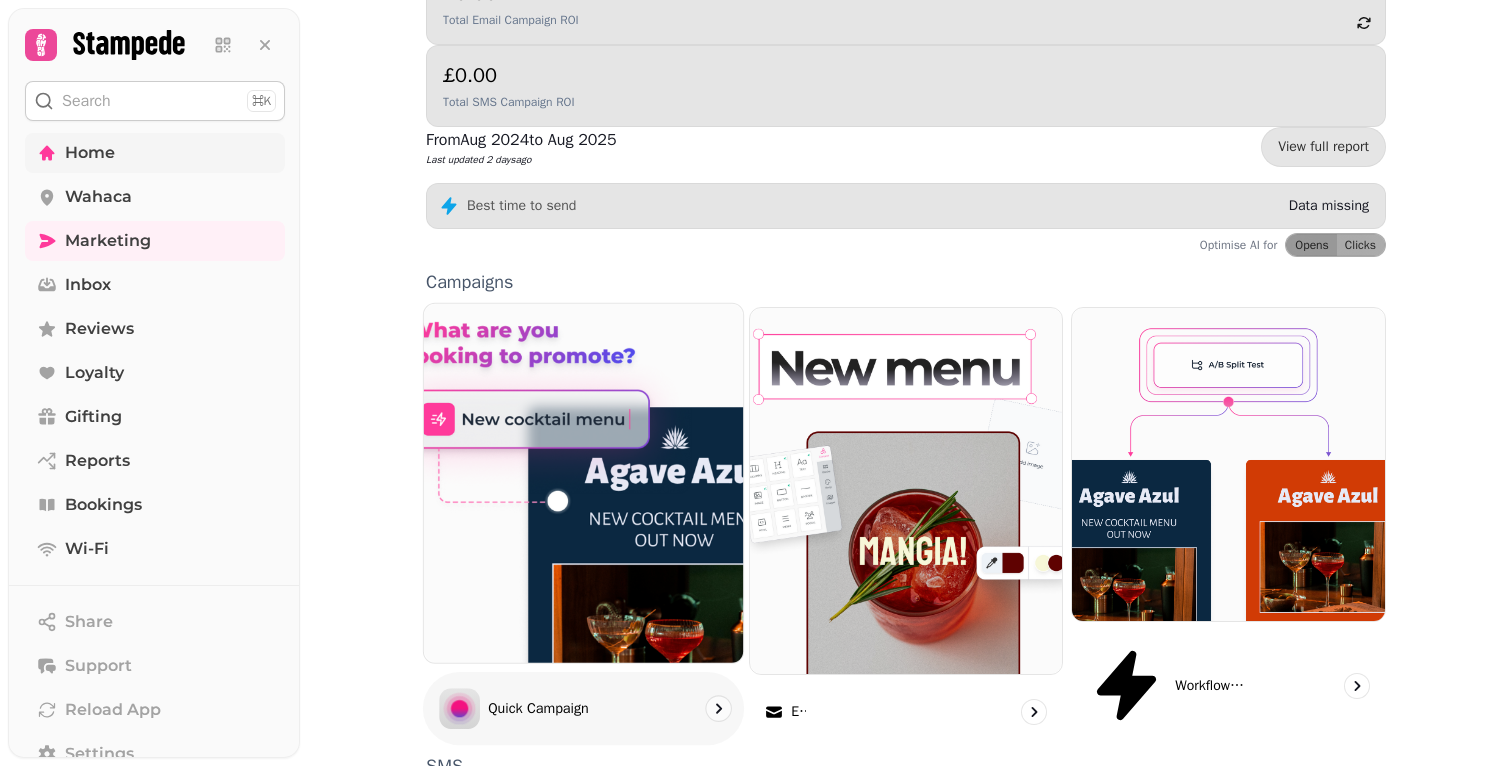click at bounding box center [583, 483] 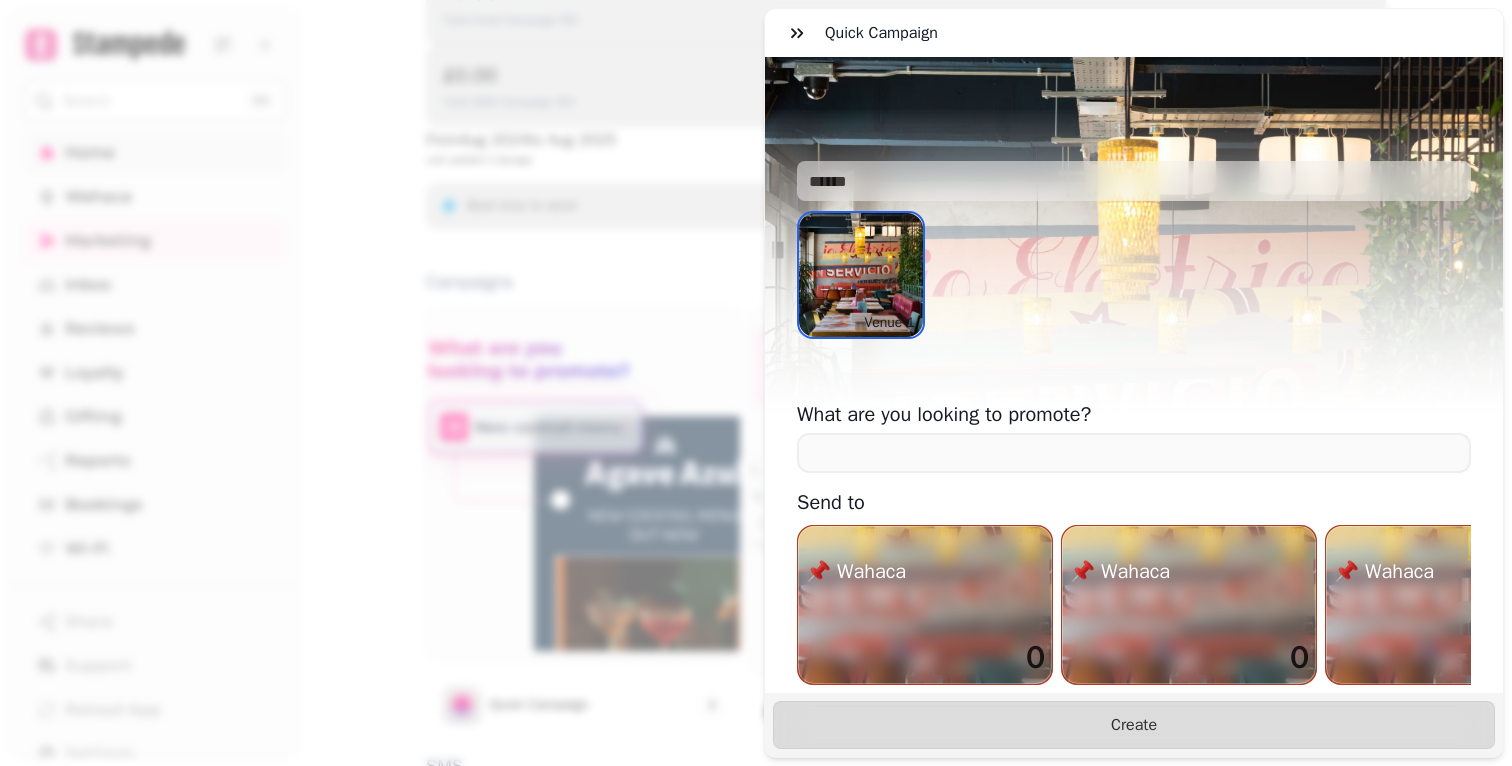 scroll, scrollTop: 80, scrollLeft: 0, axis: vertical 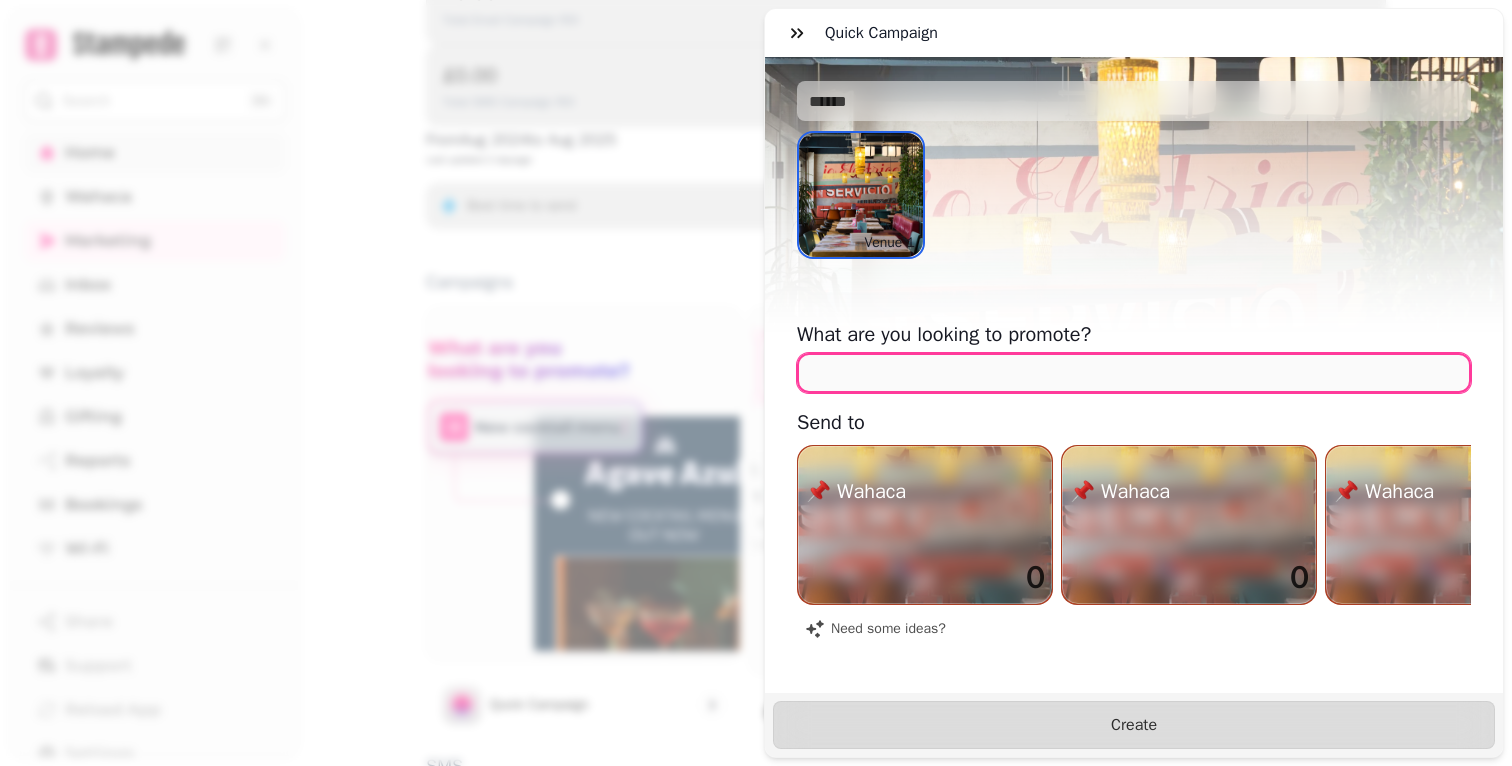 click at bounding box center (1134, 373) 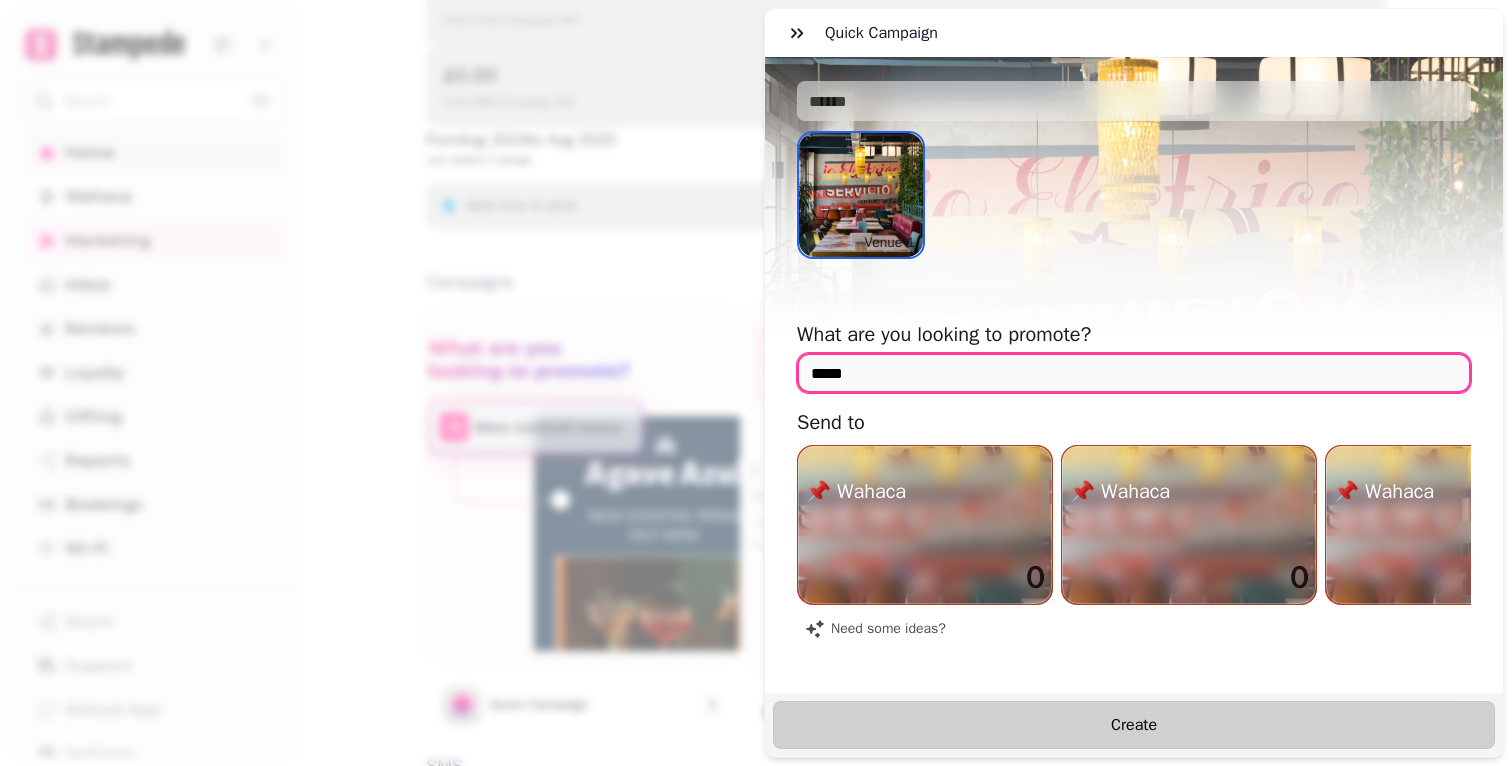 type on "*****" 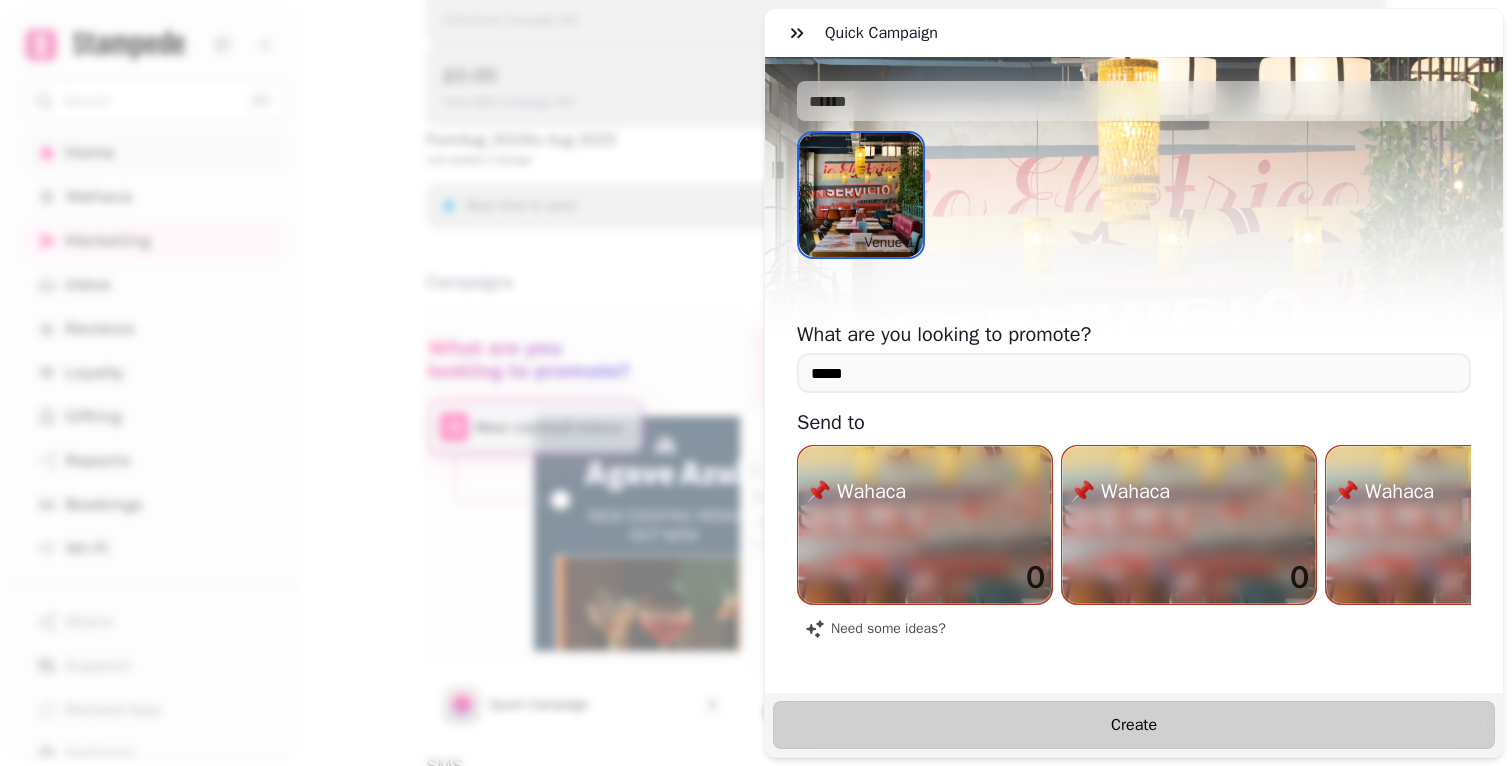 click on "Create" at bounding box center [1134, 725] 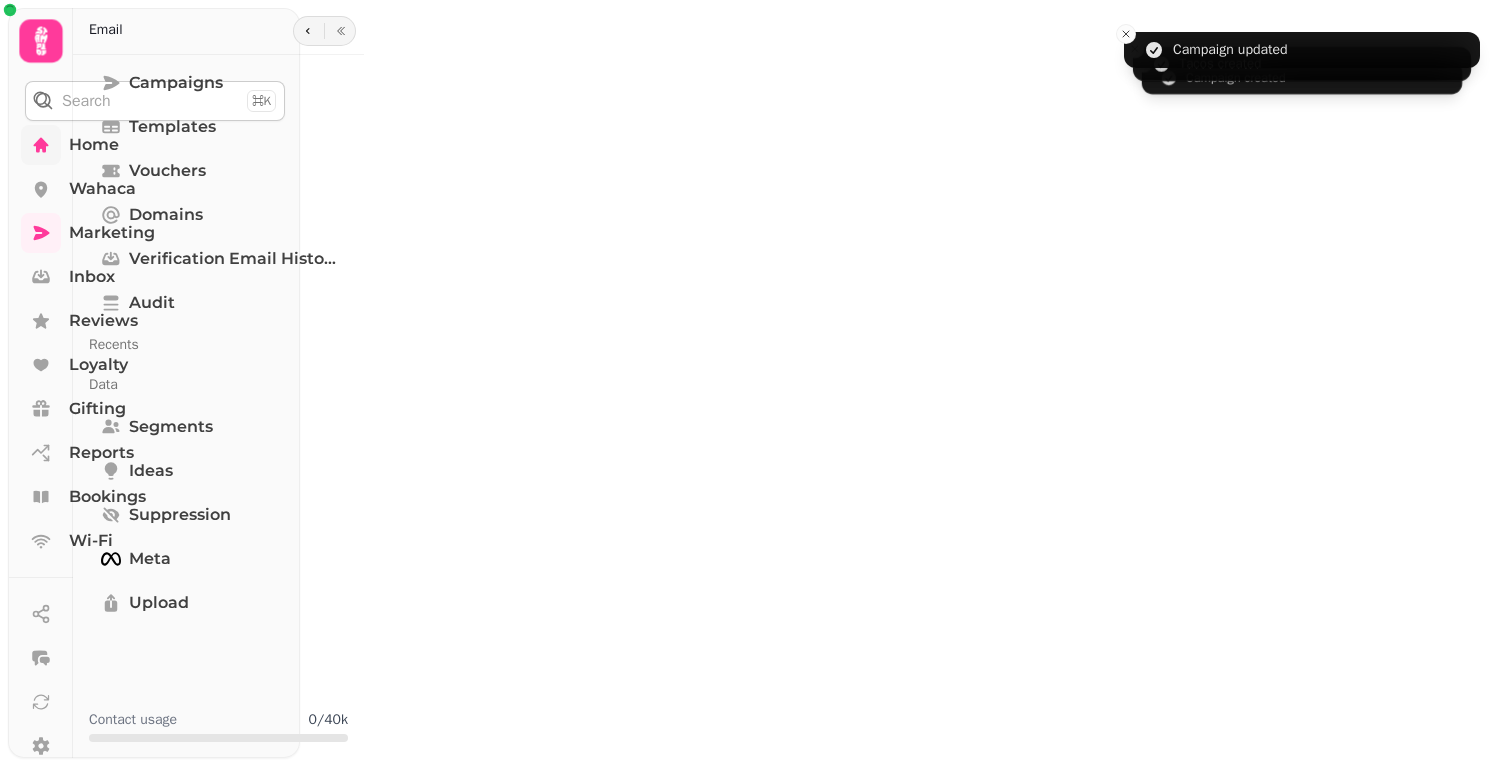 scroll, scrollTop: 0, scrollLeft: 0, axis: both 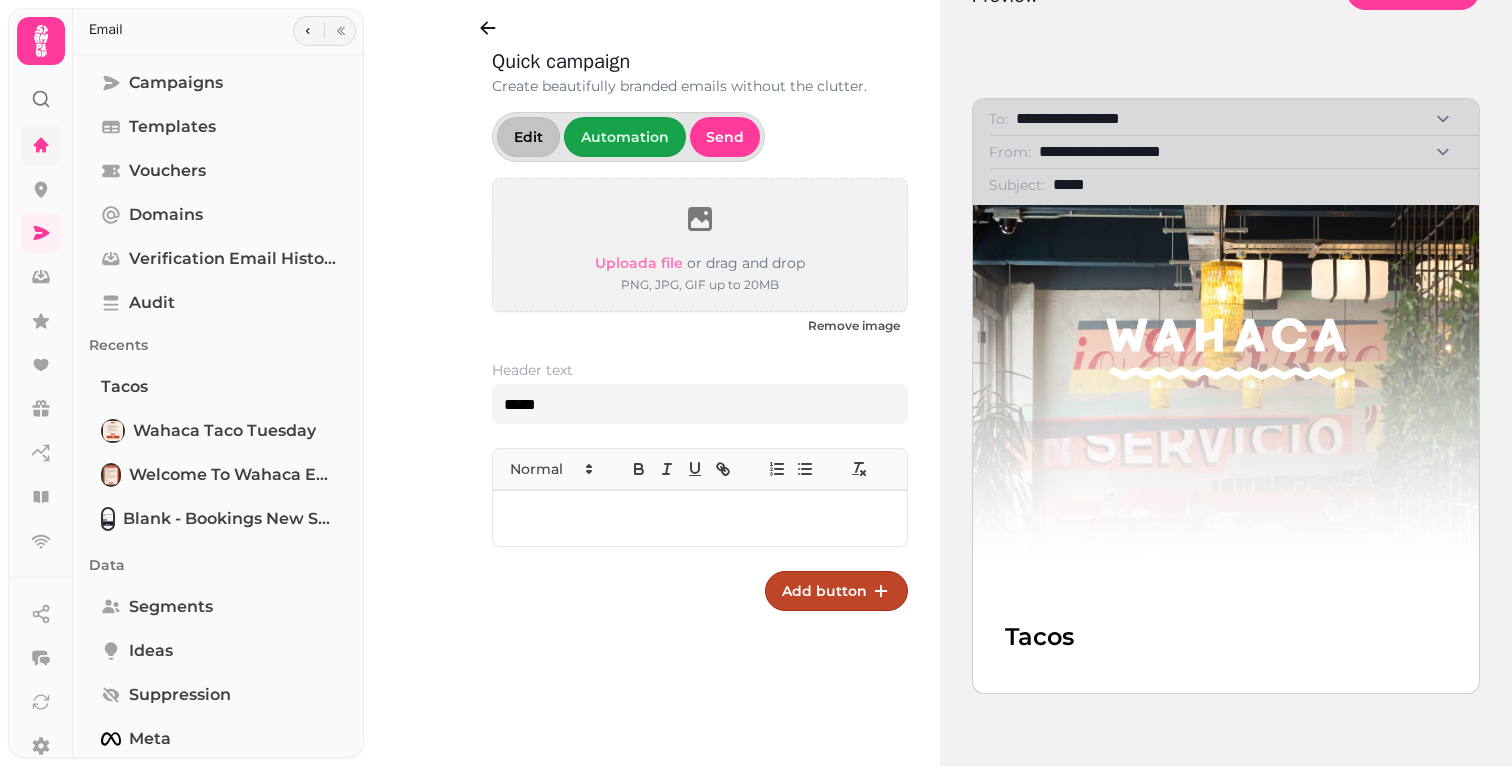 click on "Edit" at bounding box center [528, 137] 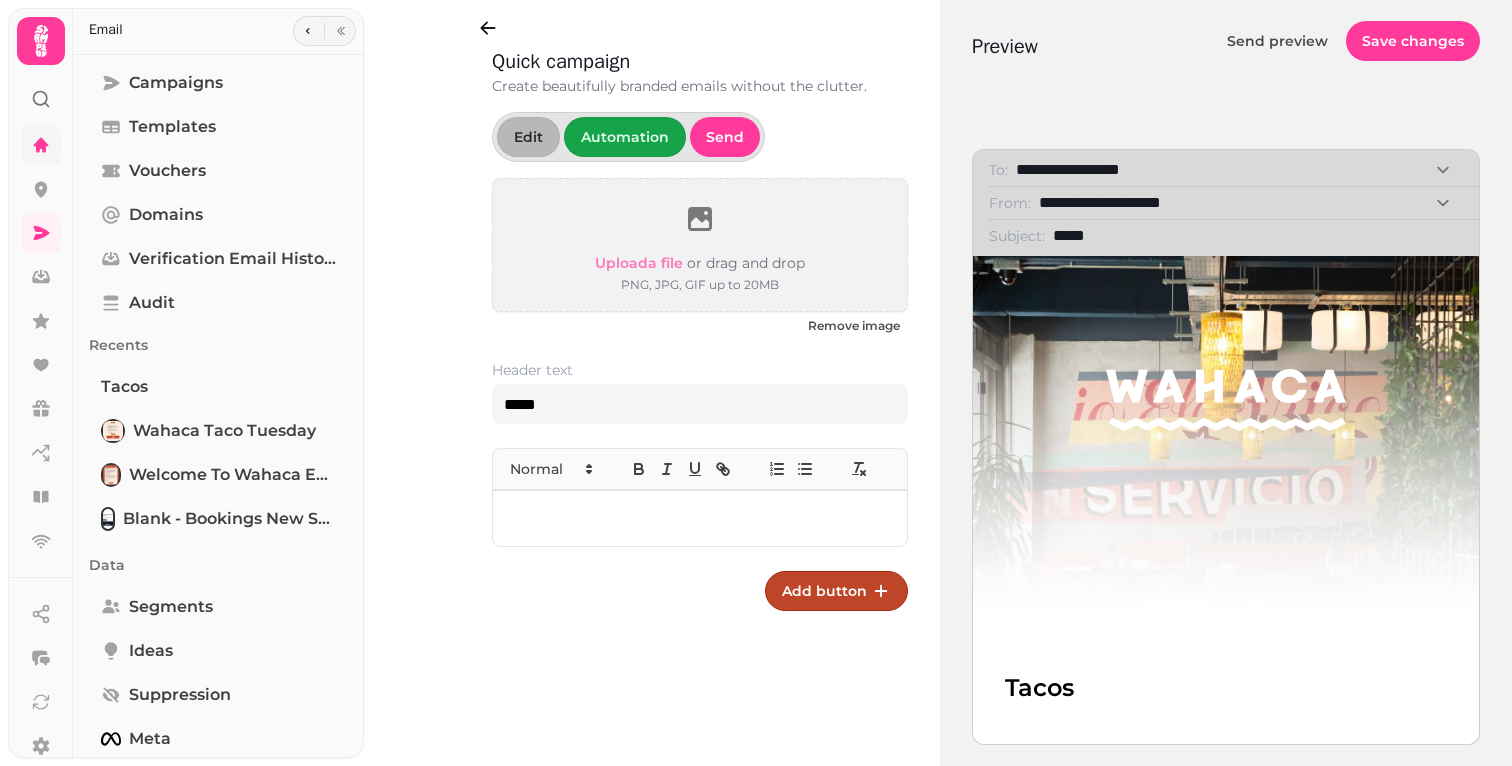 scroll, scrollTop: 3, scrollLeft: 0, axis: vertical 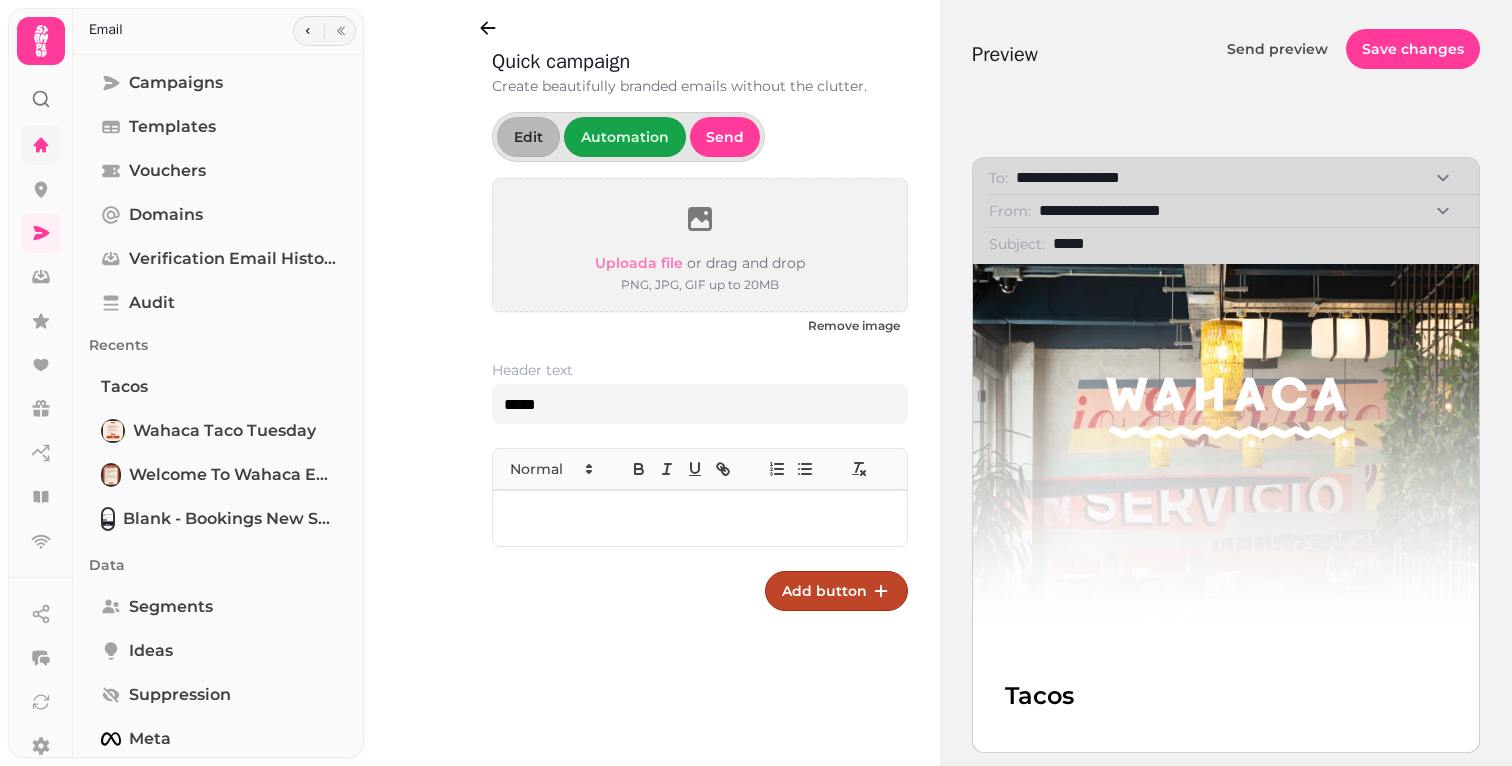 click on "**********" at bounding box center [1239, 178] 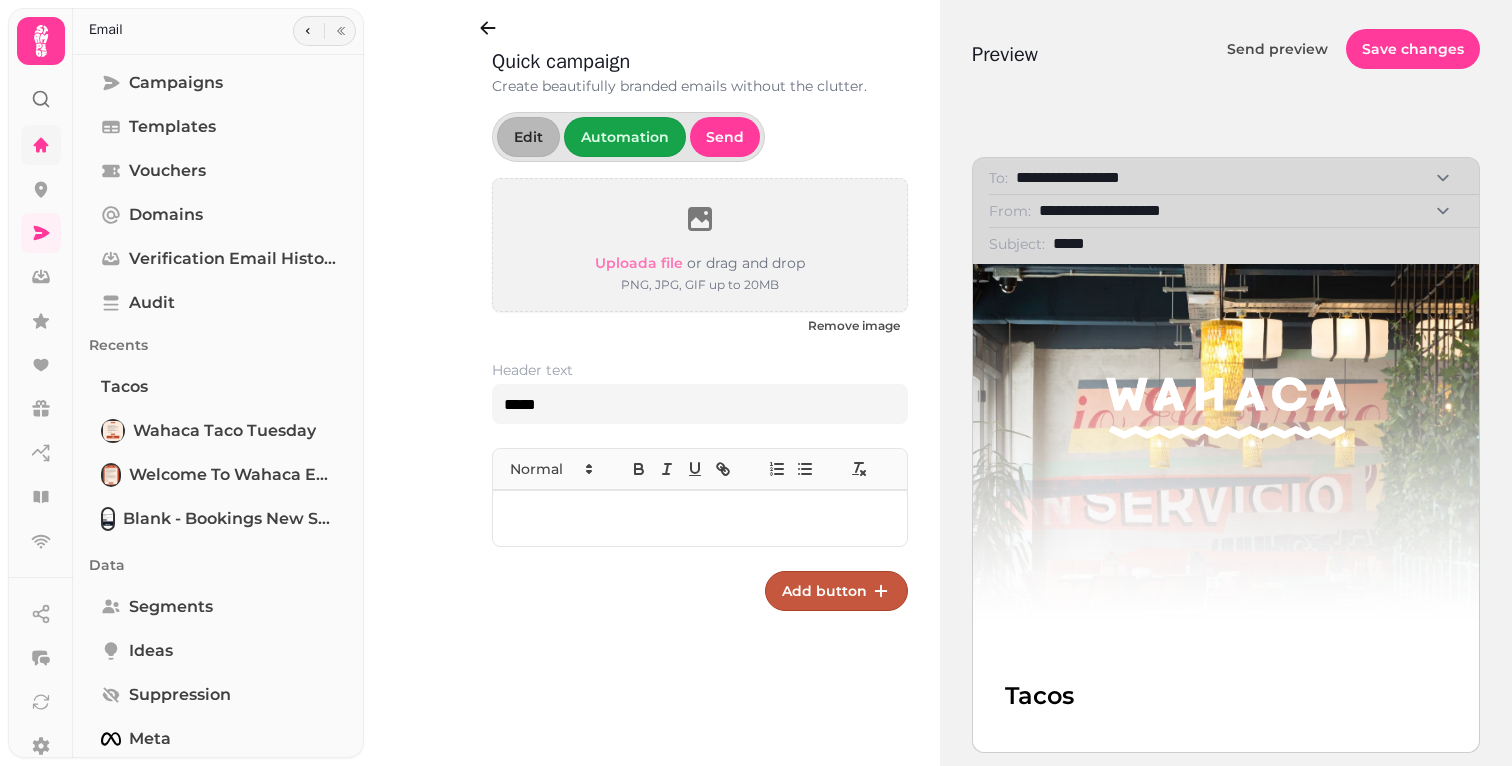 click on "Add button" at bounding box center [836, 591] 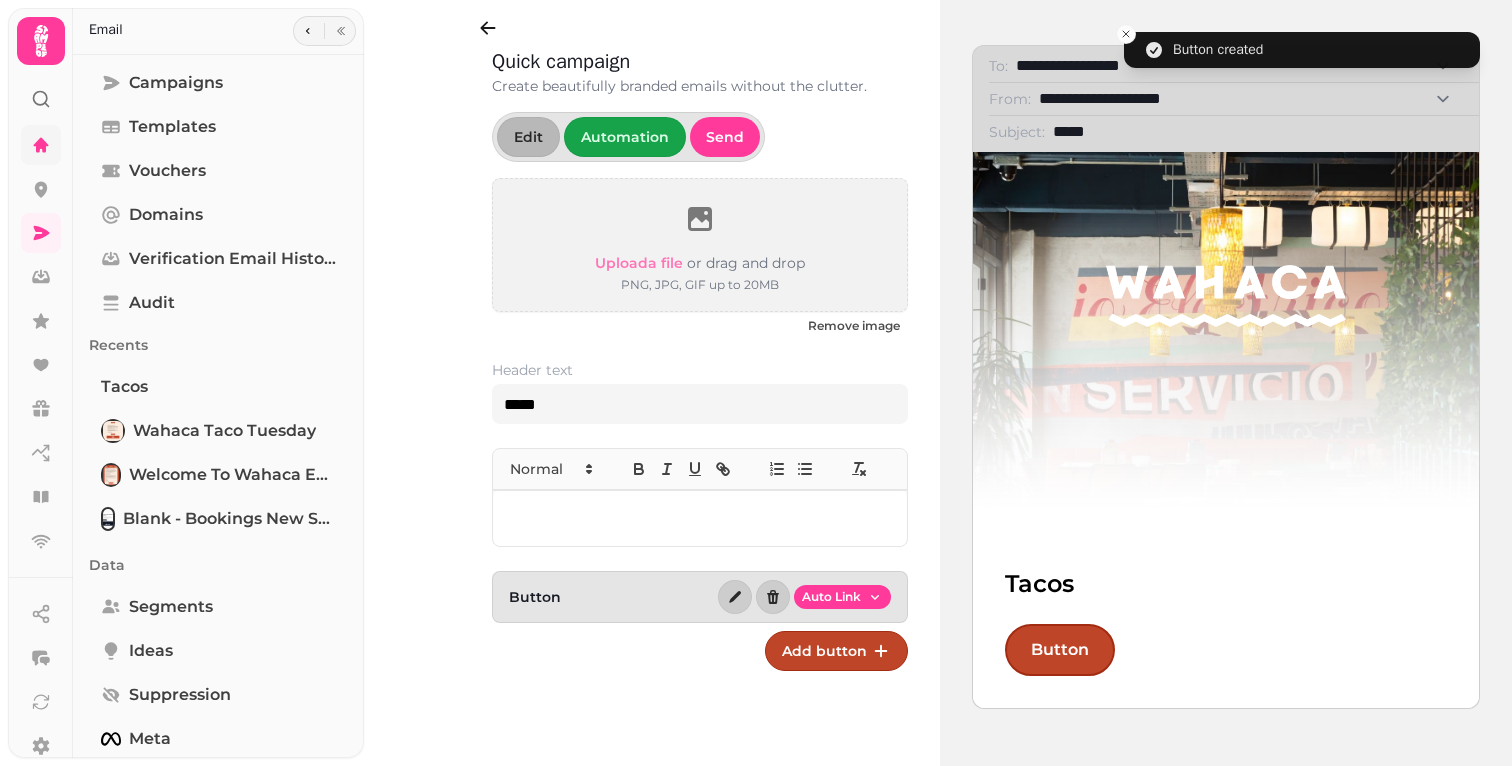 scroll, scrollTop: 130, scrollLeft: 0, axis: vertical 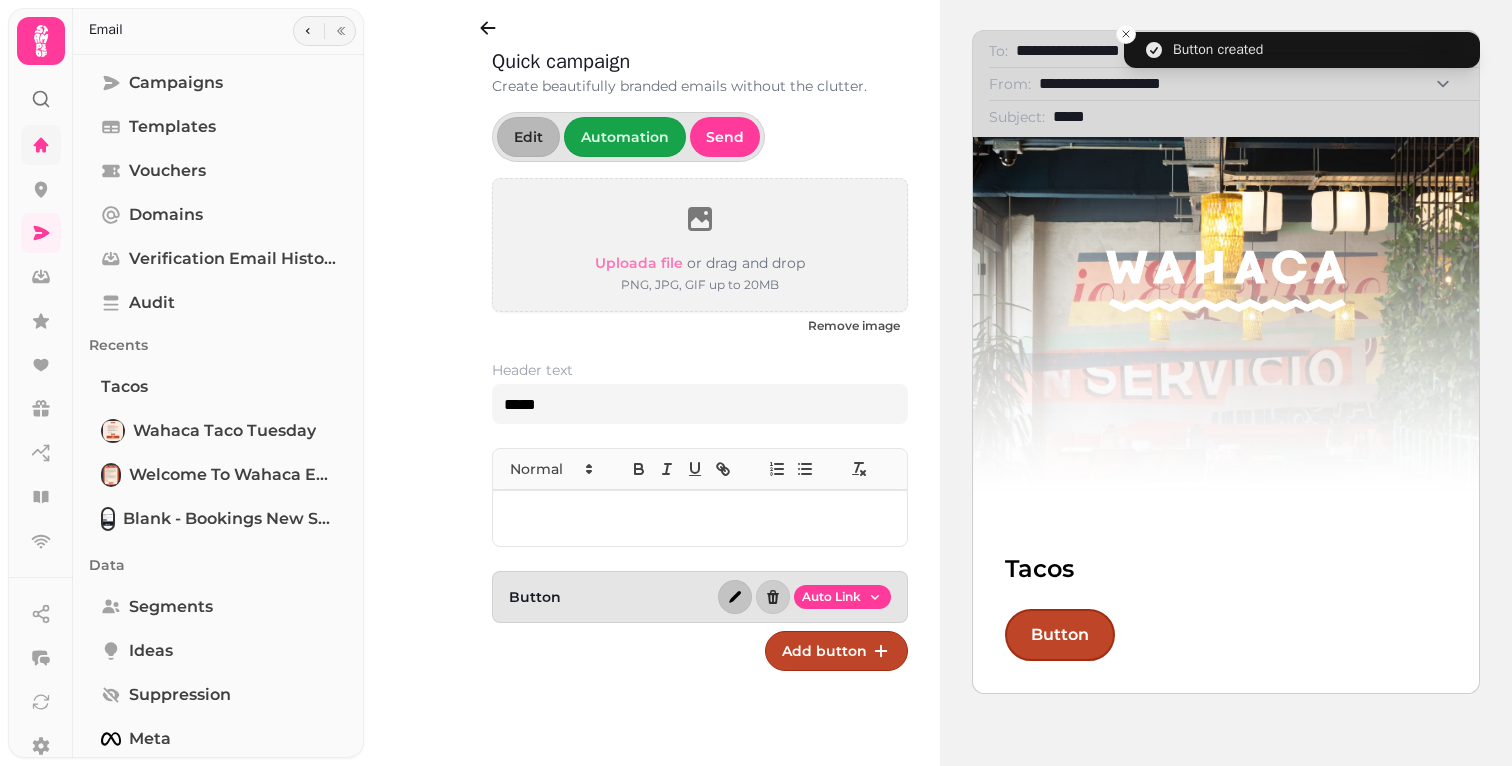 click 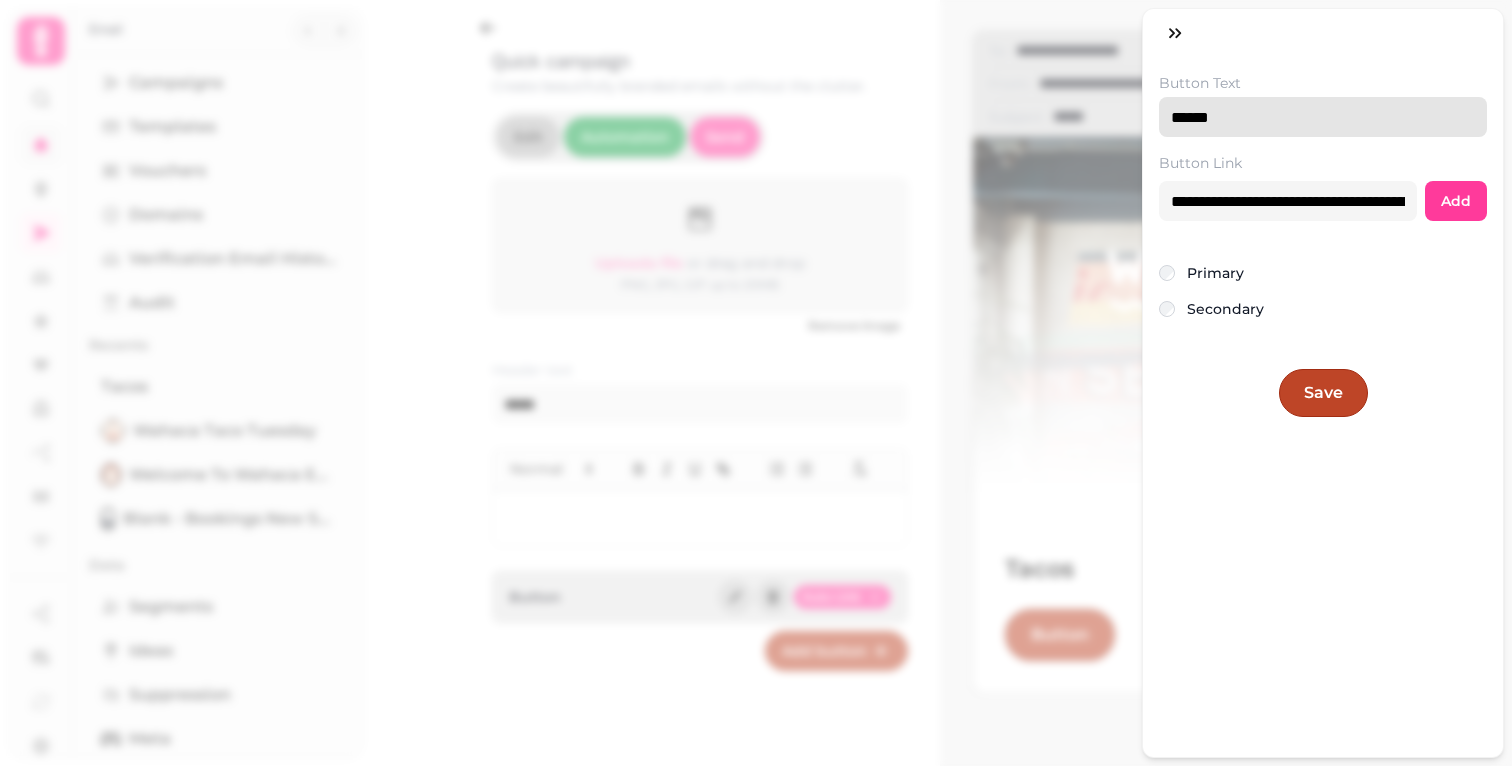 click on "******" at bounding box center [1323, 117] 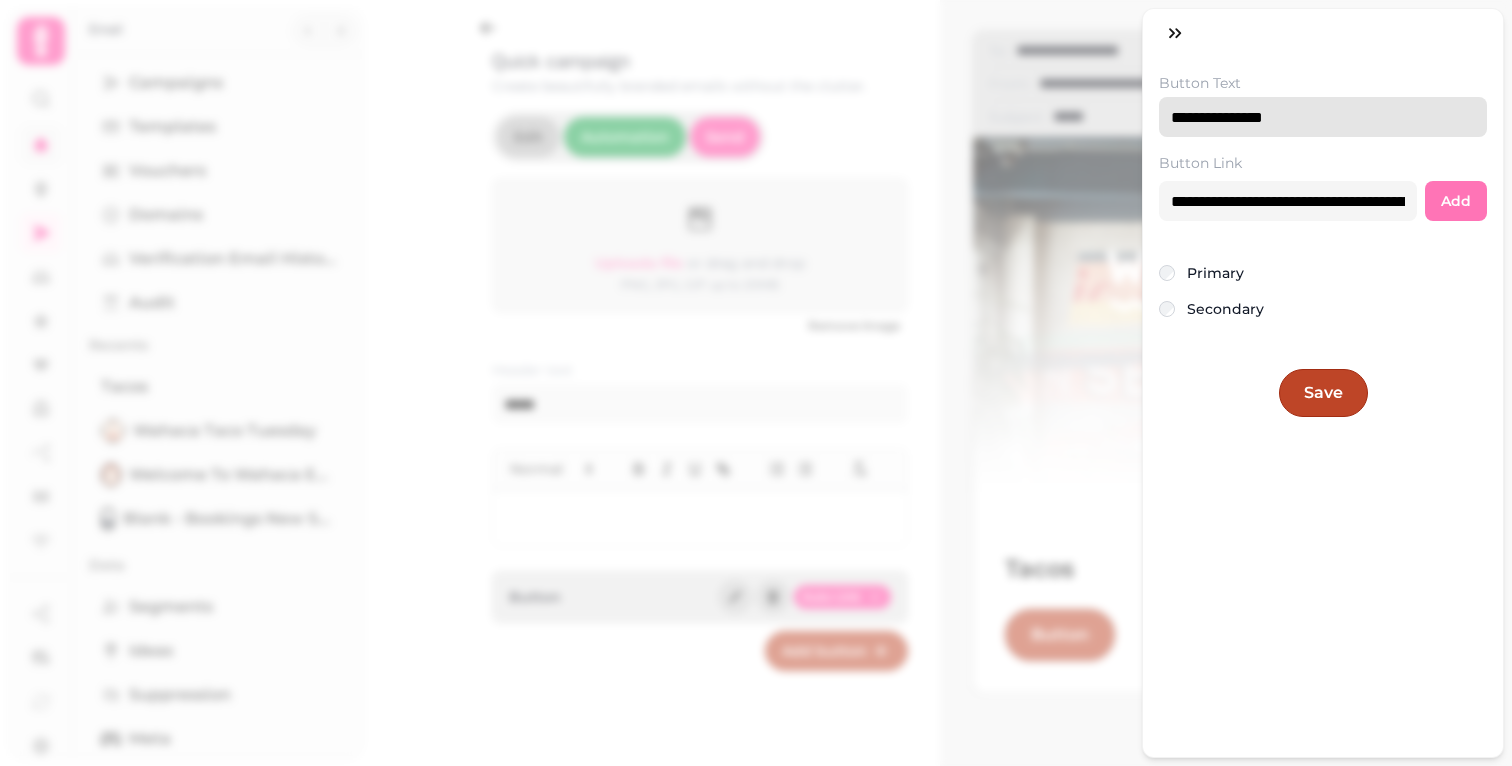 type on "**********" 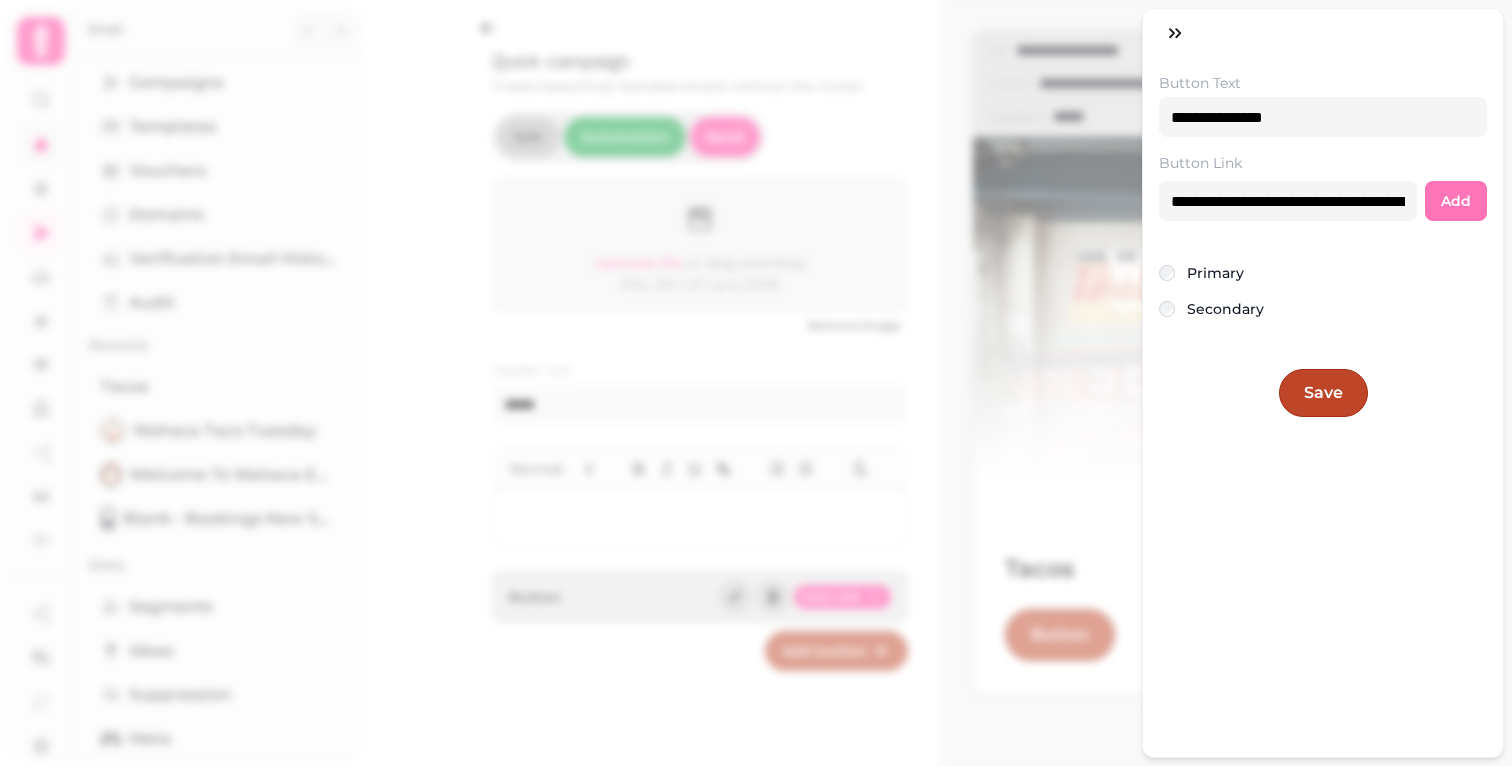 click on "Add" at bounding box center (1456, 201) 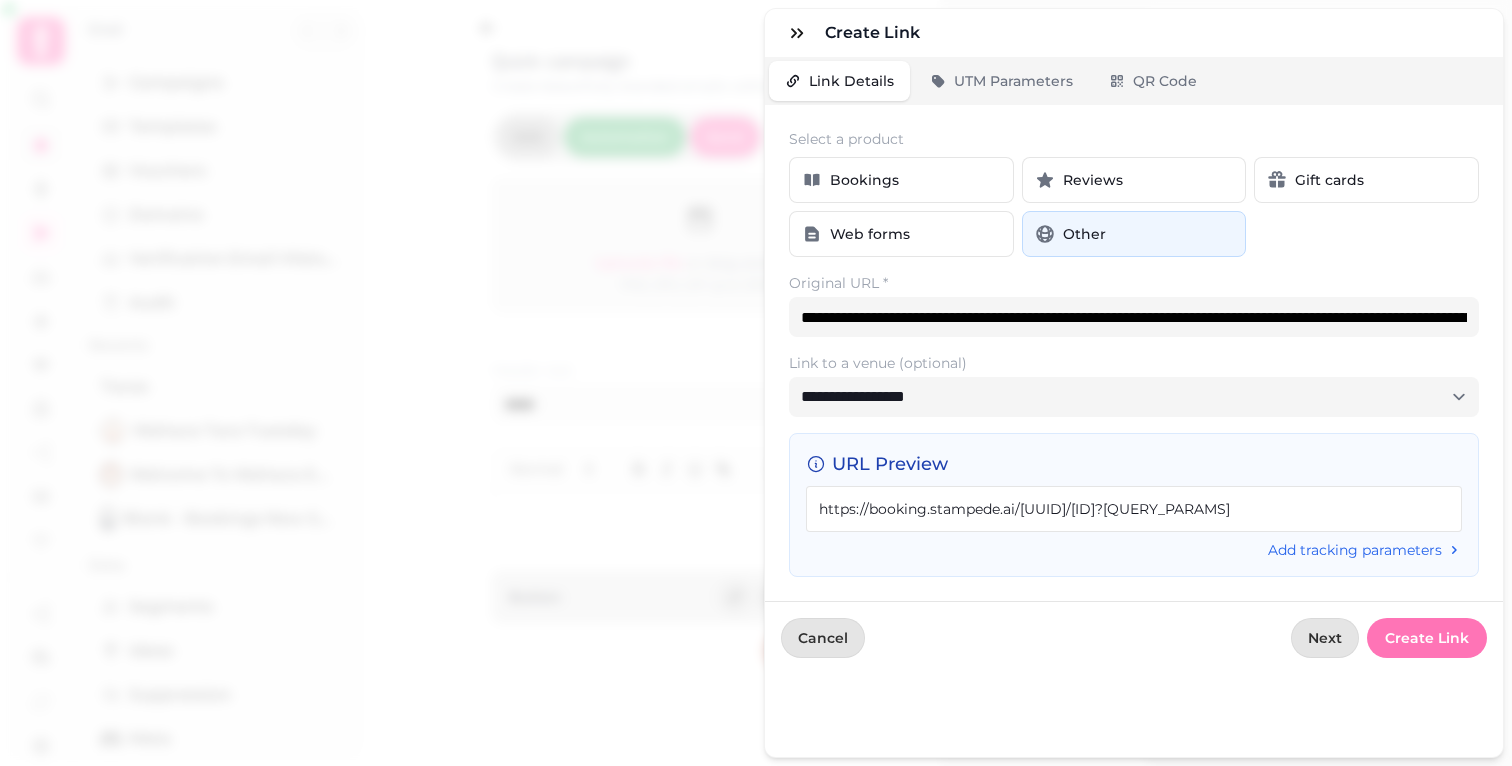 click on "Create Link" at bounding box center [1427, 638] 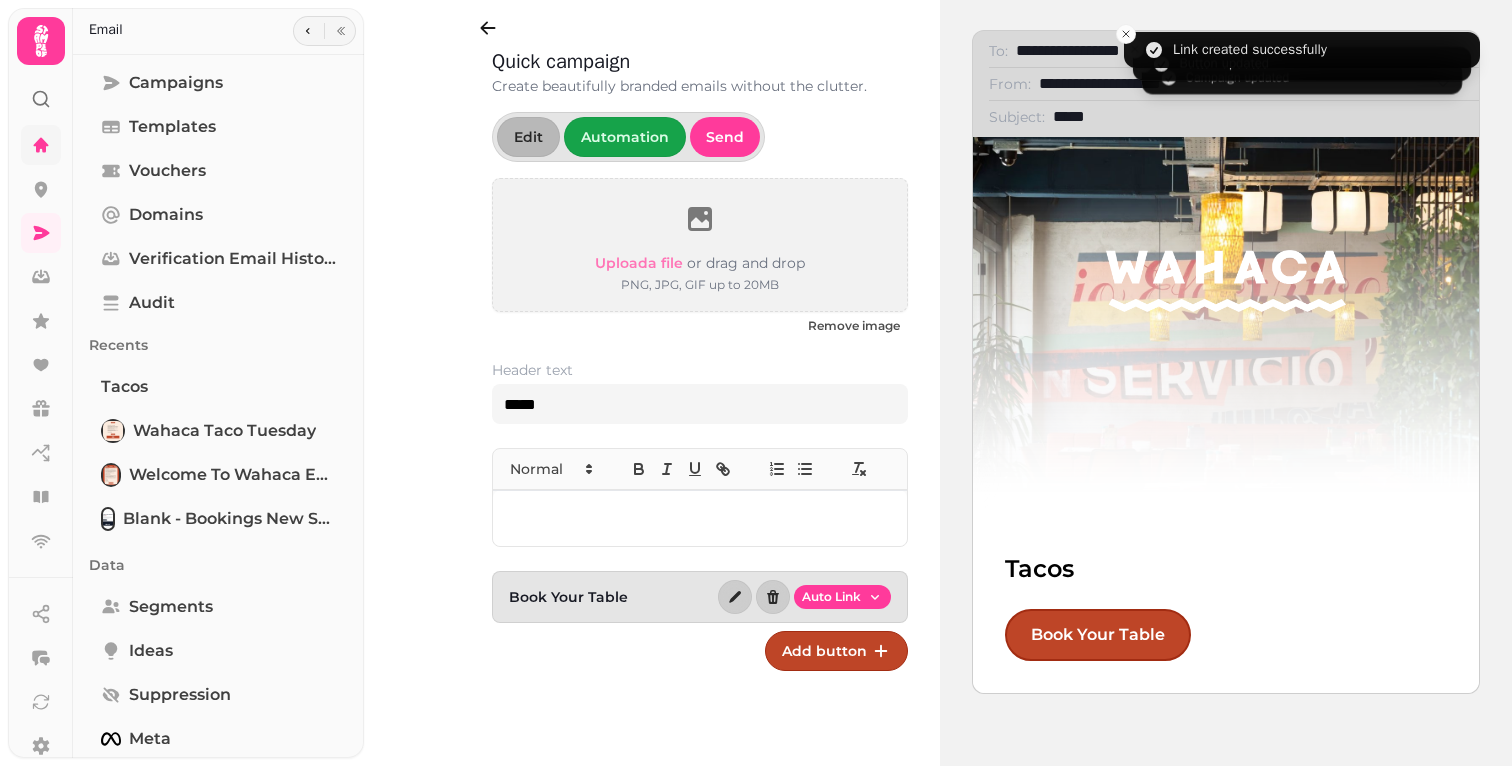 click at bounding box center (700, 518) 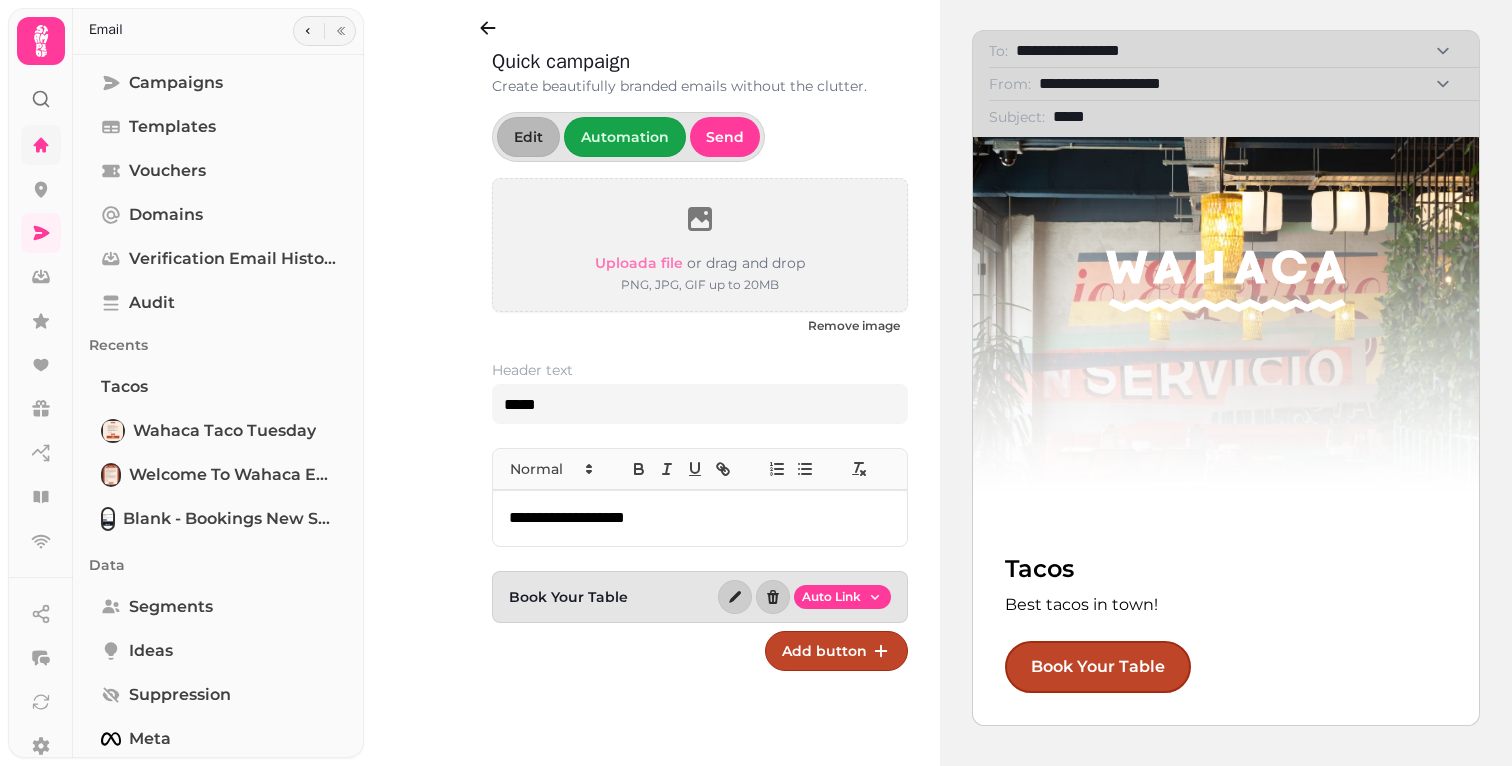 click on "**********" at bounding box center [1239, 51] 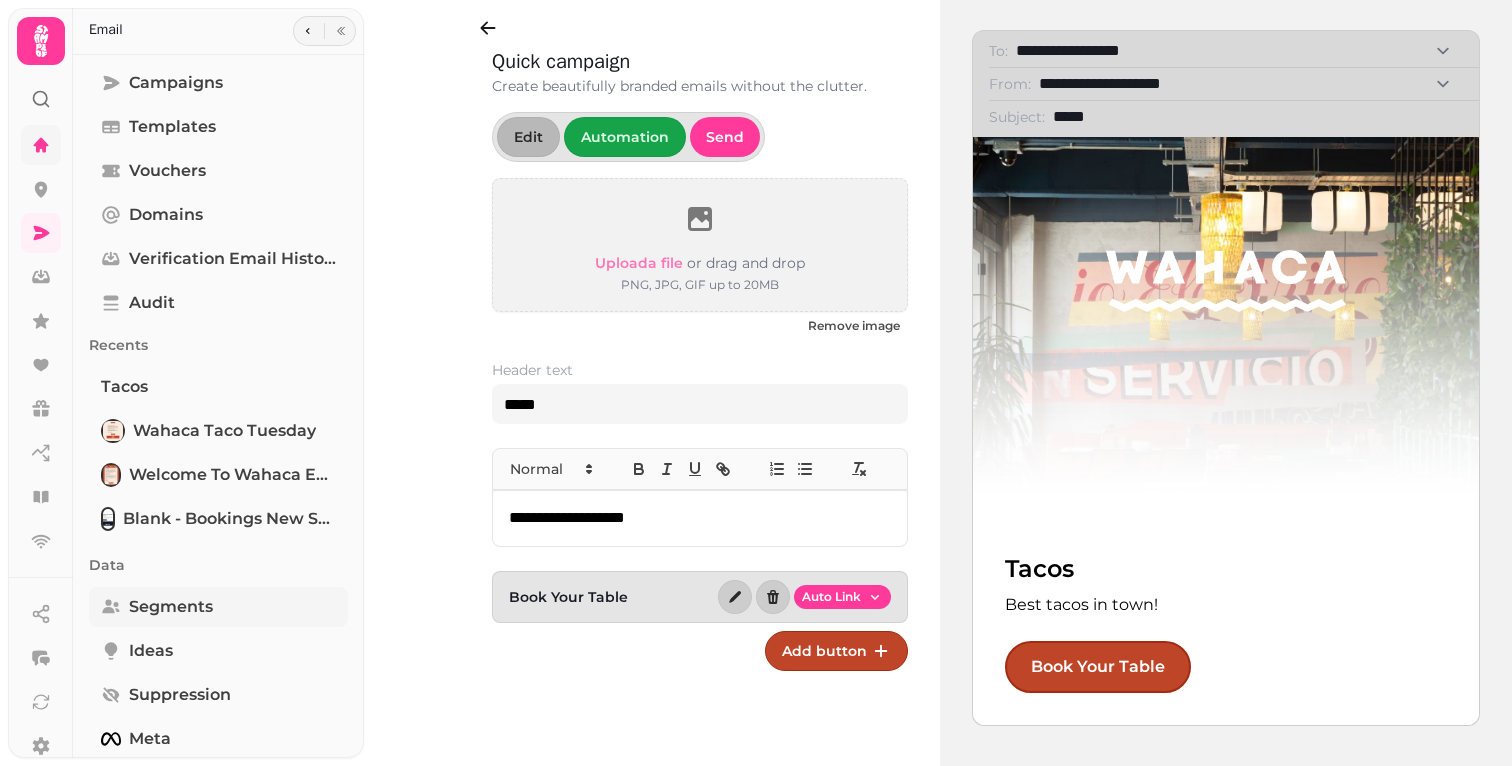 click on "Segments" at bounding box center [171, 607] 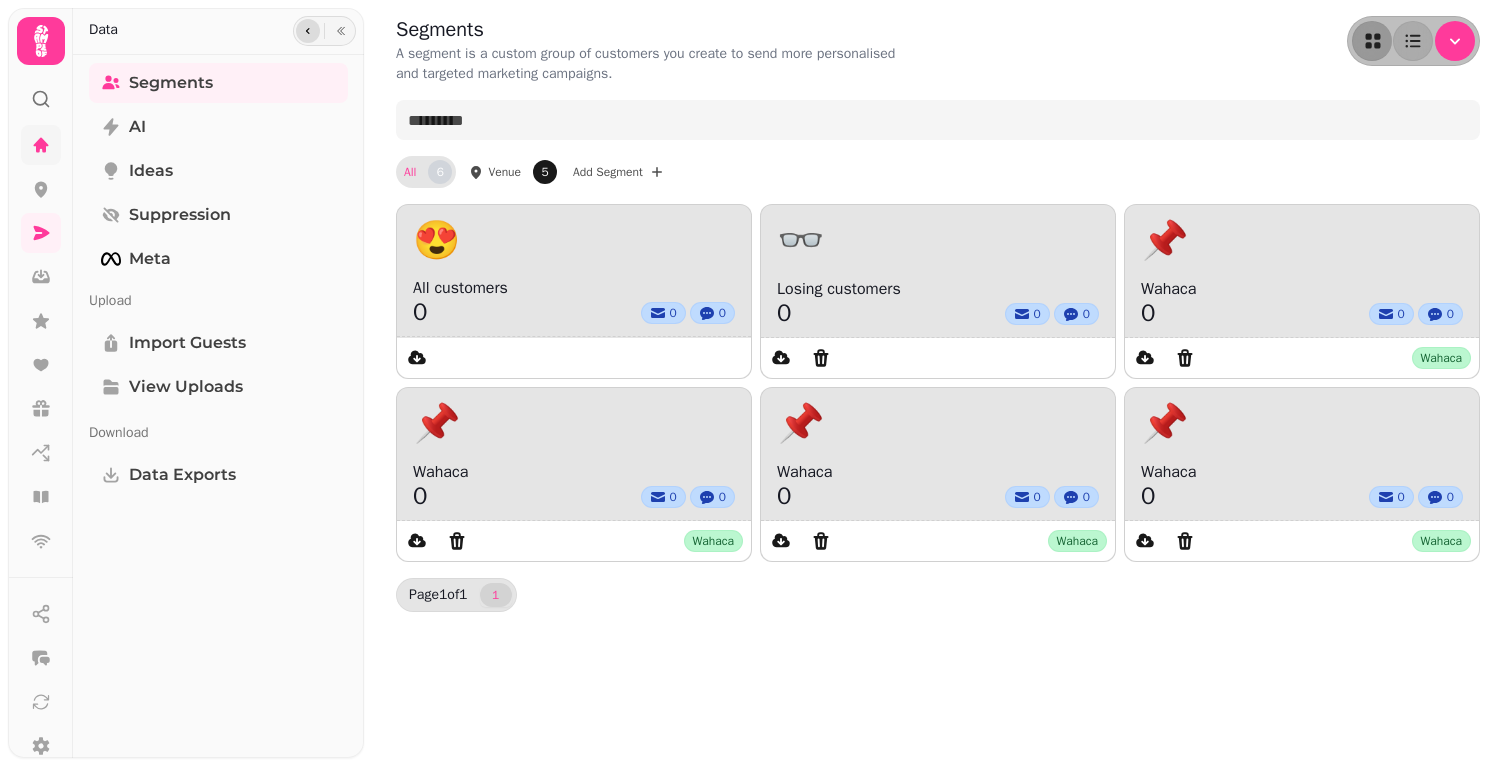 click 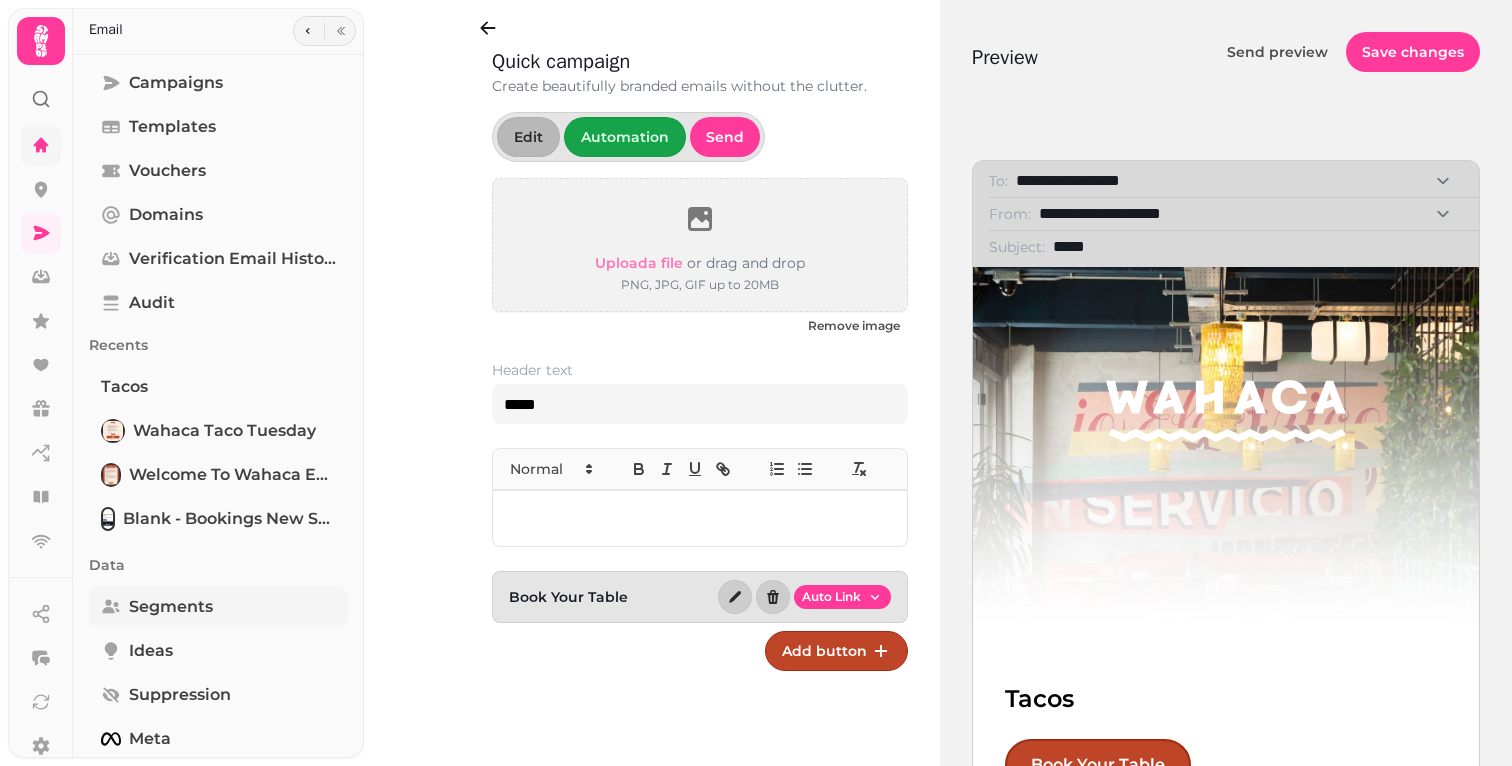 click on "Segments" at bounding box center (171, 607) 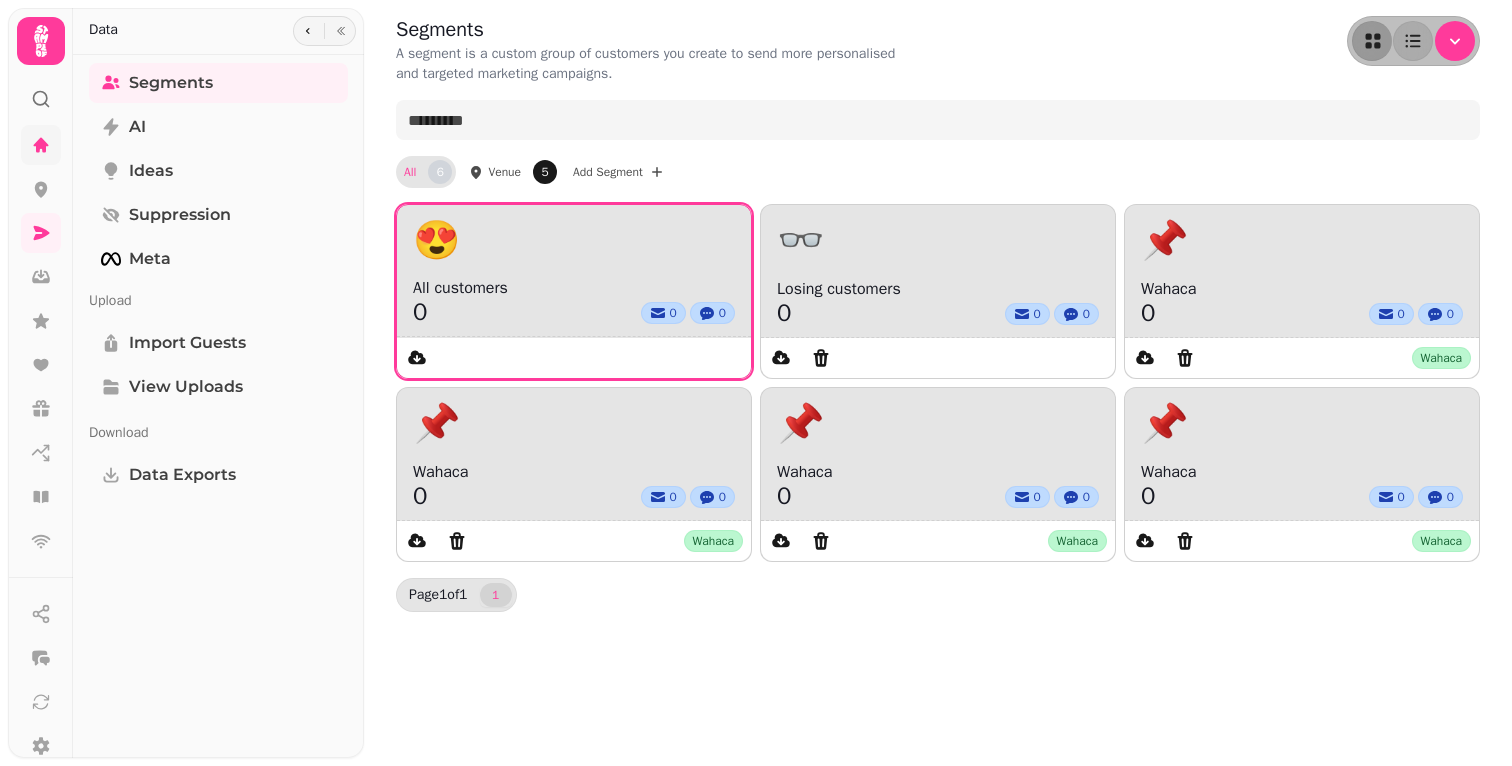 click on "All customers" at bounding box center [574, 288] 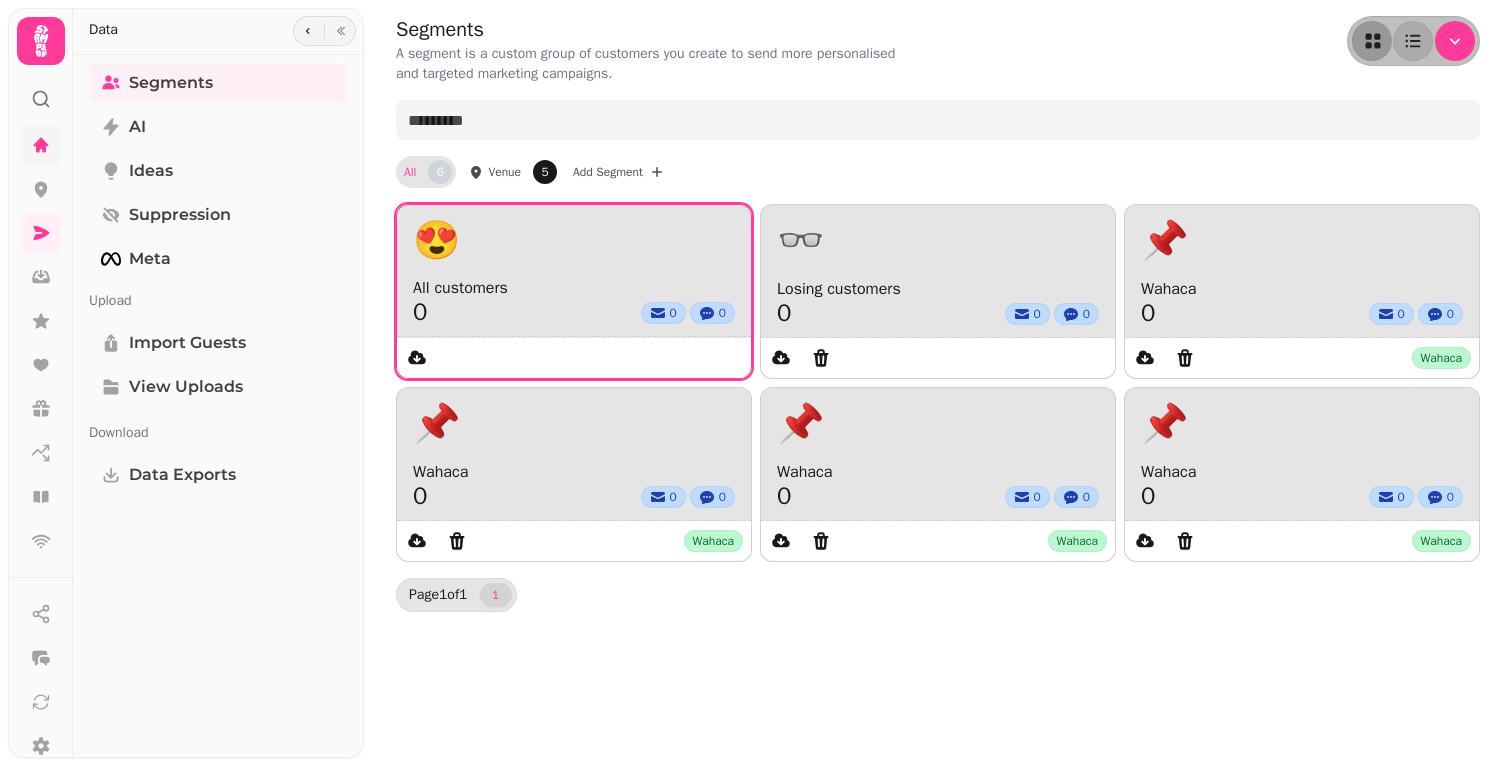 click on "😍" at bounding box center [574, 240] 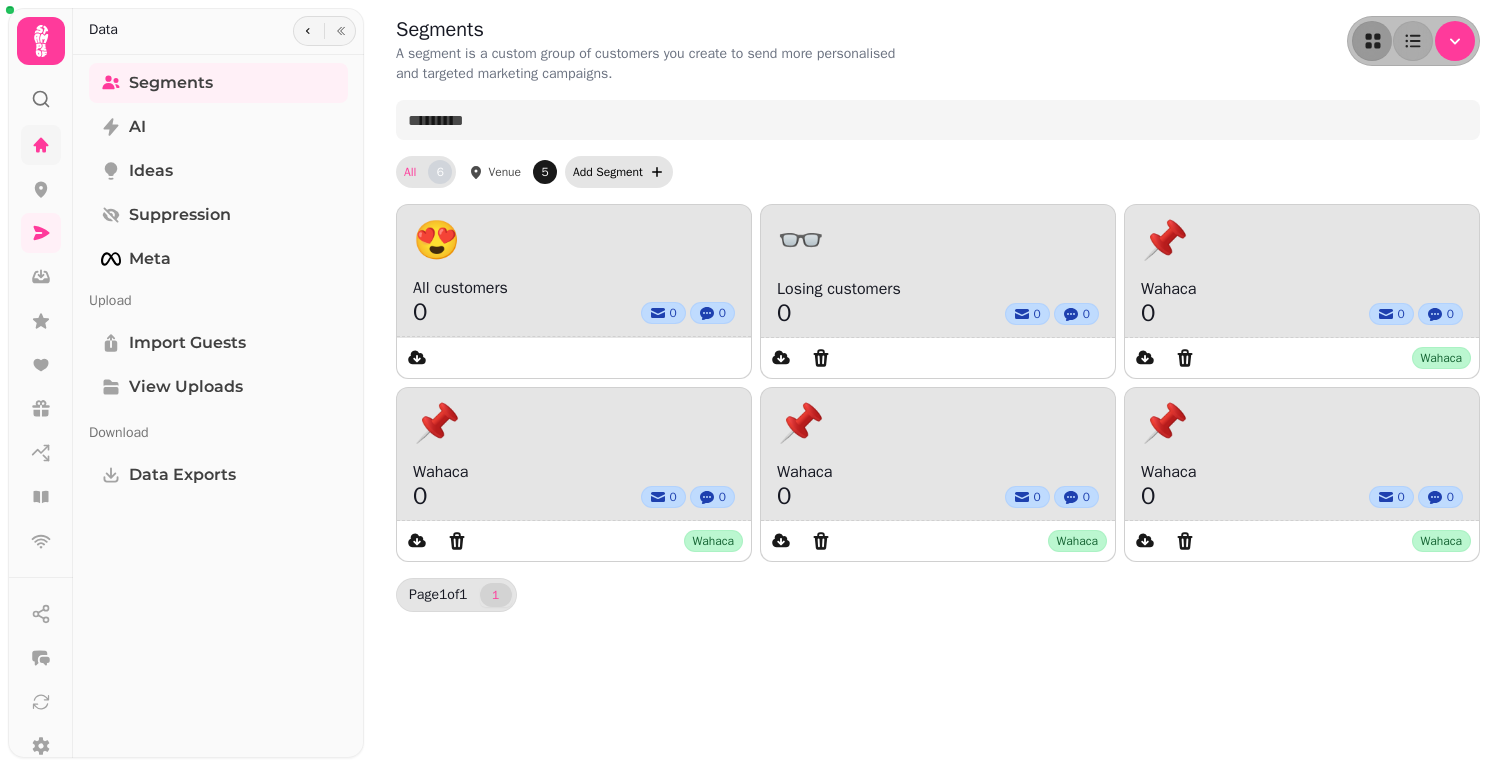 click on "Add Segment" at bounding box center [608, 172] 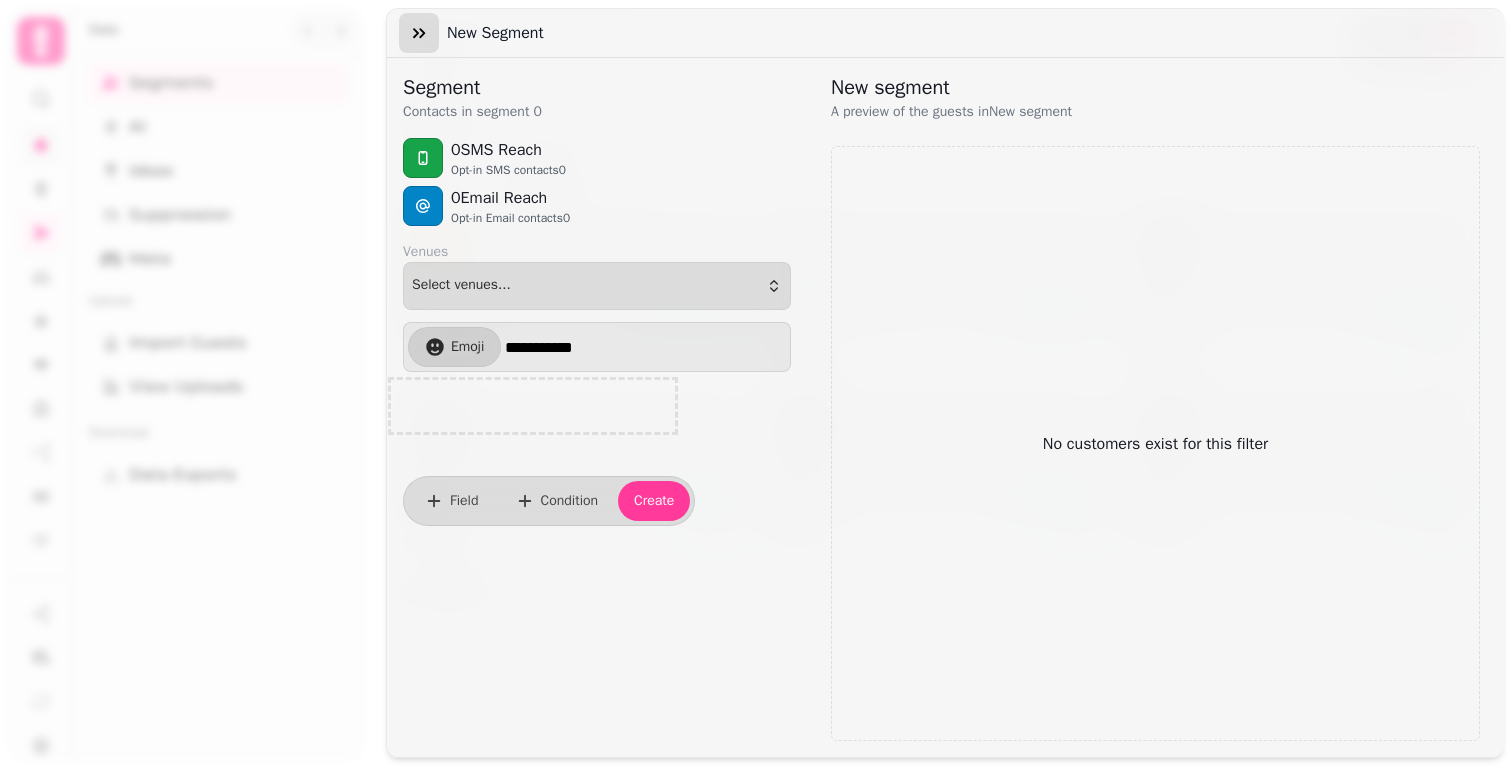 click at bounding box center (419, 33) 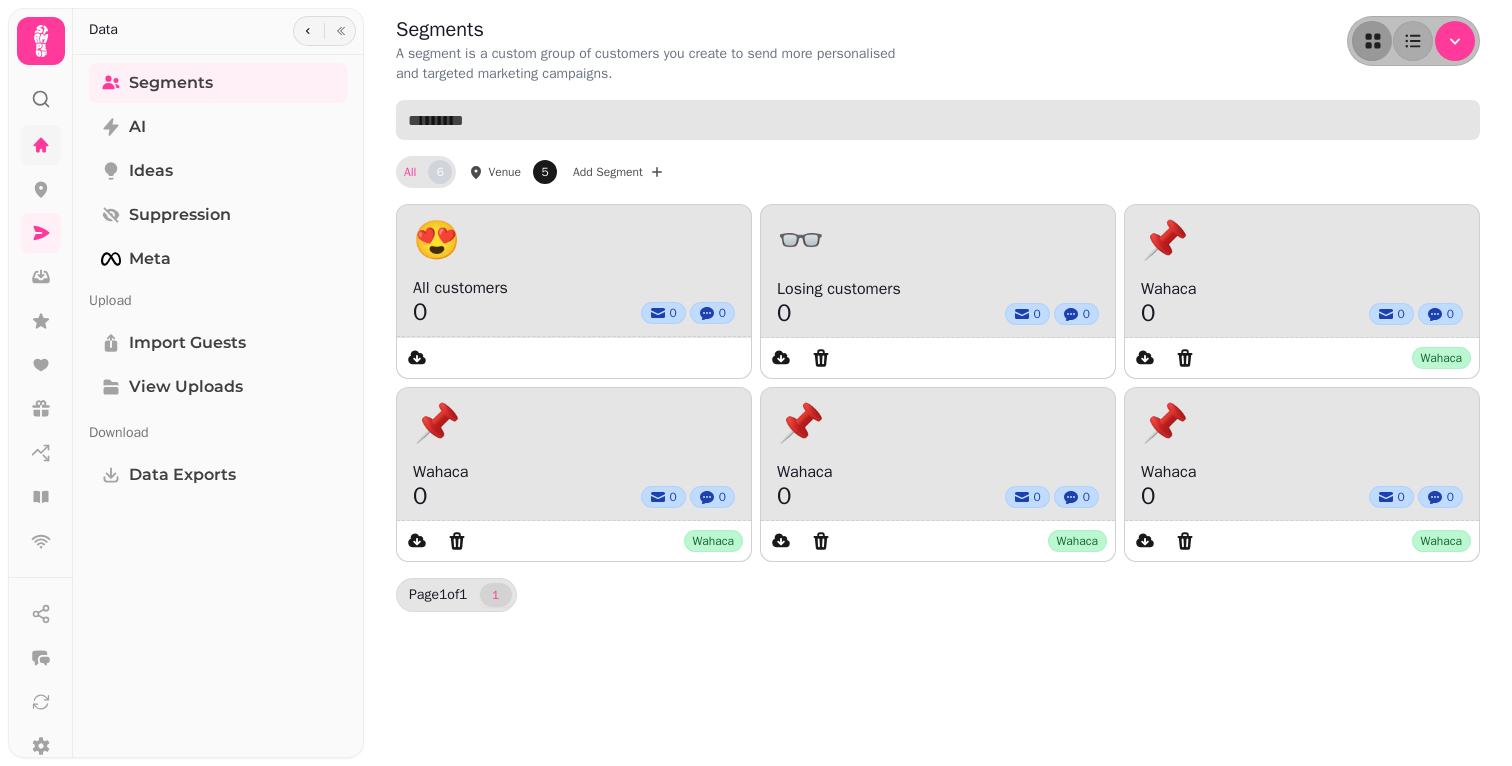 click at bounding box center [938, 120] 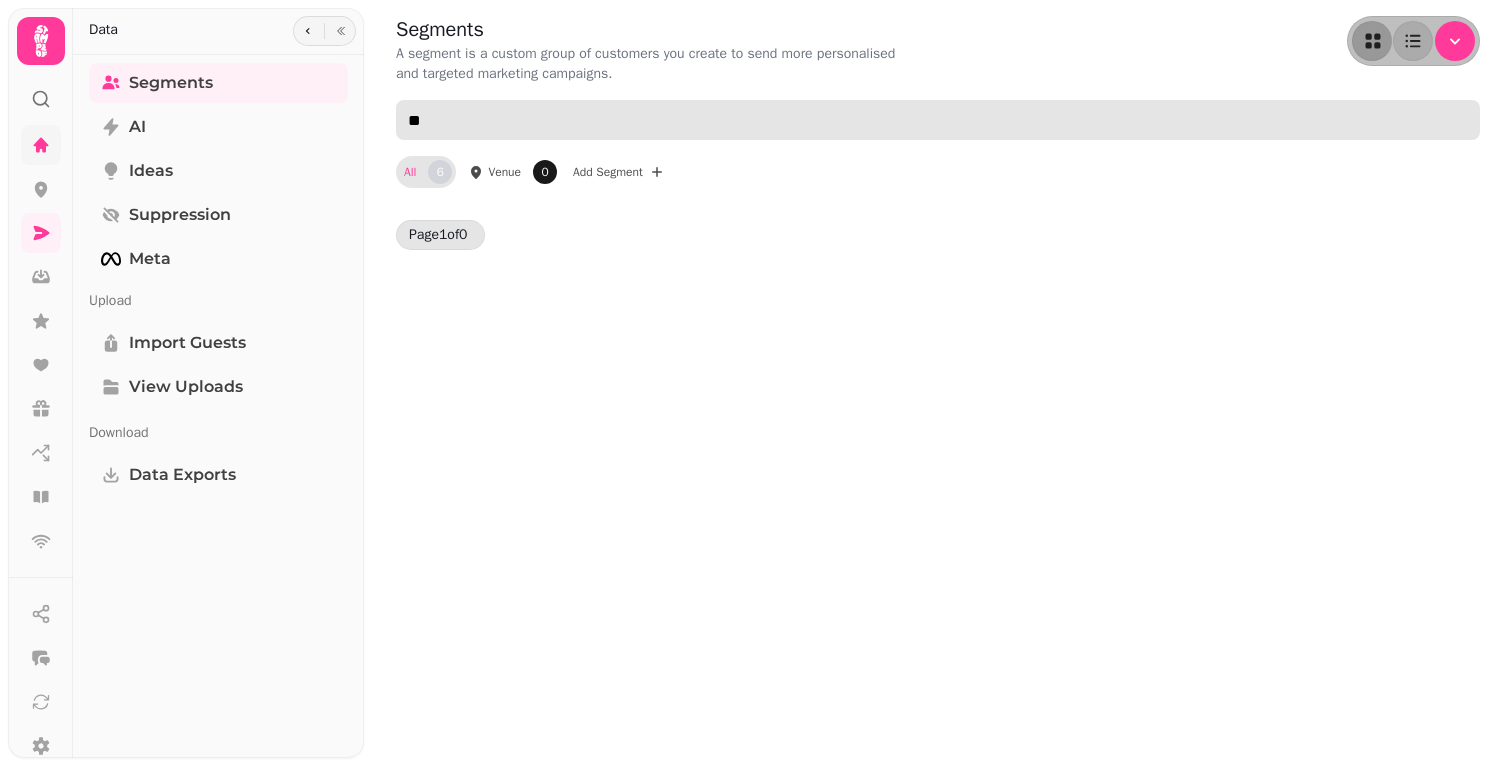 type on "*" 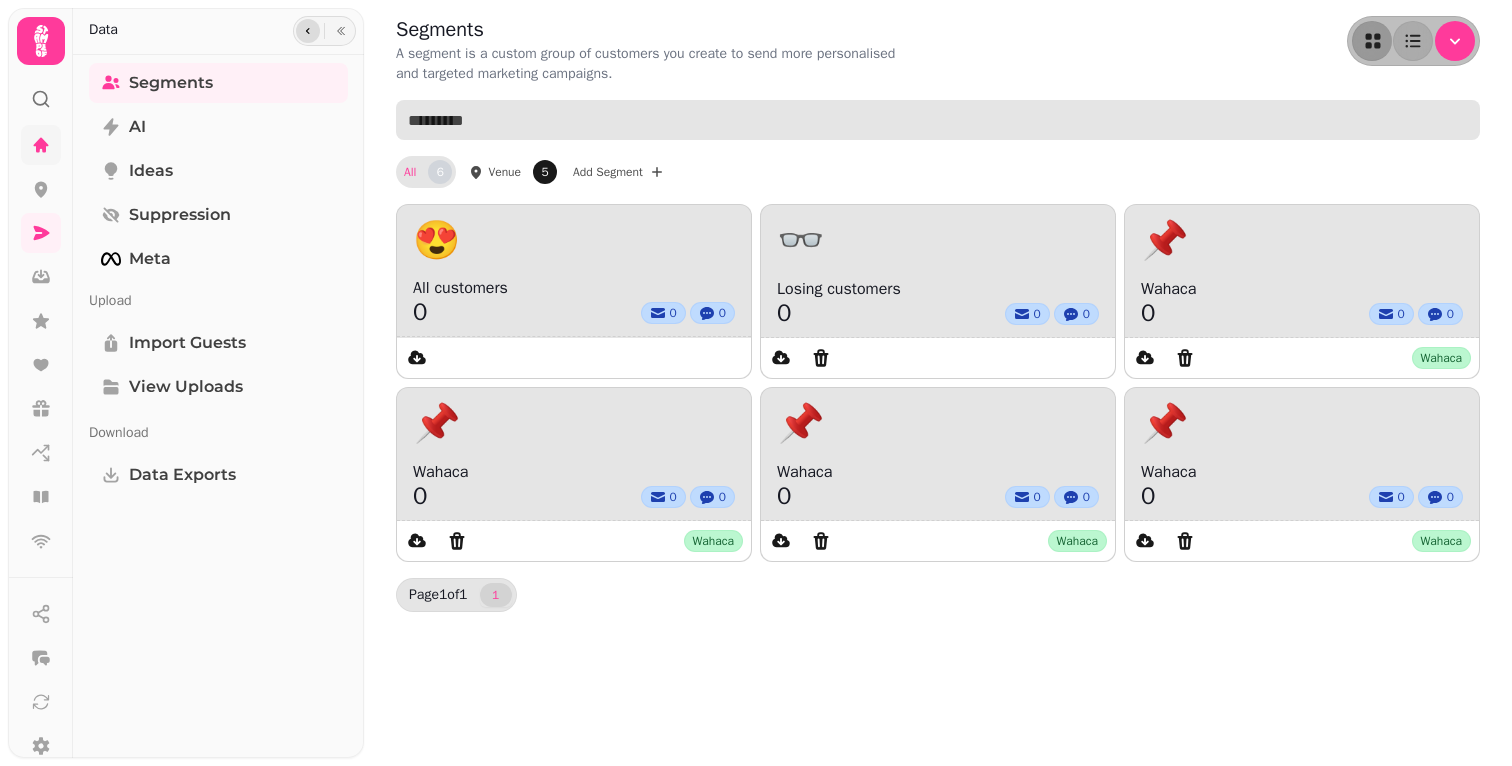 type 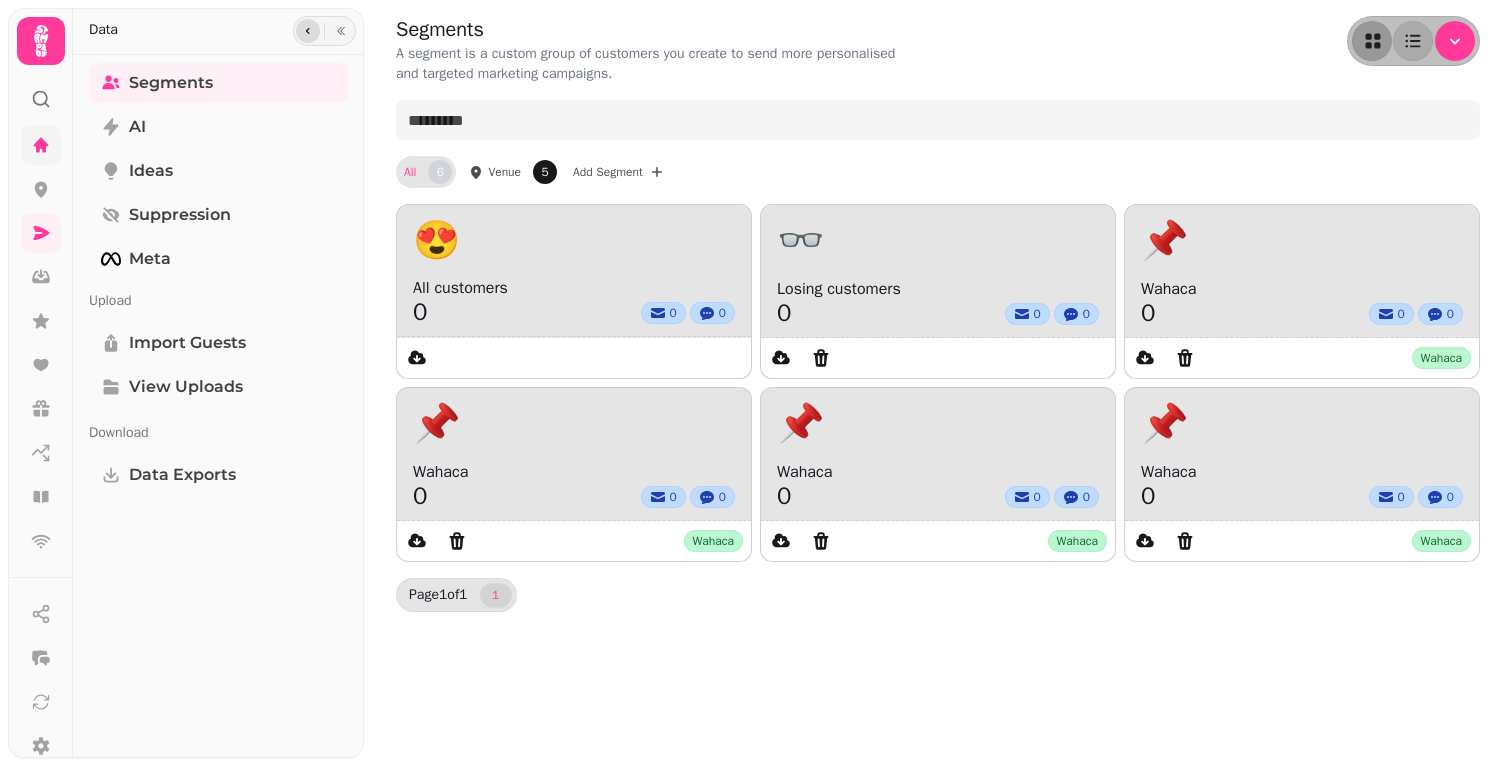 click 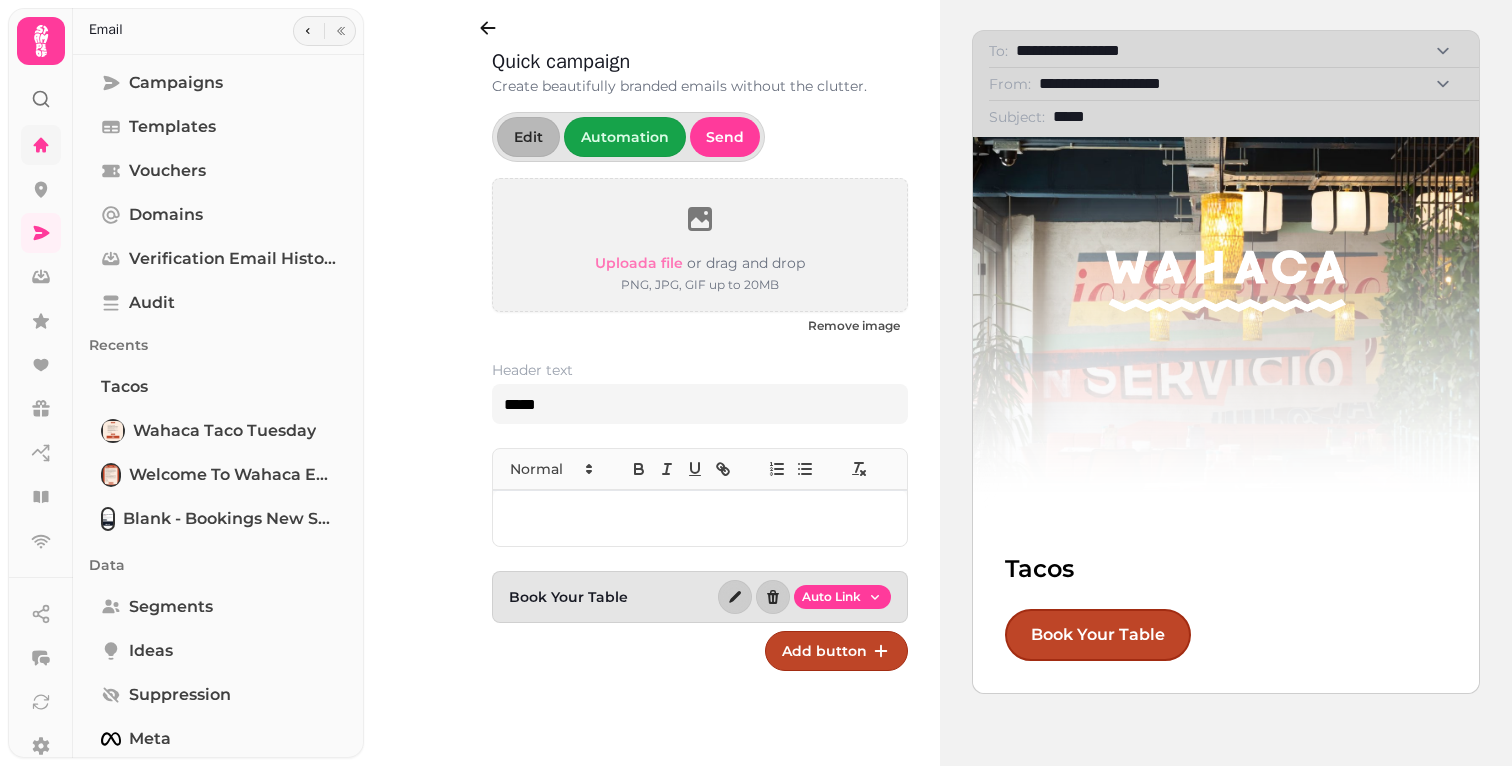 scroll, scrollTop: 0, scrollLeft: 0, axis: both 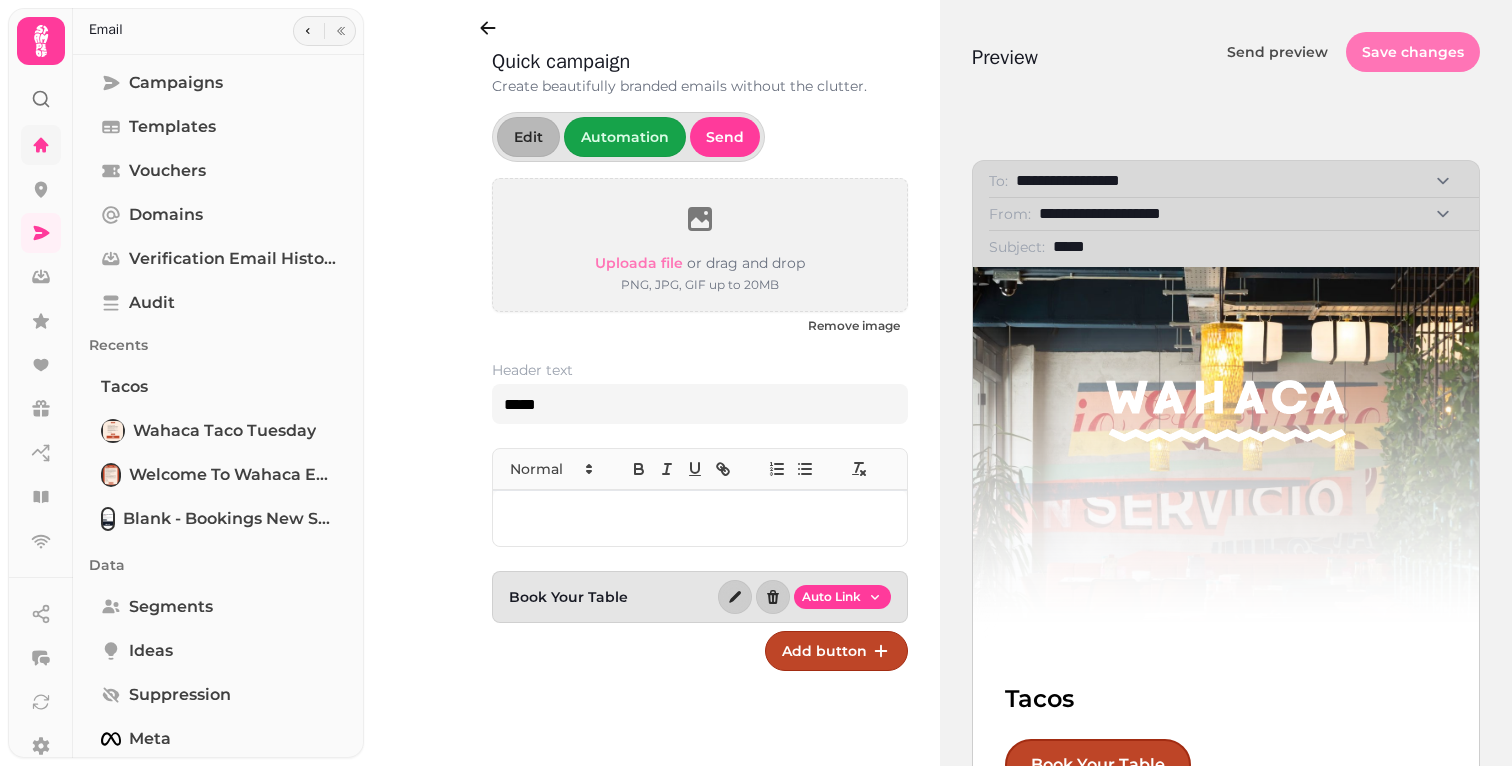 click on "Save changes" at bounding box center (1413, 52) 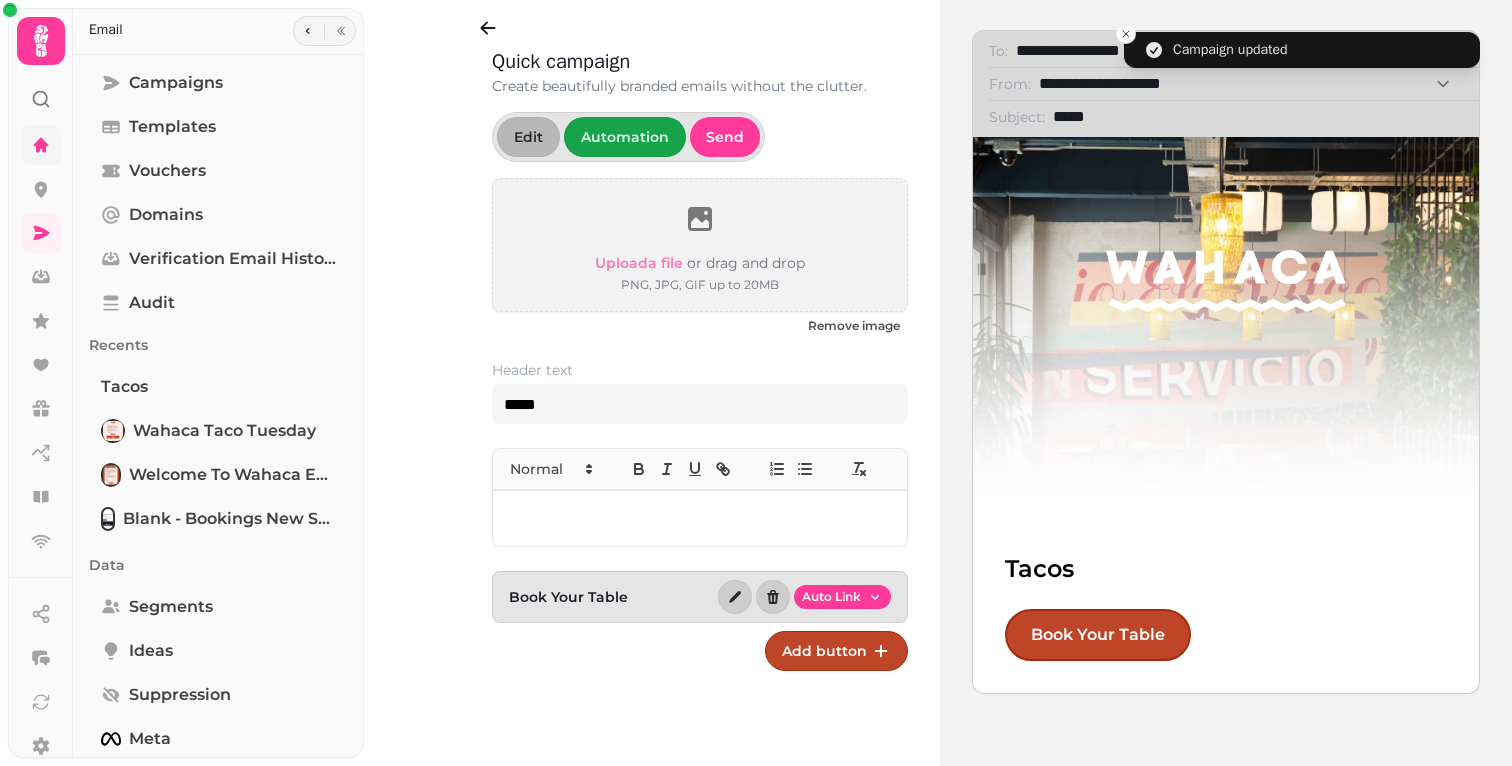 scroll, scrollTop: 0, scrollLeft: 0, axis: both 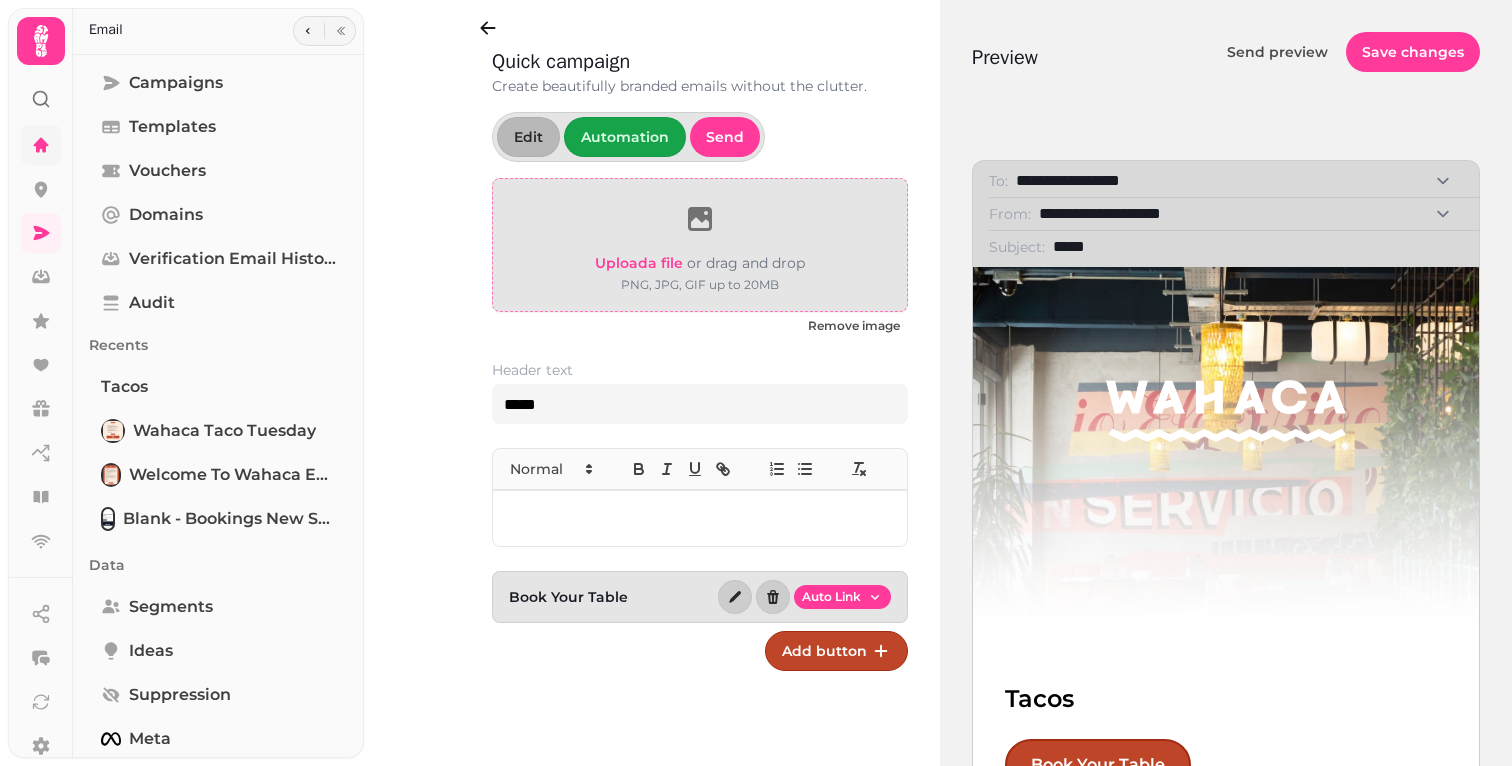 click on "Upload  a file" at bounding box center (639, 263) 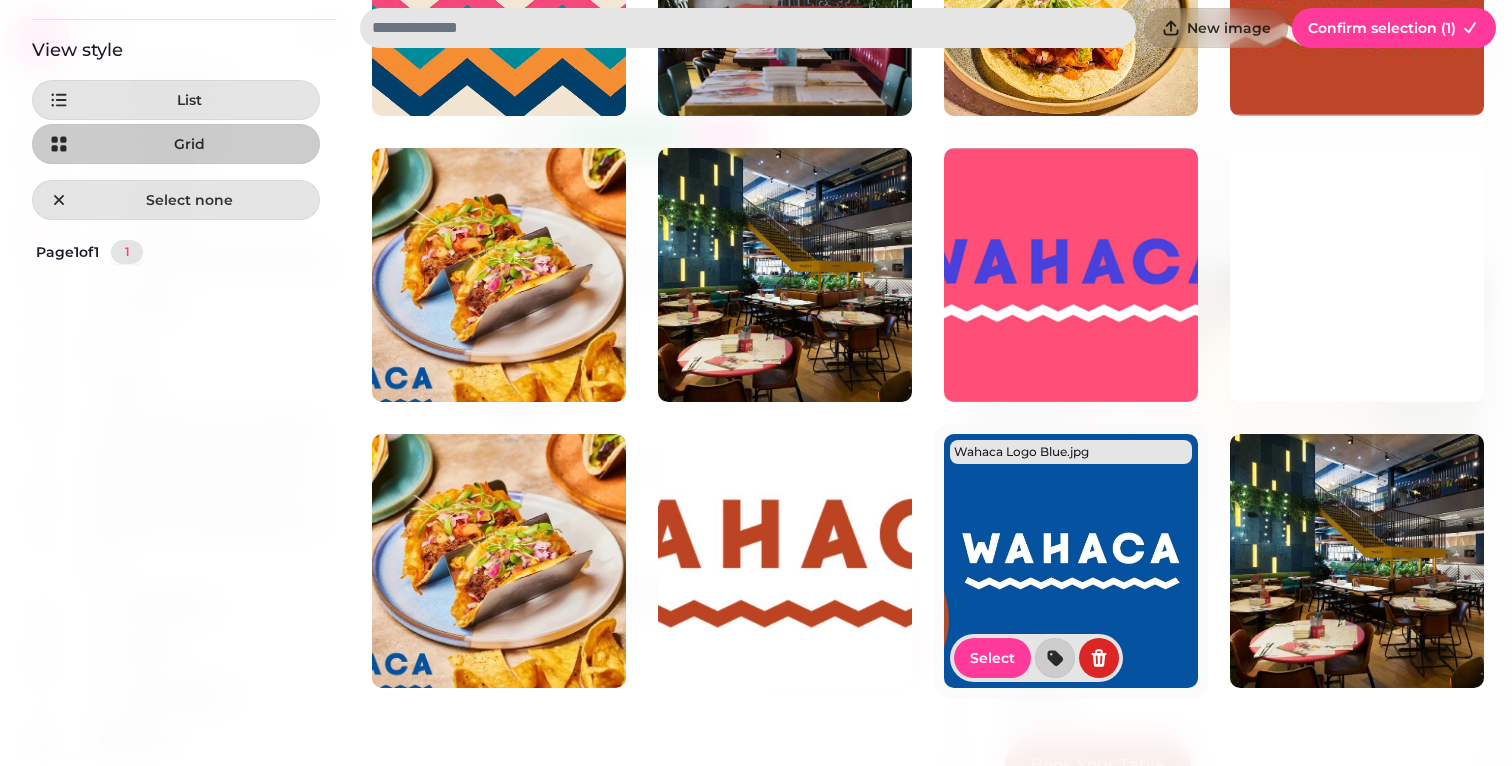 scroll, scrollTop: 0, scrollLeft: 0, axis: both 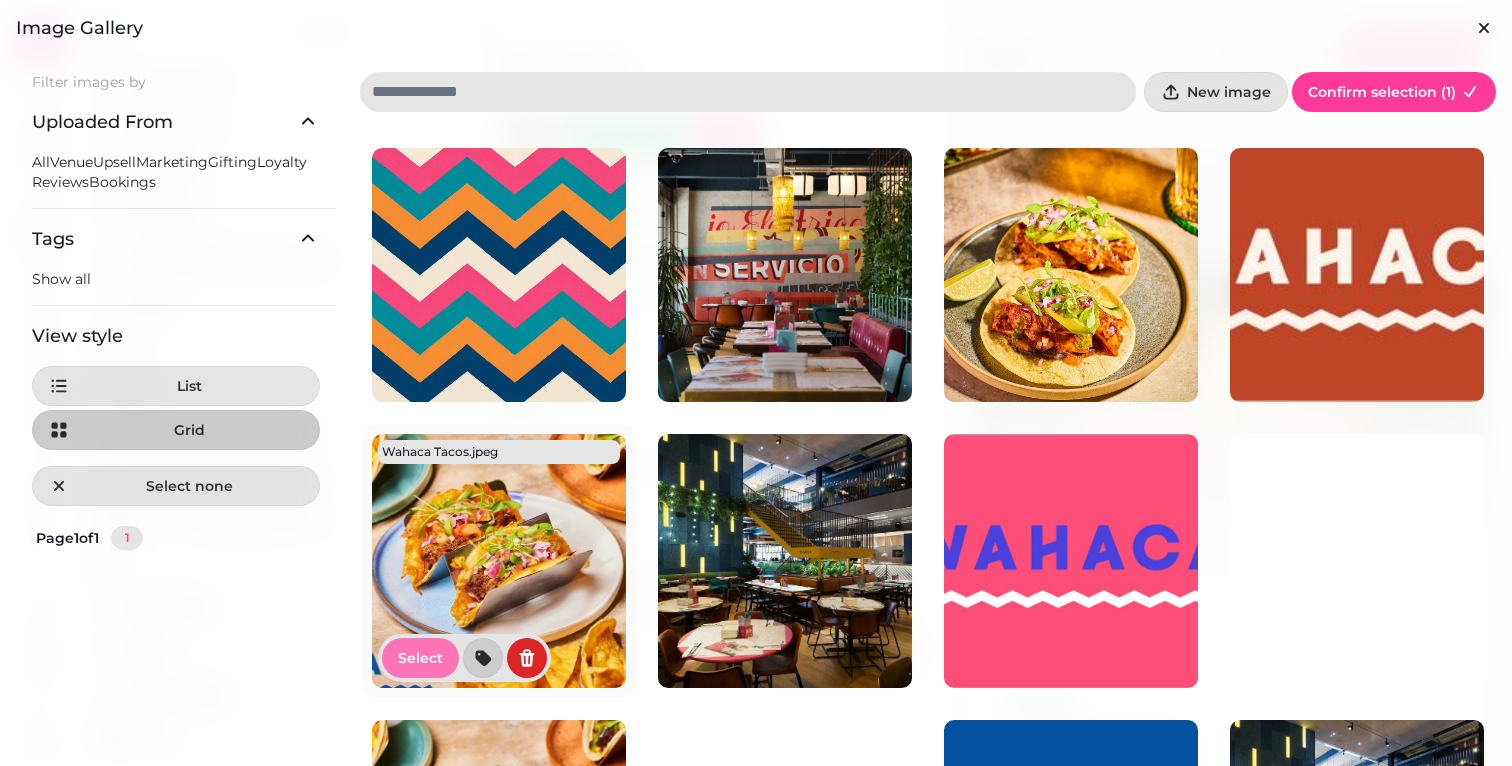 click on "Select" at bounding box center [420, 658] 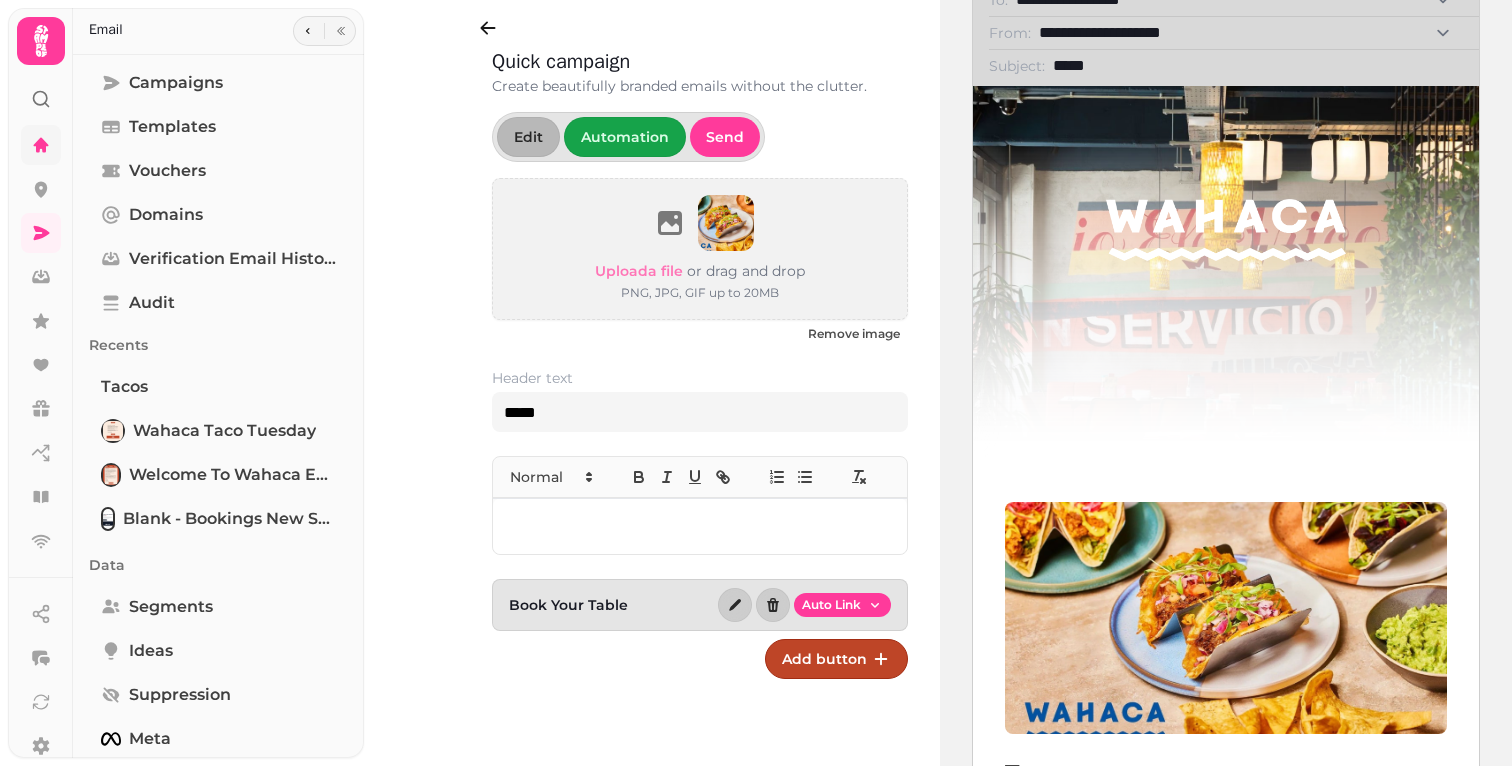 scroll, scrollTop: 187, scrollLeft: 0, axis: vertical 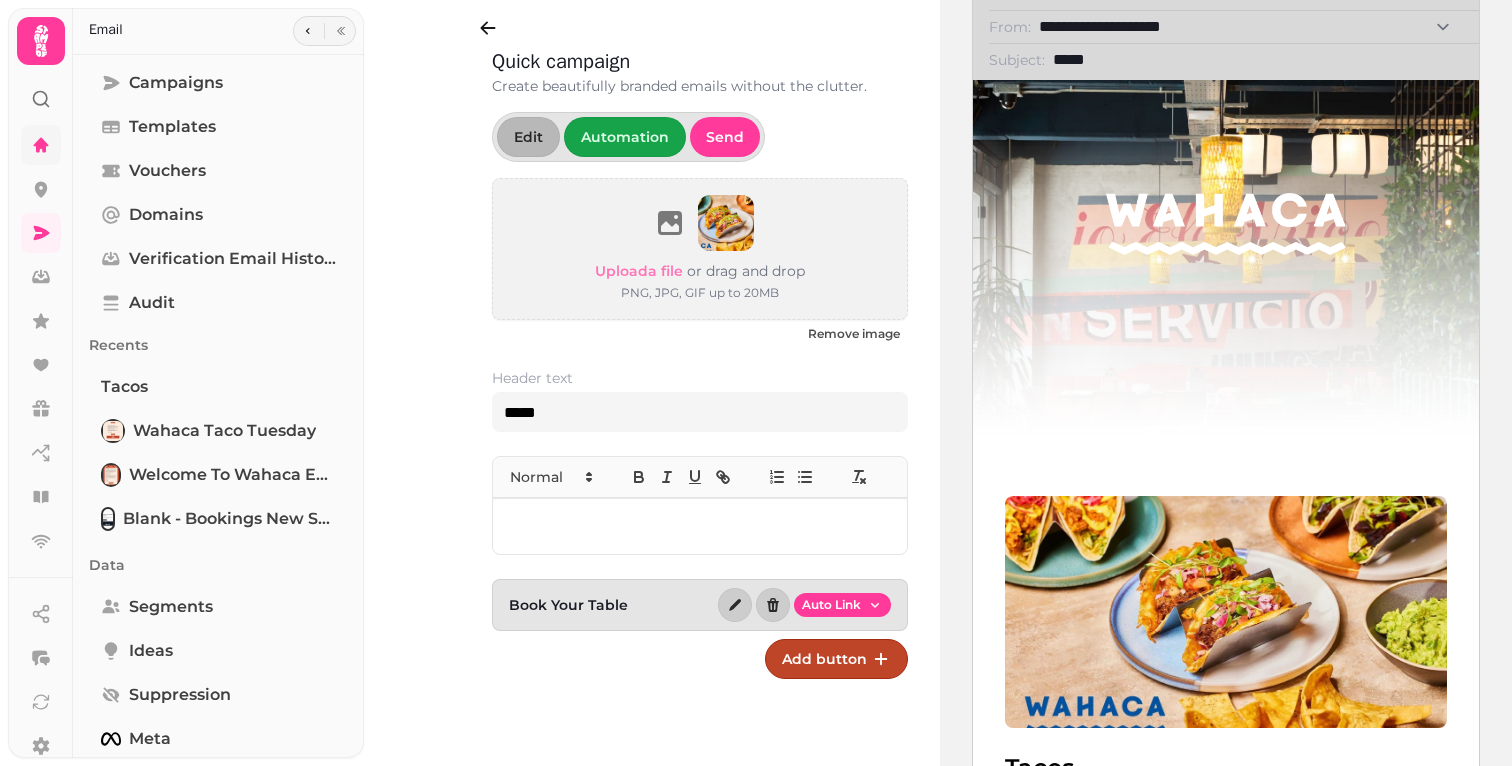 click at bounding box center (700, 526) 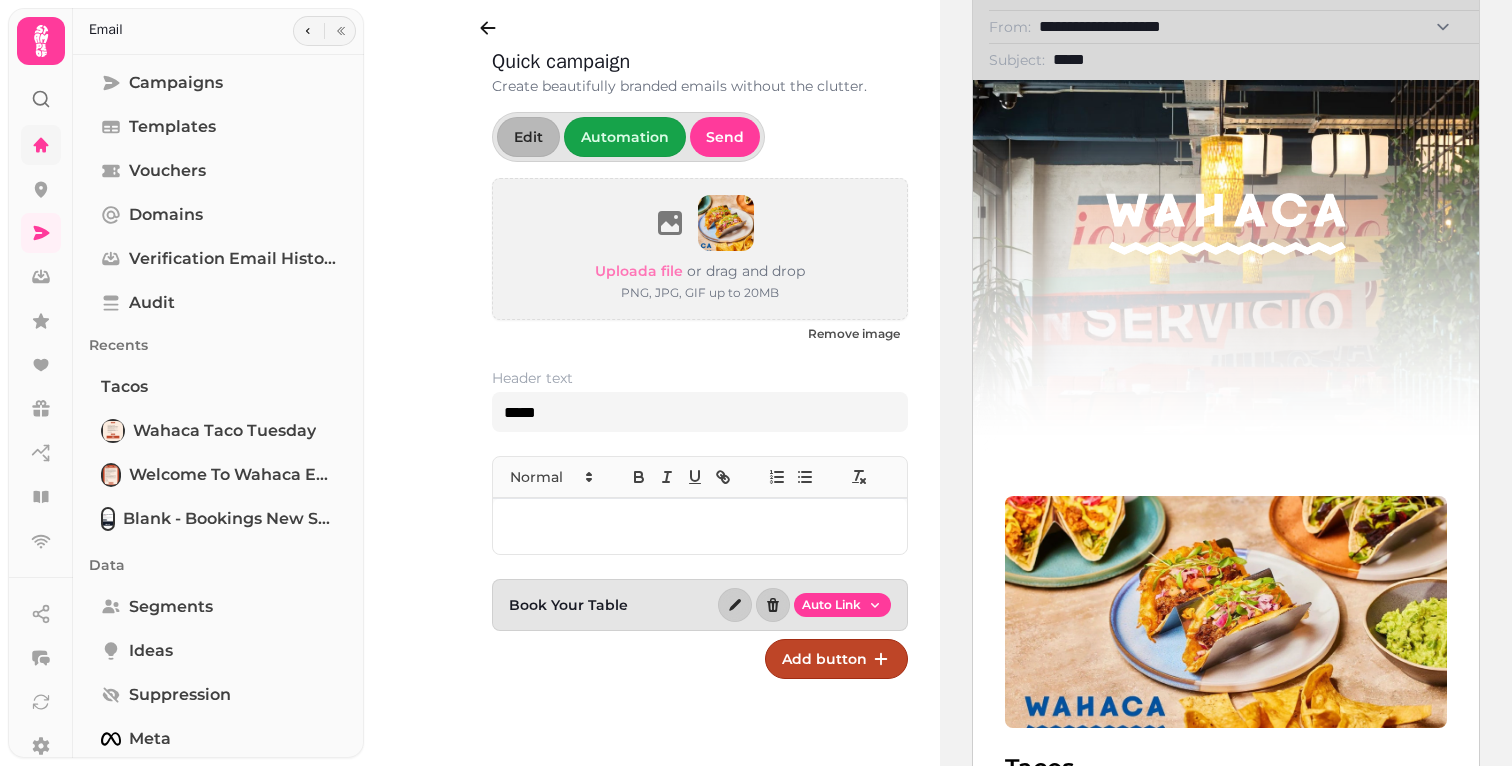 type 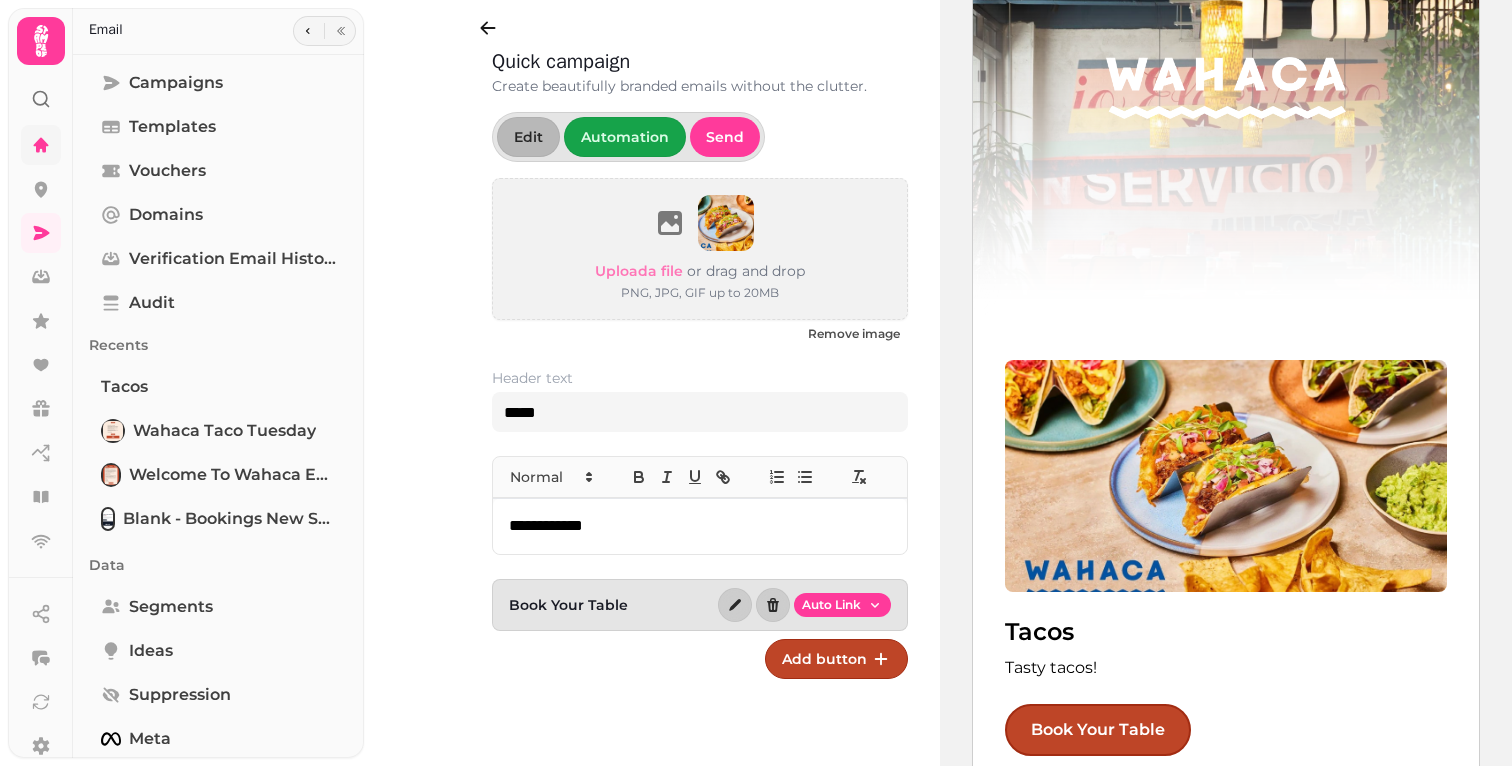 scroll, scrollTop: 0, scrollLeft: 0, axis: both 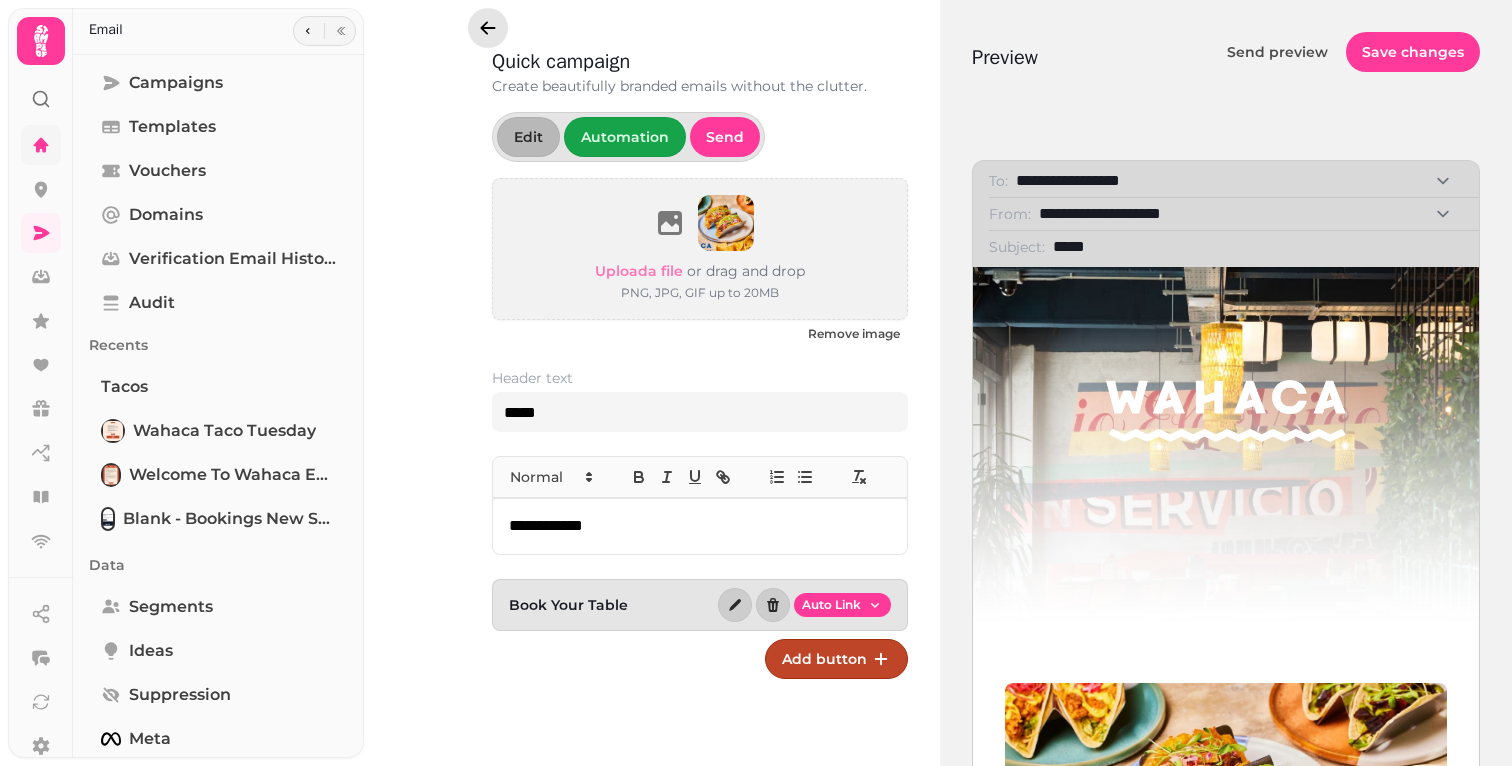 click 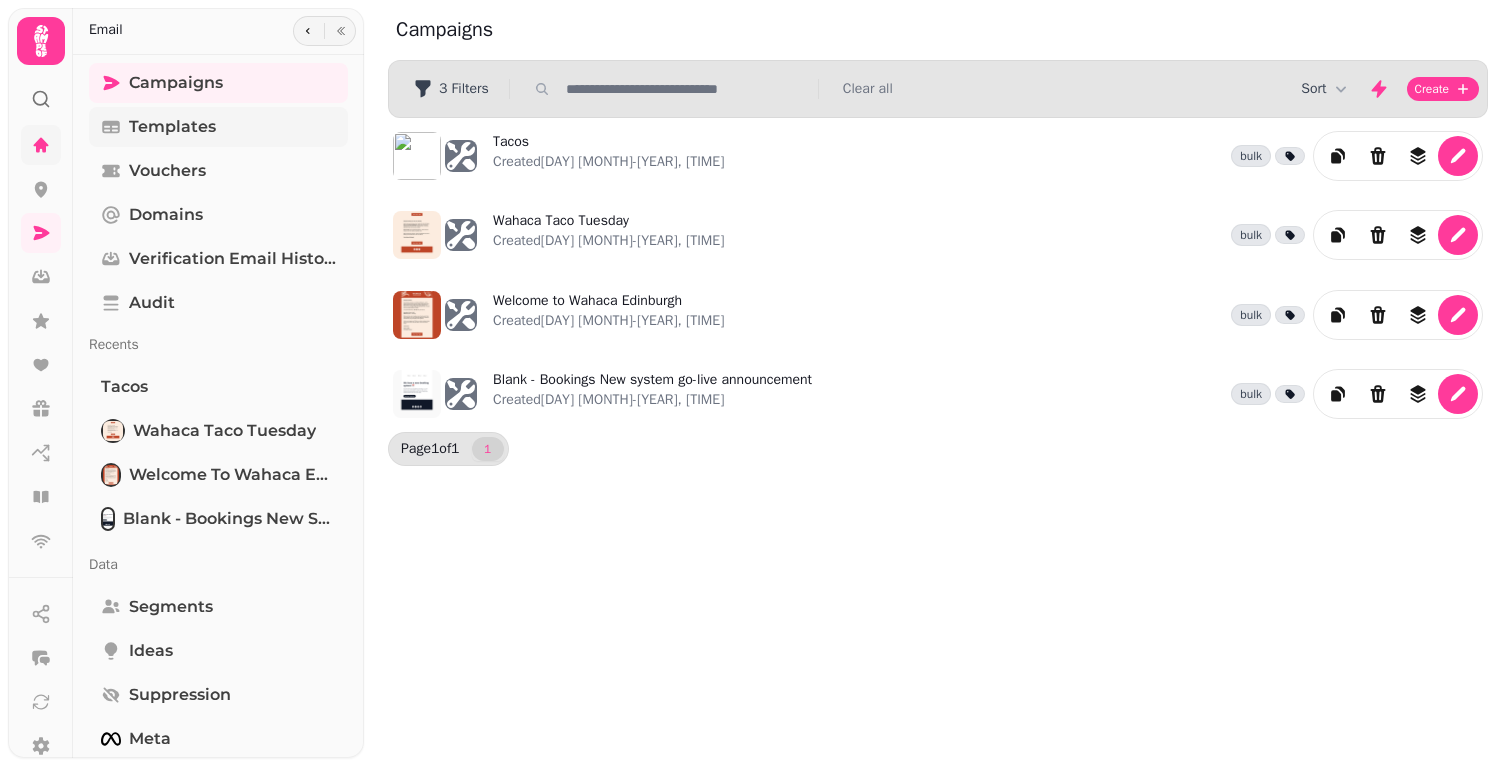 click on "Templates" at bounding box center [172, 127] 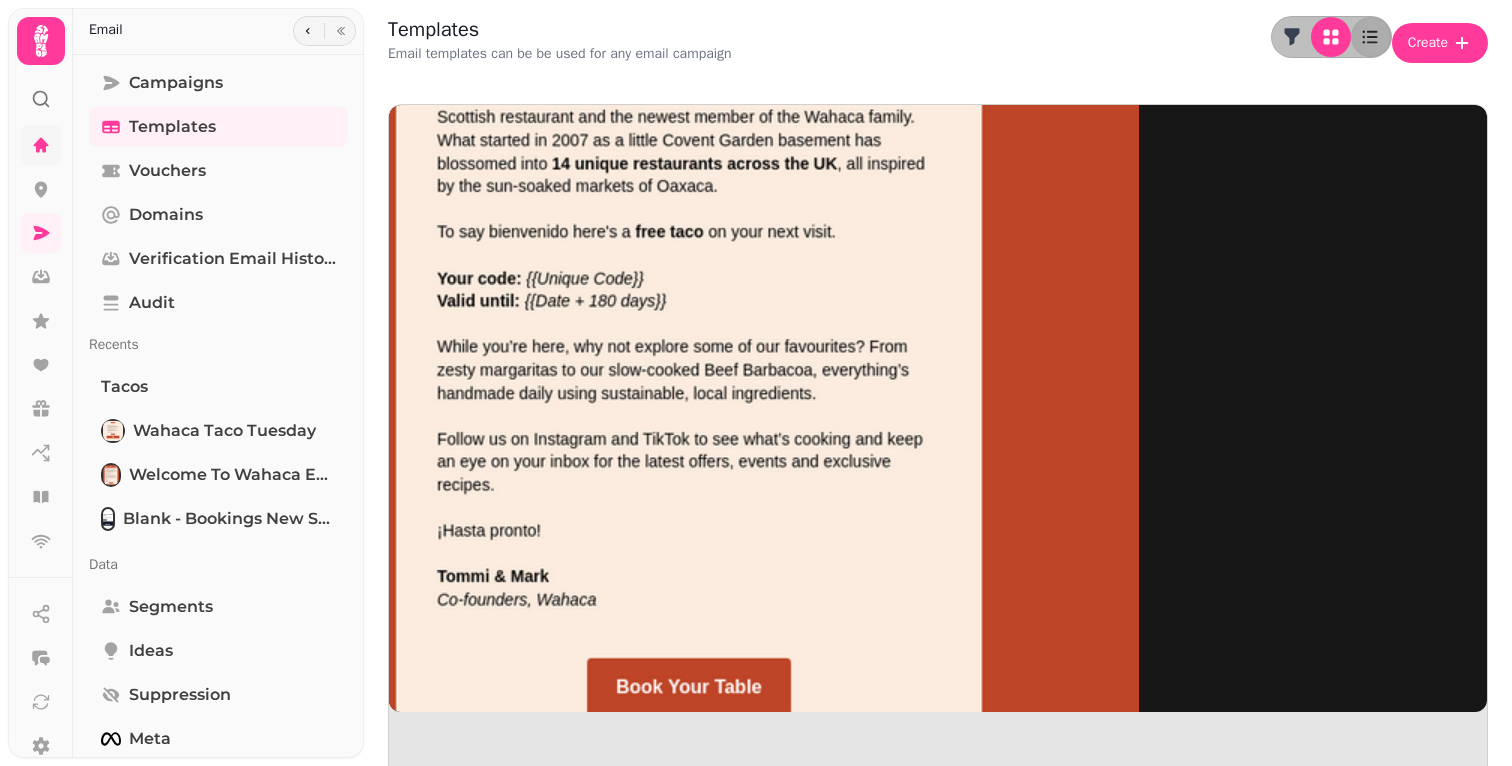 click 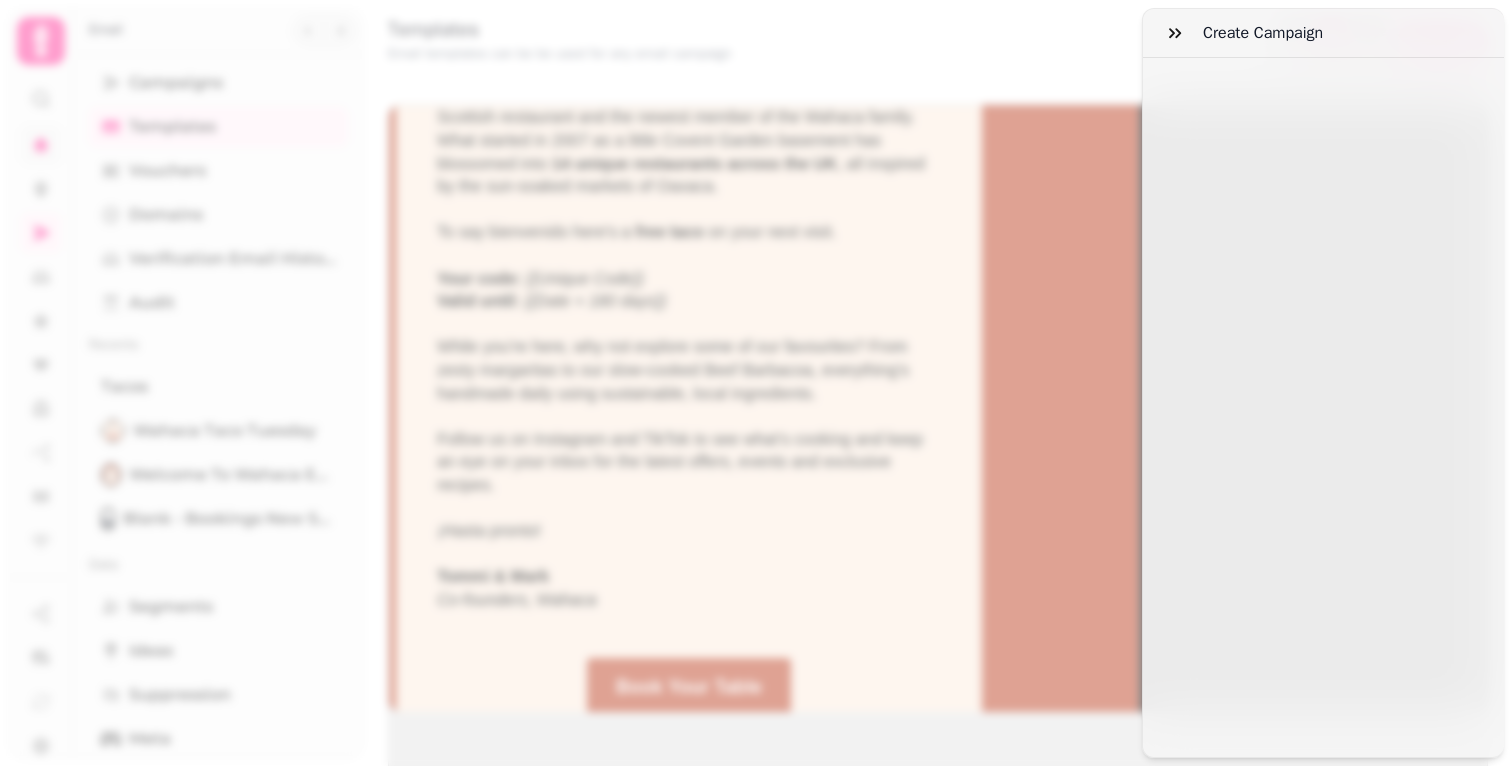 select on "**********" 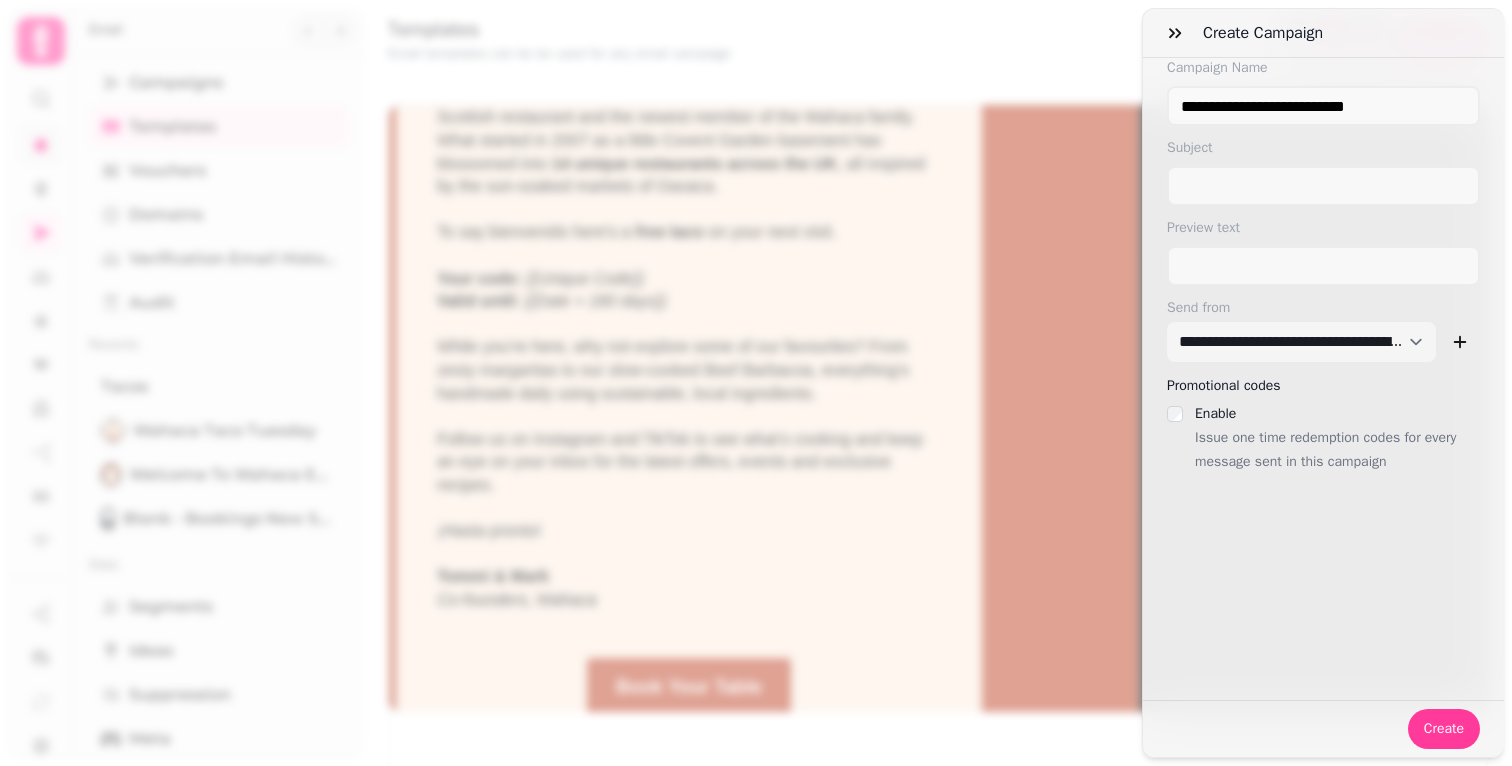 click on "**********" at bounding box center (756, 399) 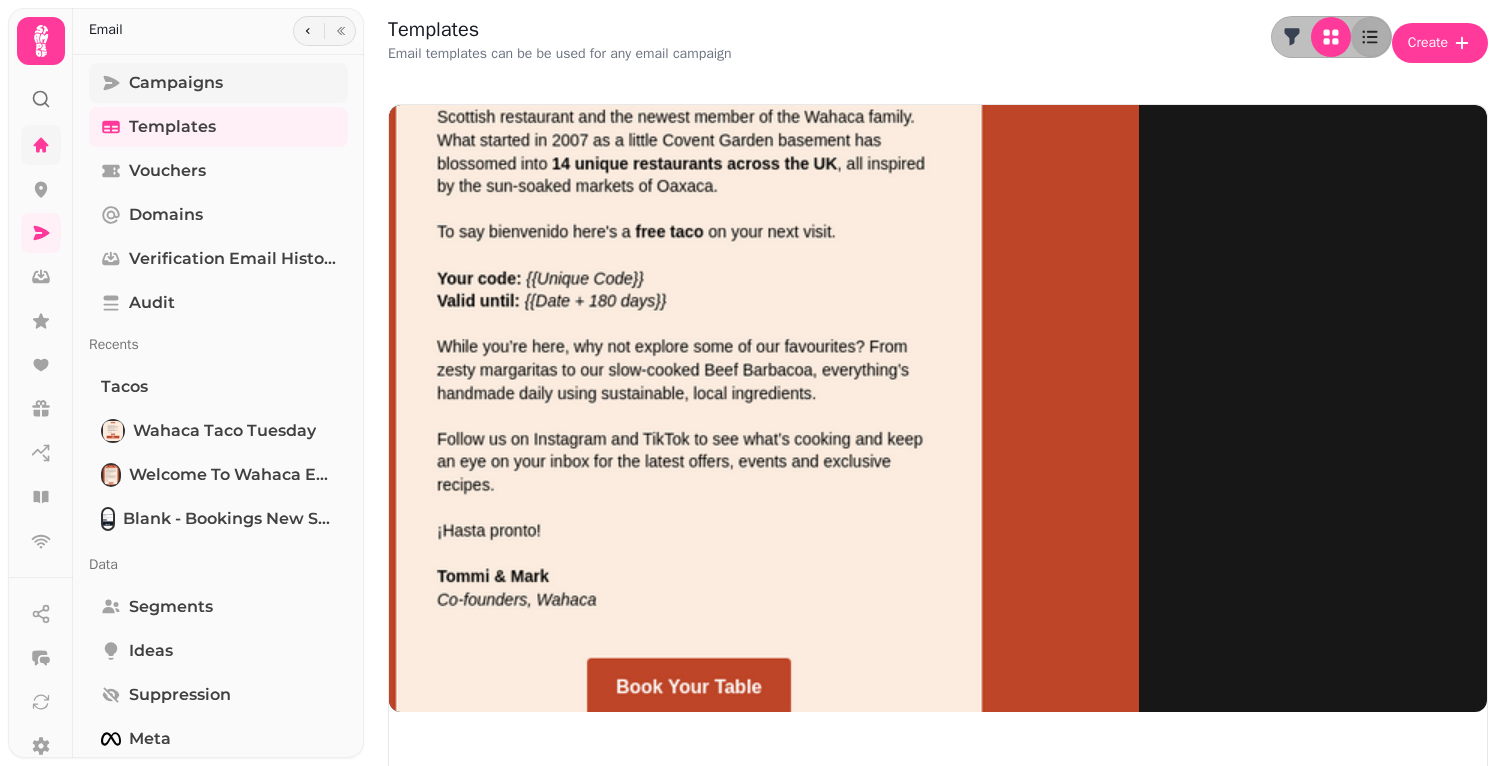 click on "Campaigns" at bounding box center (176, 83) 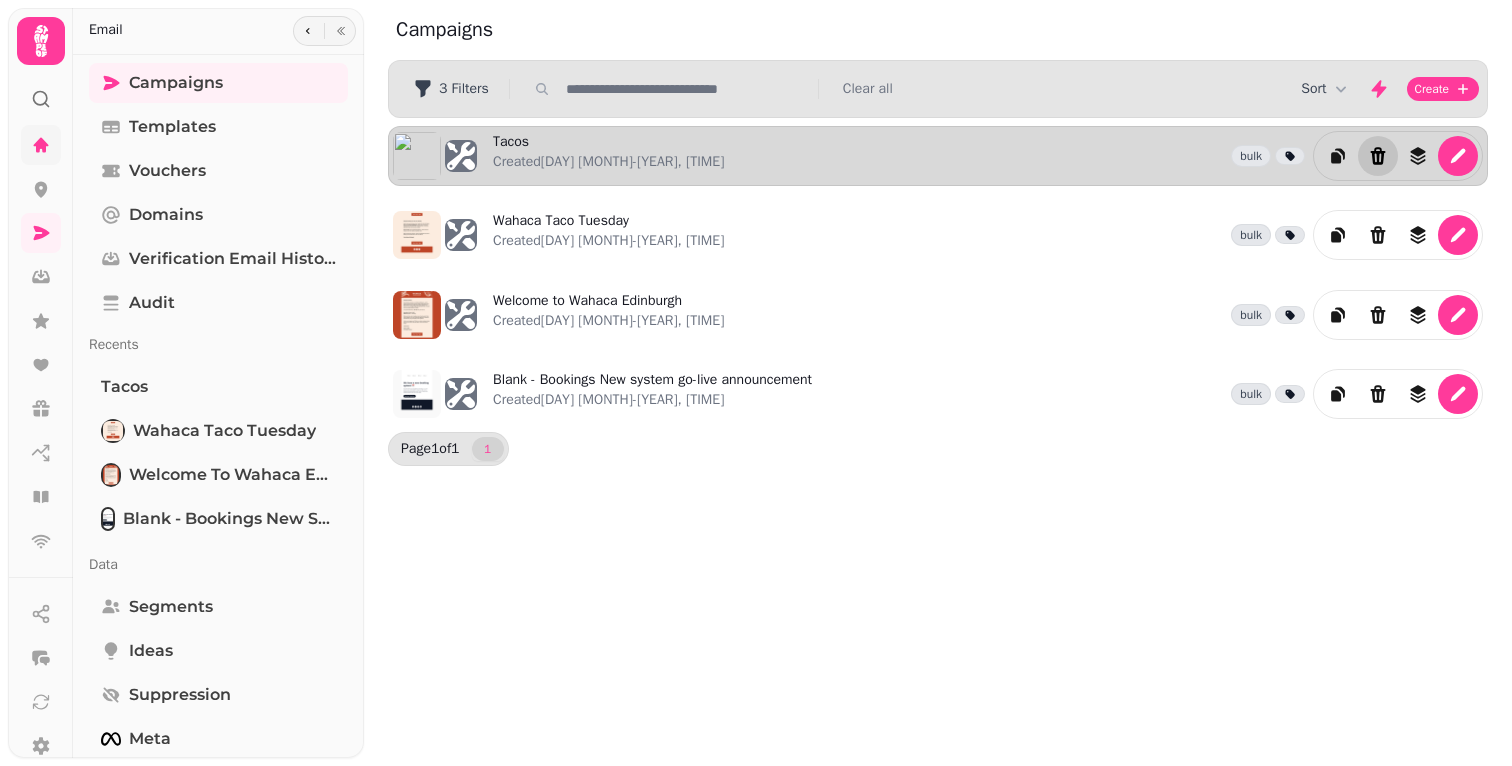 click 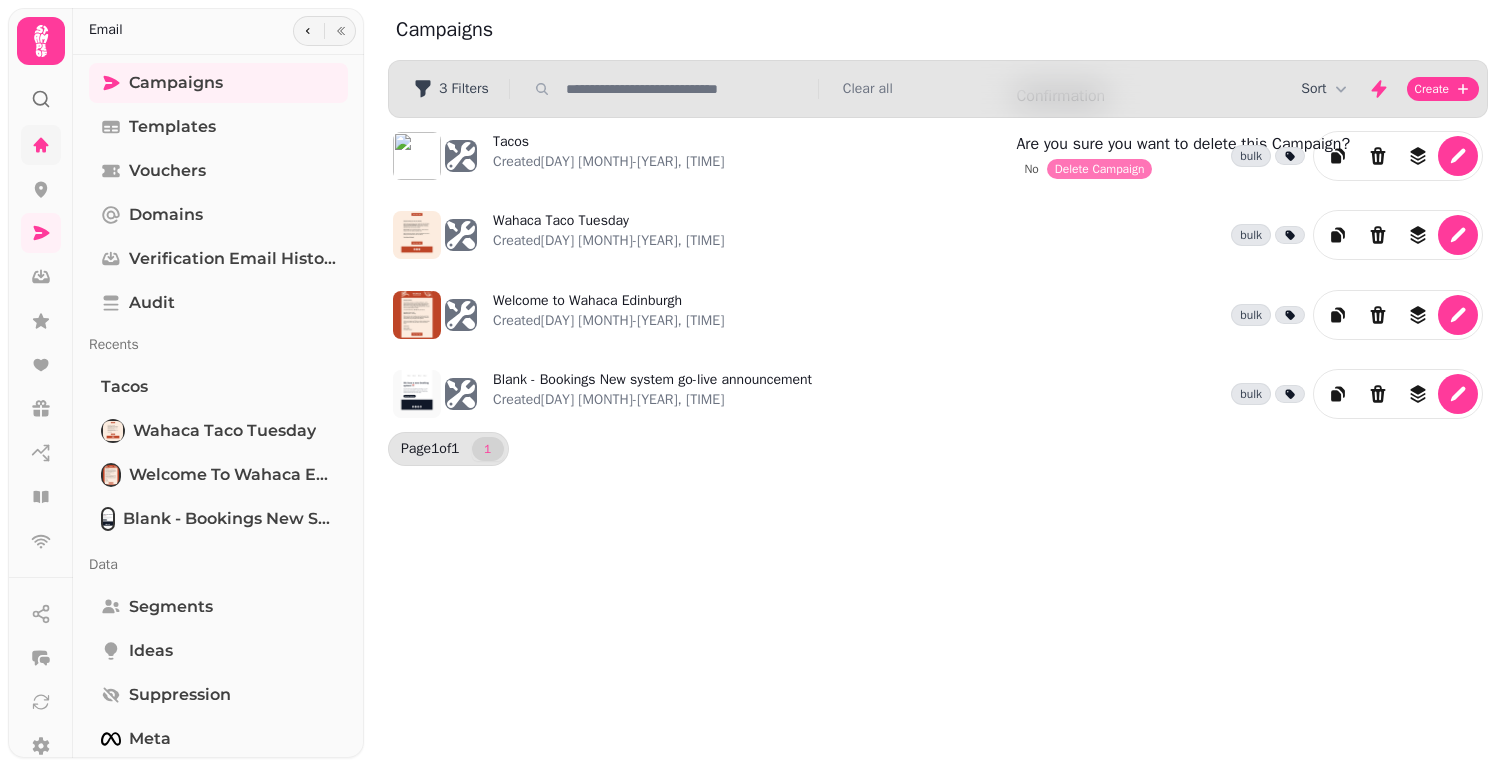 click on "Delete Campaign" at bounding box center (1100, 169) 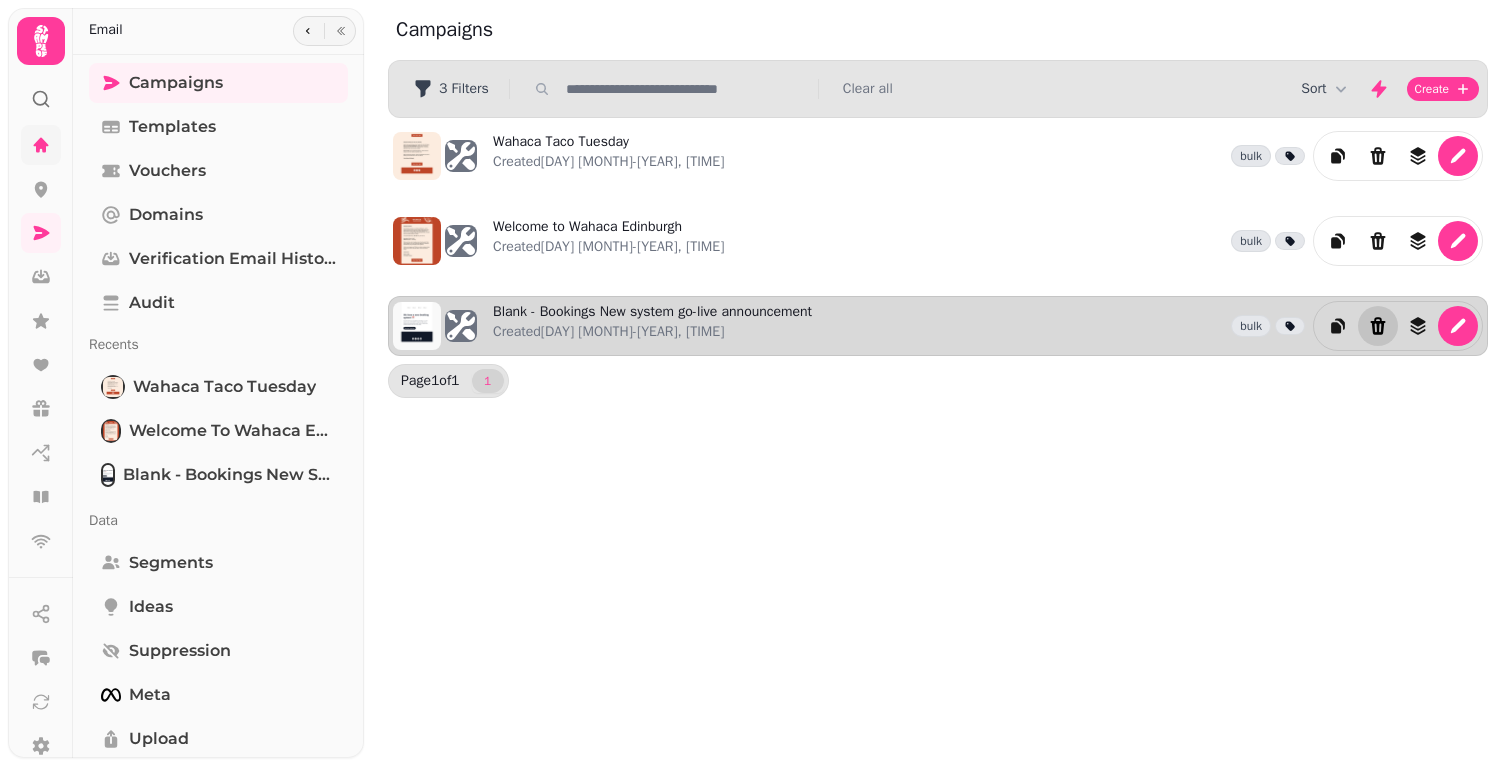 click 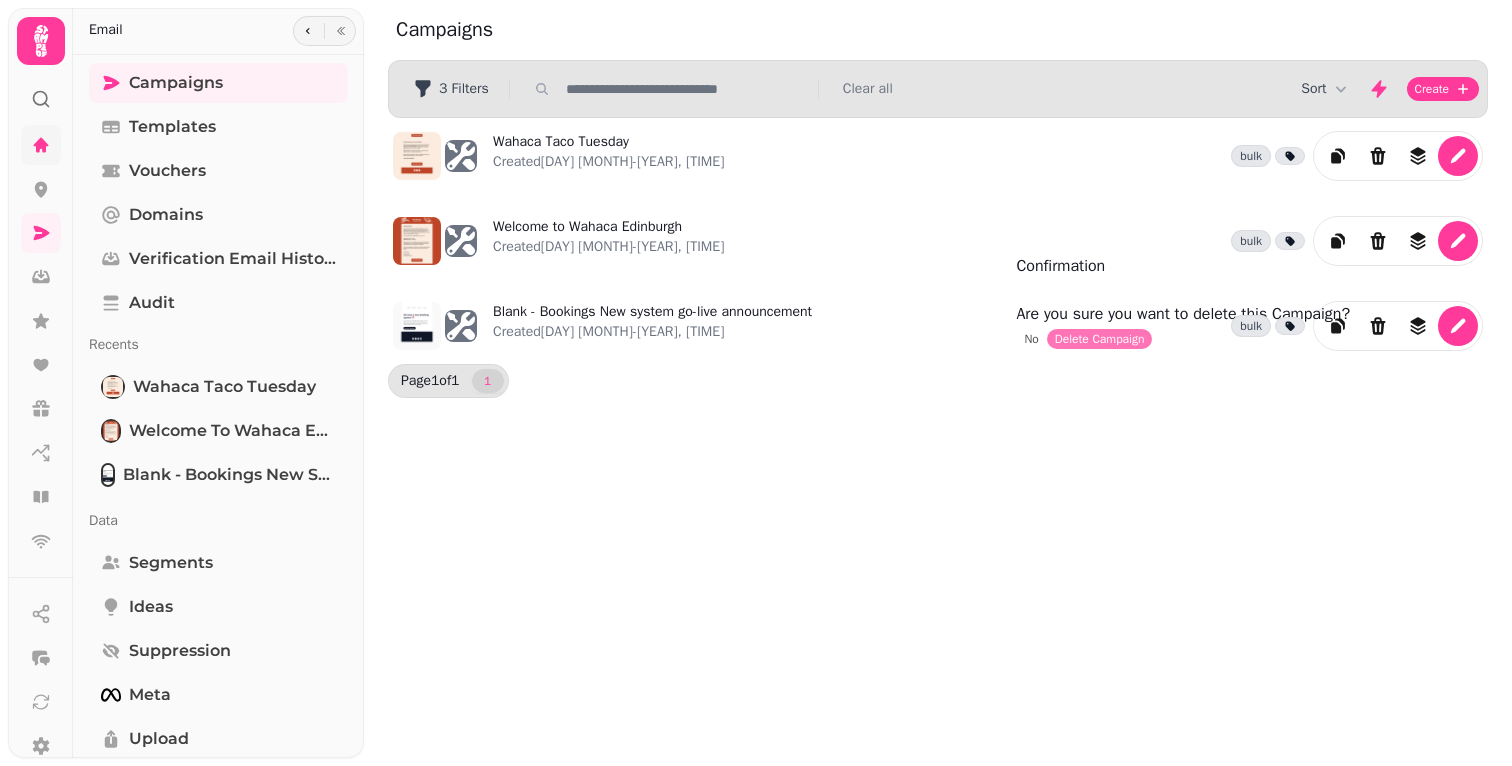 click on "Delete Campaign" at bounding box center (1100, 339) 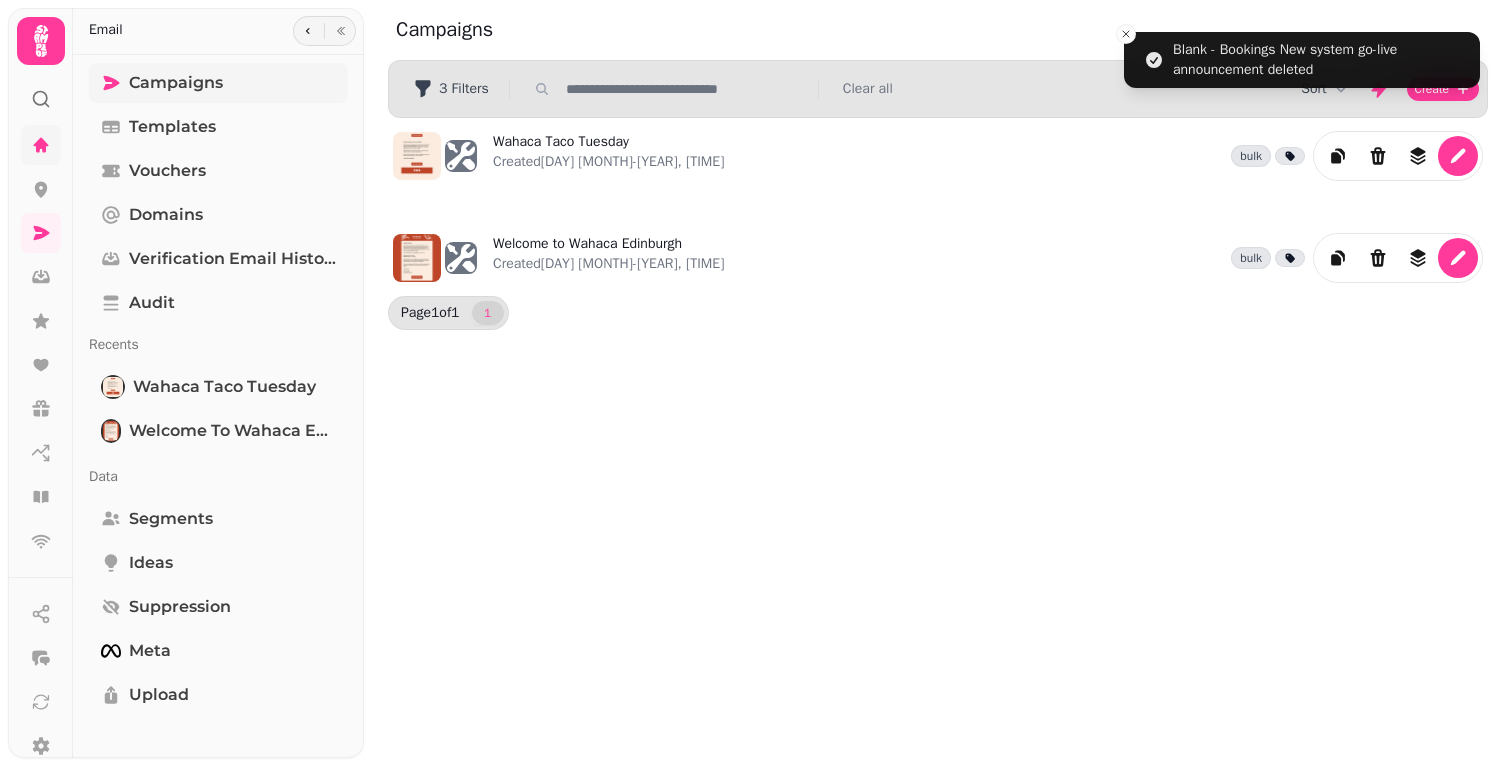 click on "Campaigns" at bounding box center [176, 83] 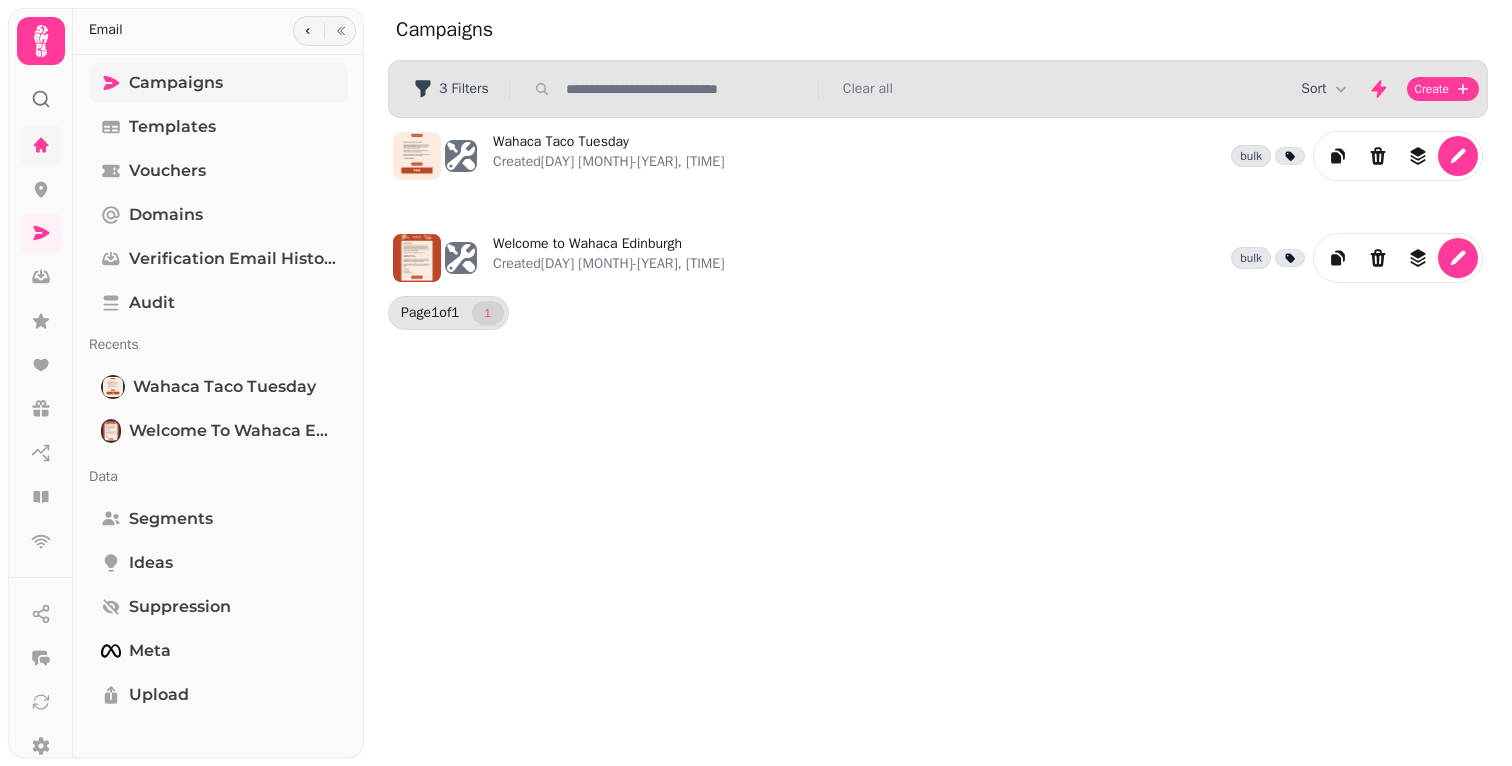 click on "Campaigns" at bounding box center (176, 83) 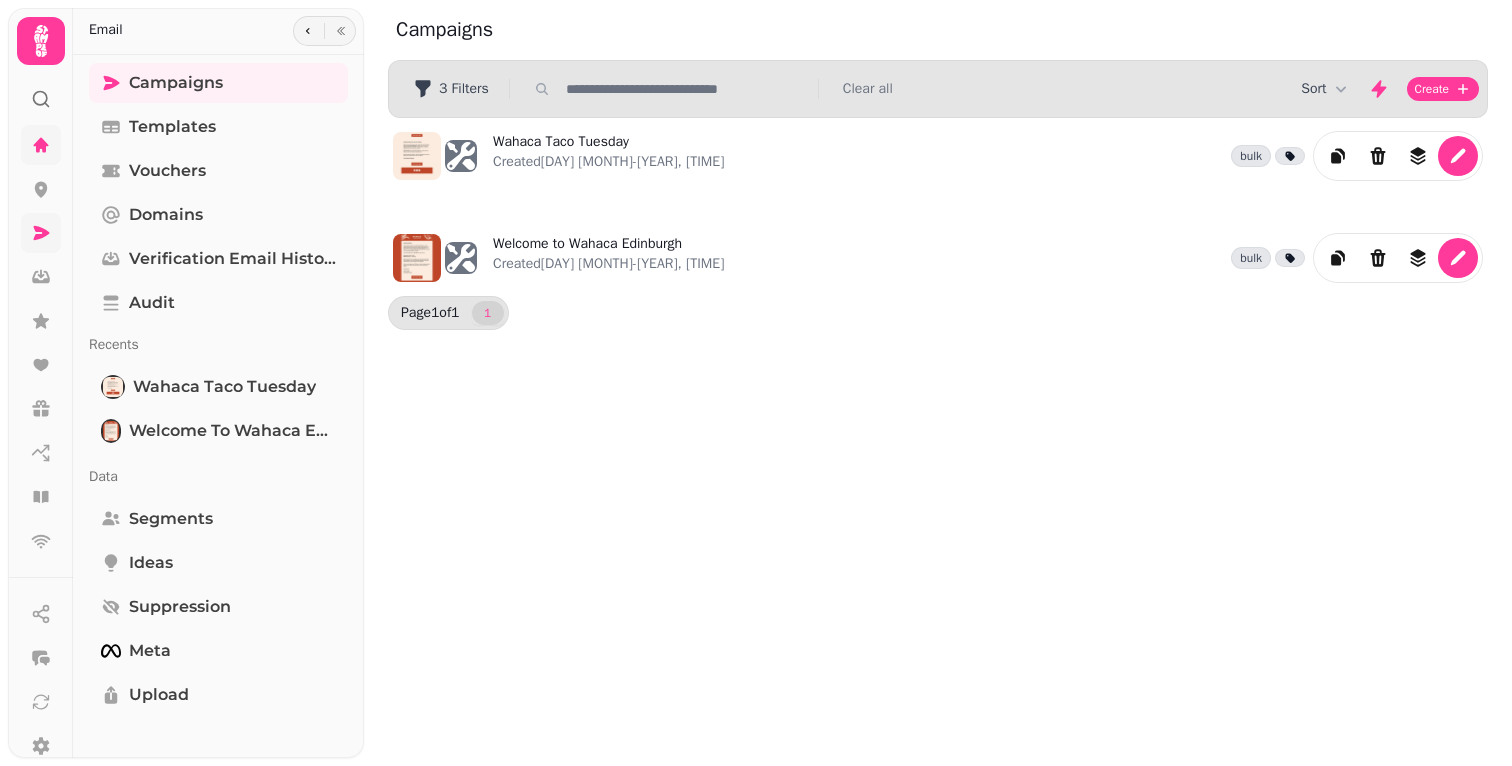 click 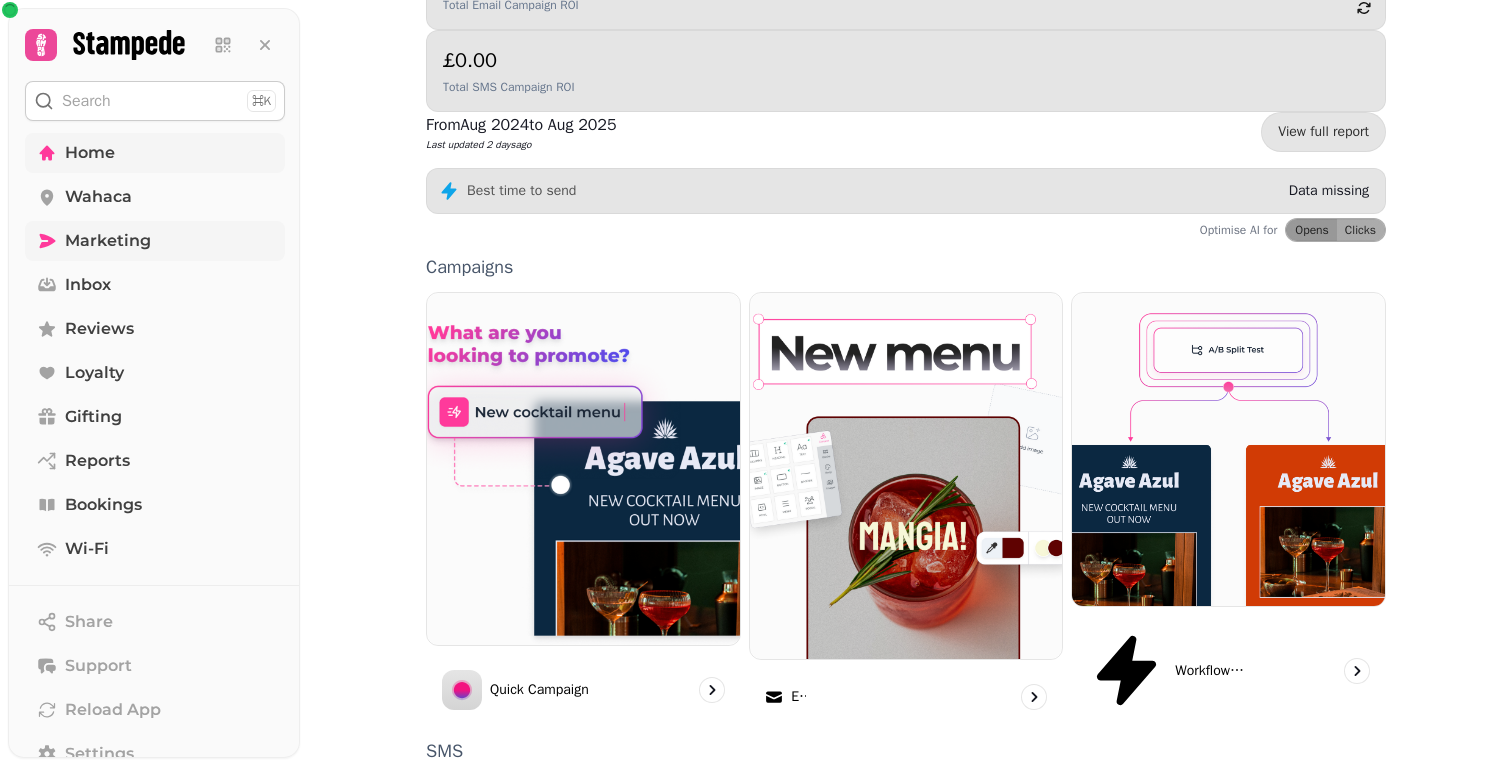 scroll, scrollTop: 394, scrollLeft: 0, axis: vertical 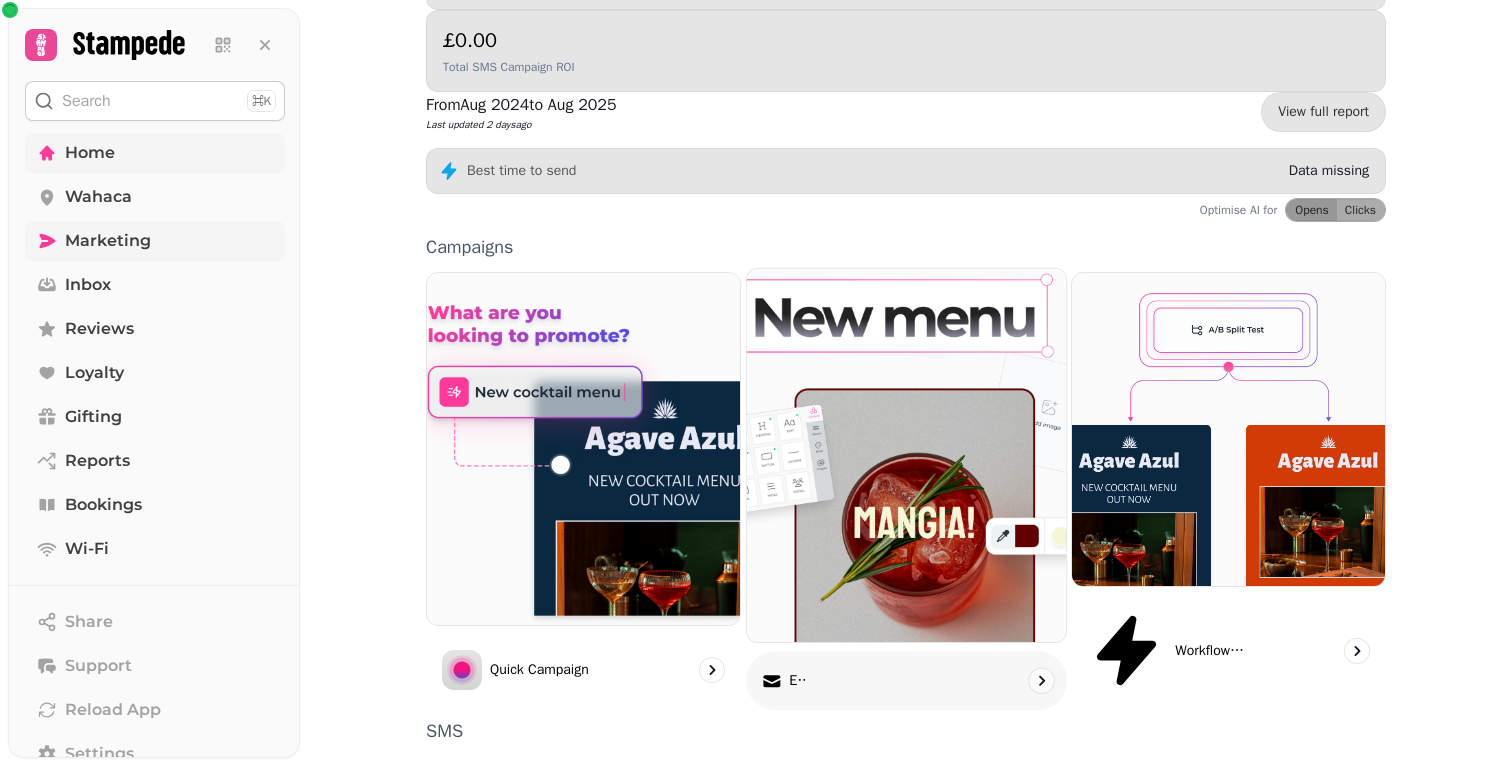 click at bounding box center [906, 455] 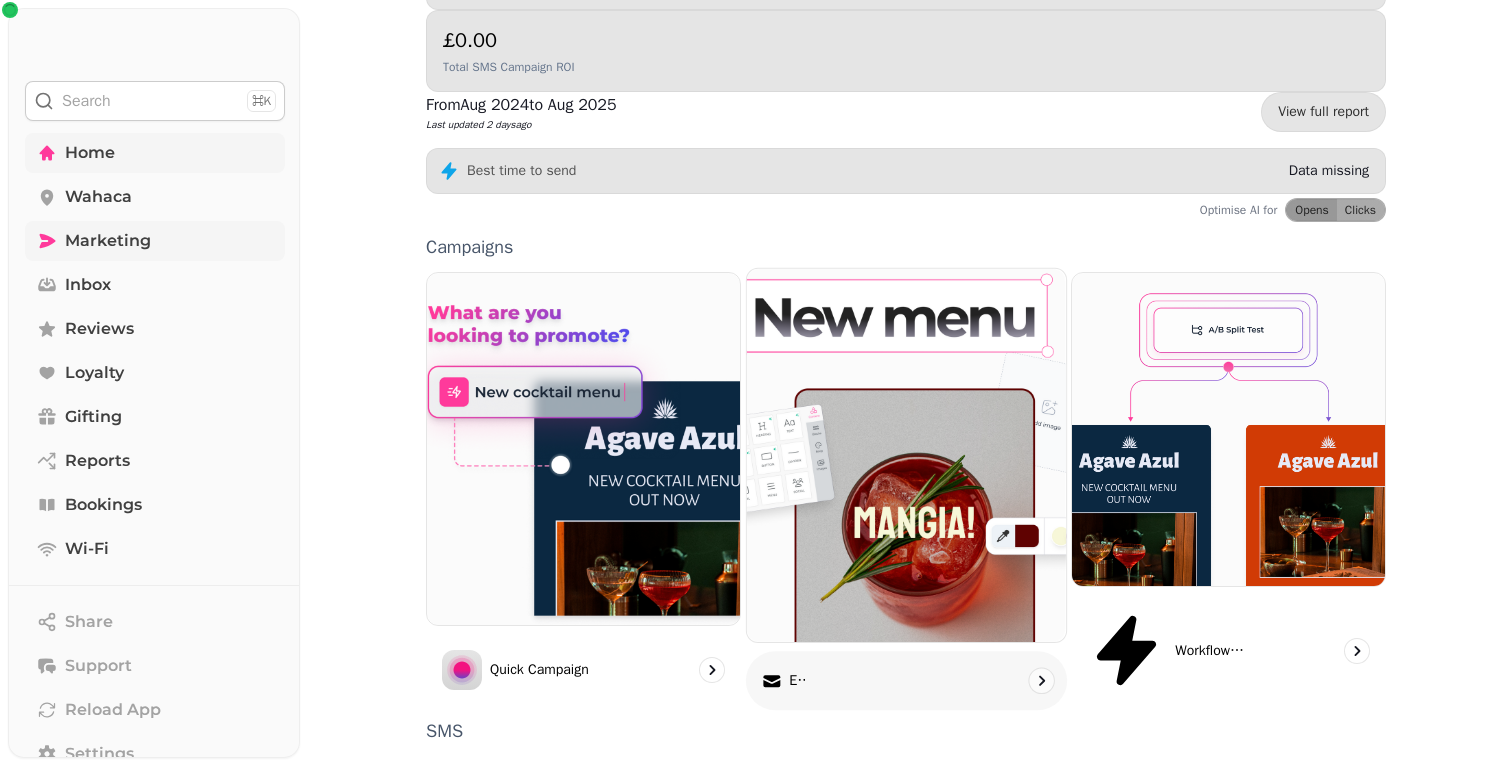 scroll, scrollTop: 0, scrollLeft: 0, axis: both 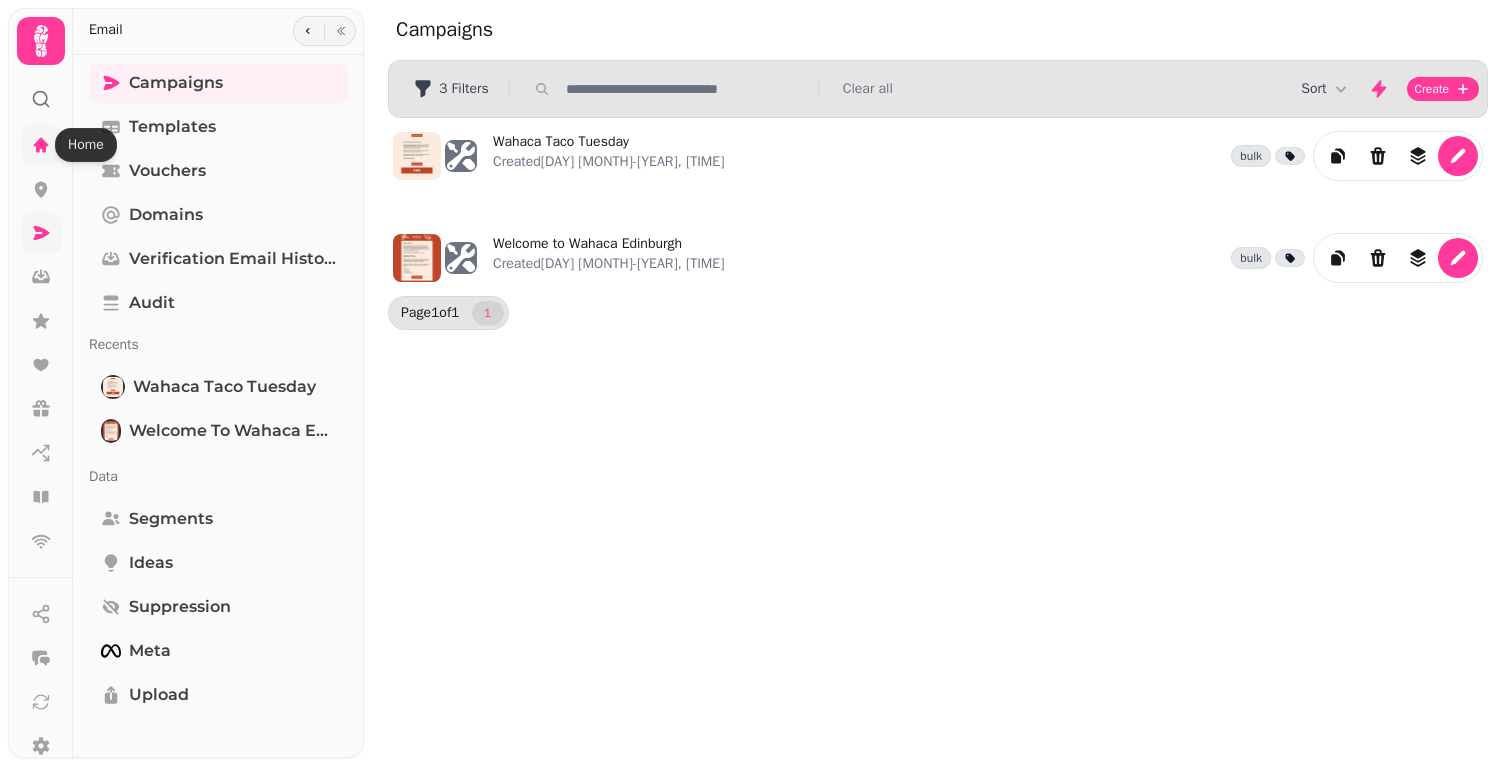 click 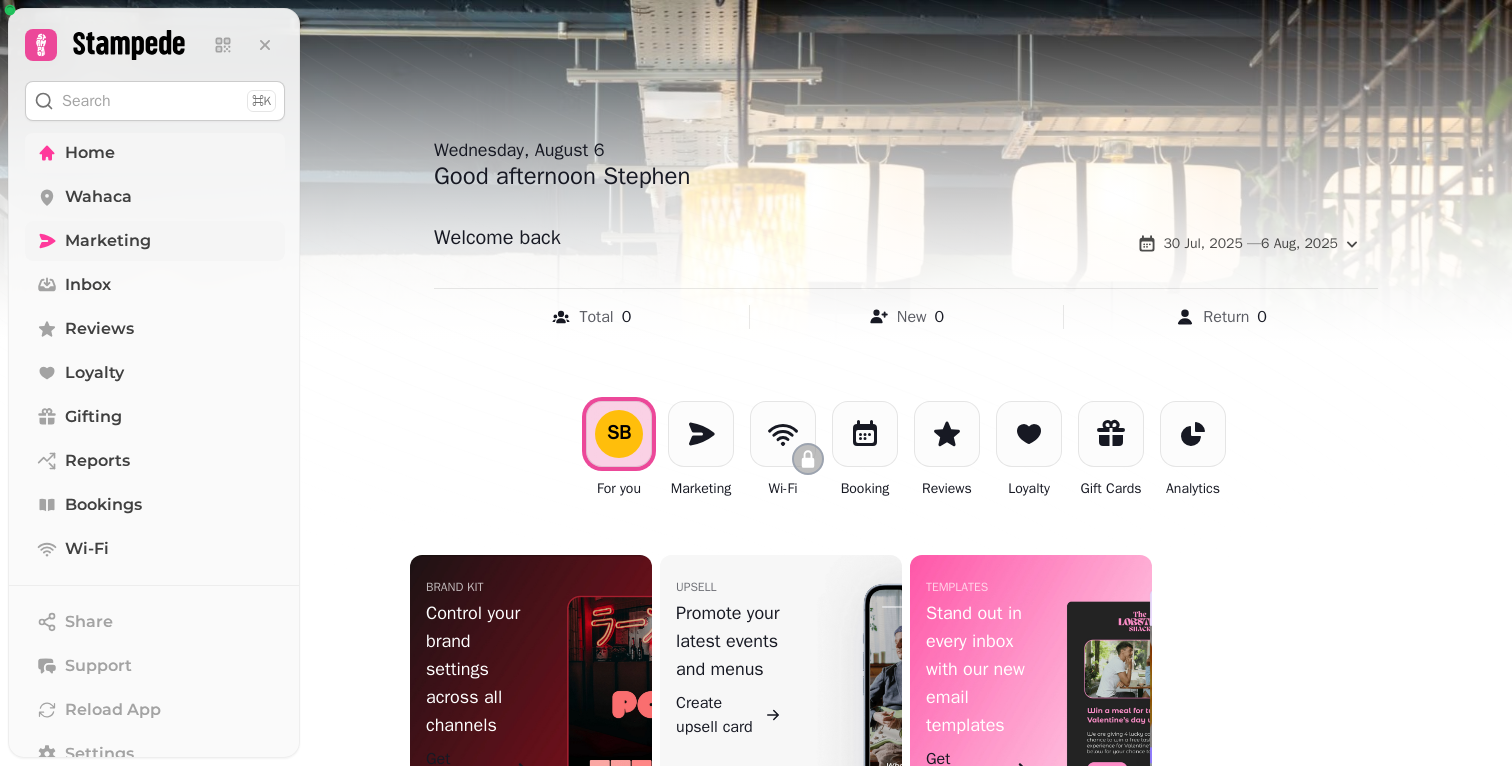 scroll, scrollTop: 69, scrollLeft: 0, axis: vertical 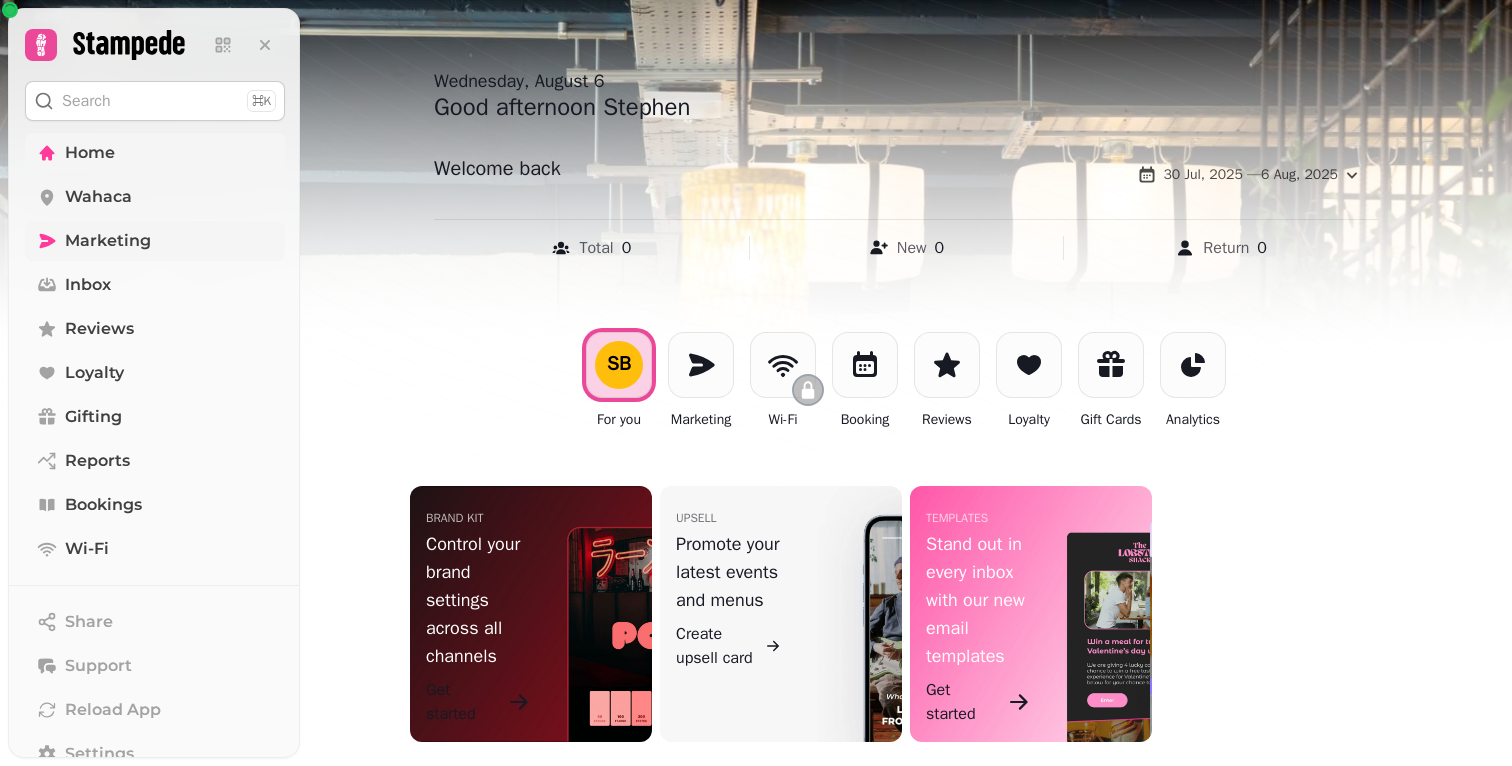 click on "Marketing" at bounding box center (155, 241) 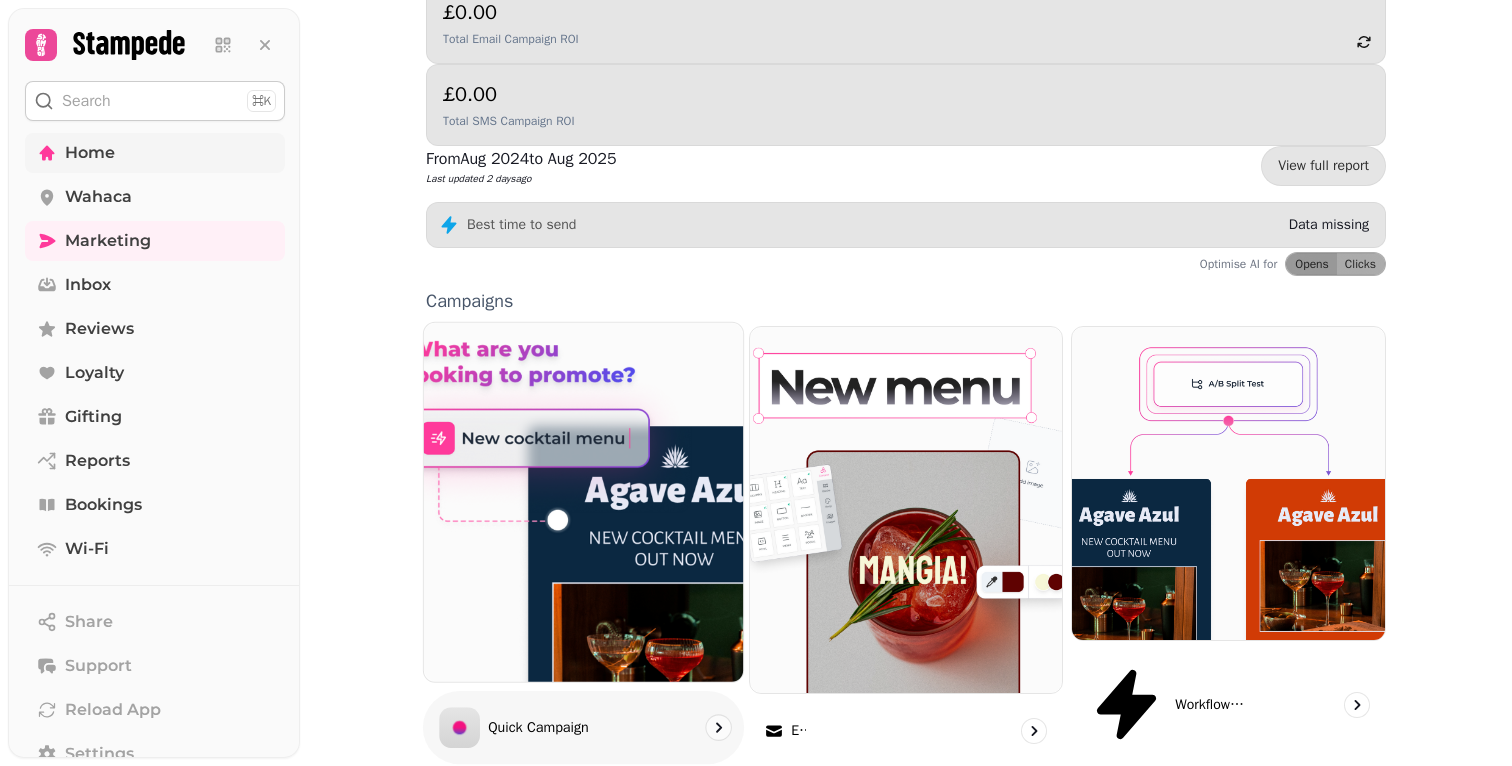 scroll, scrollTop: 355, scrollLeft: 0, axis: vertical 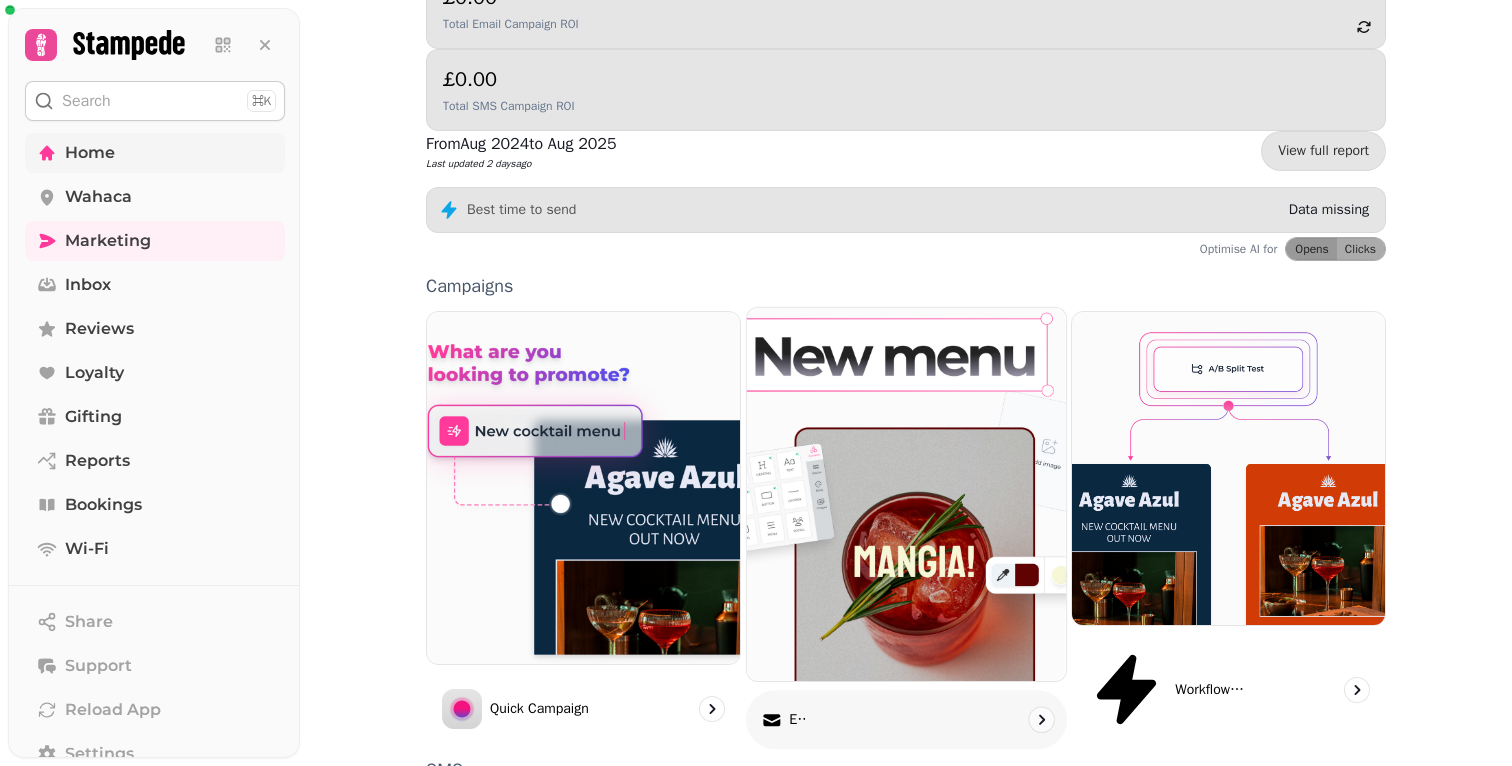 click on "Email" at bounding box center [796, 720] 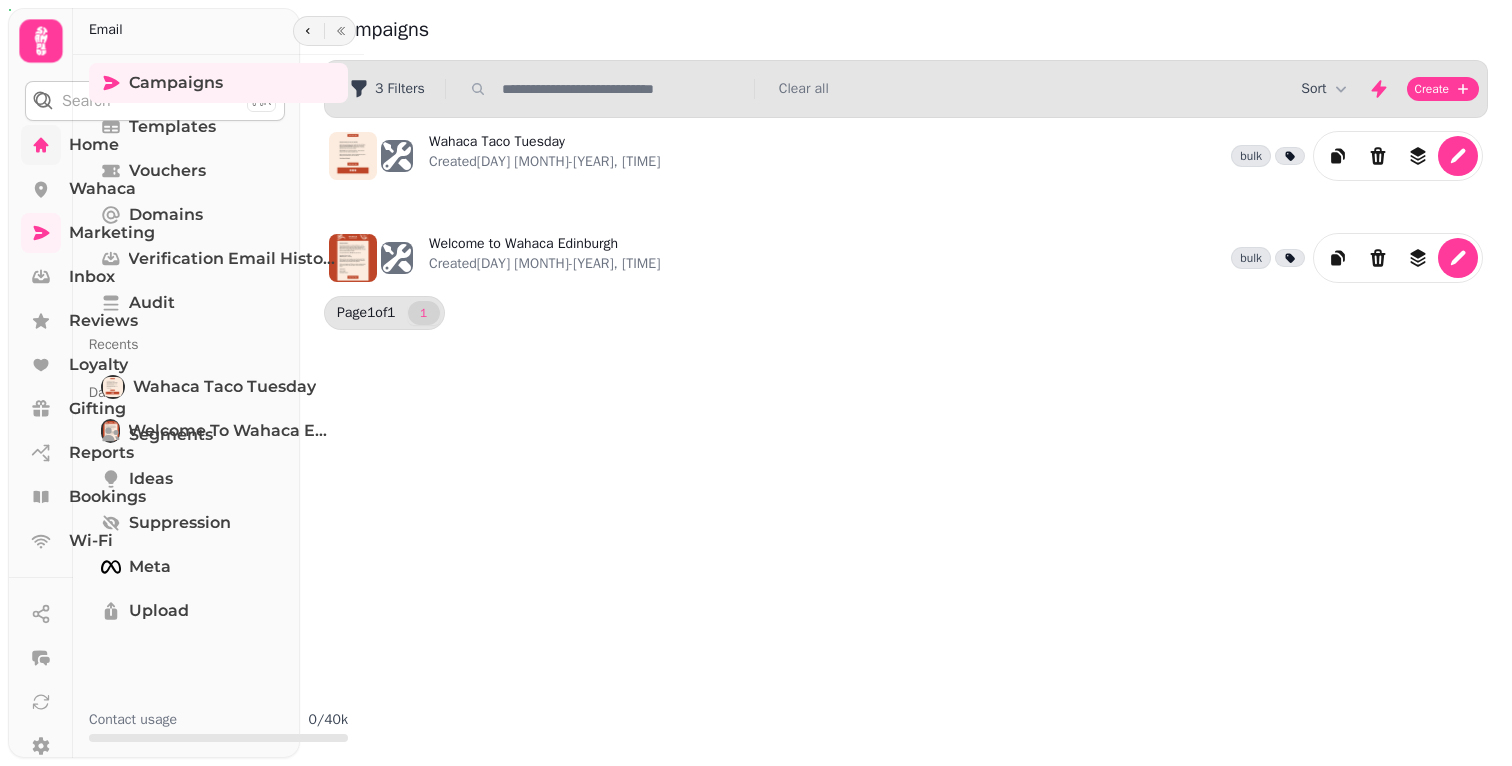 scroll, scrollTop: 0, scrollLeft: 0, axis: both 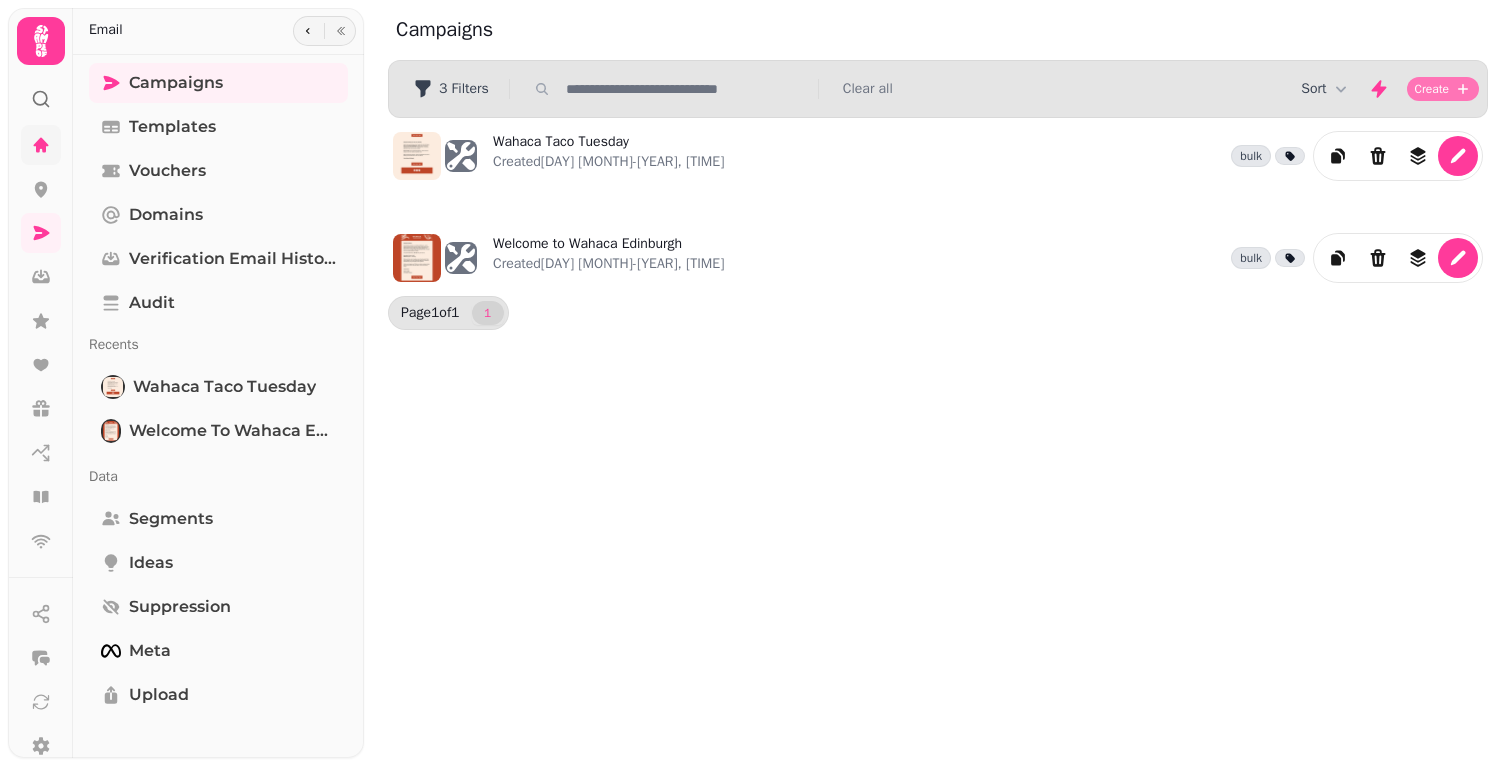 click on "Create" at bounding box center [1432, 89] 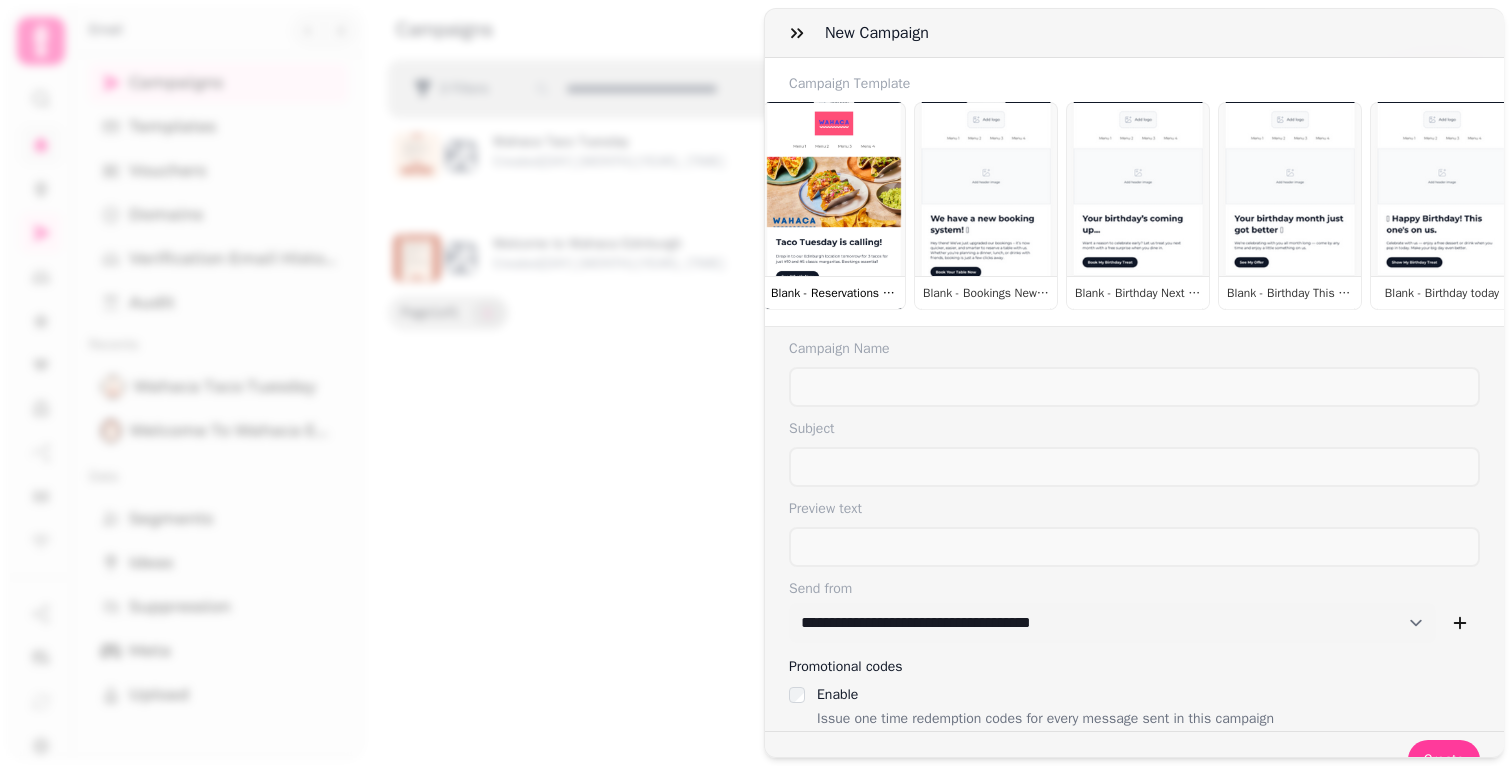 scroll, scrollTop: 0, scrollLeft: 286, axis: horizontal 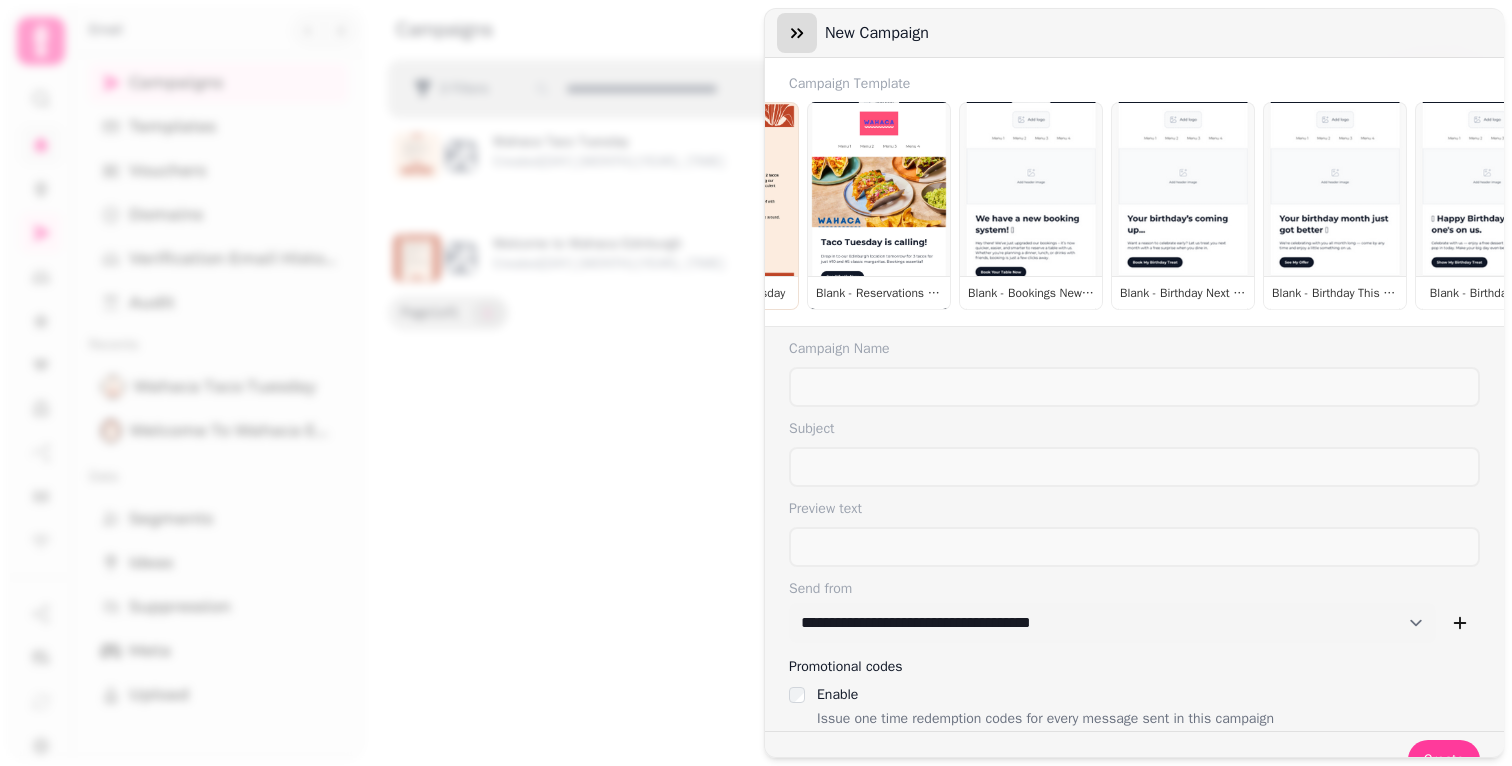 click 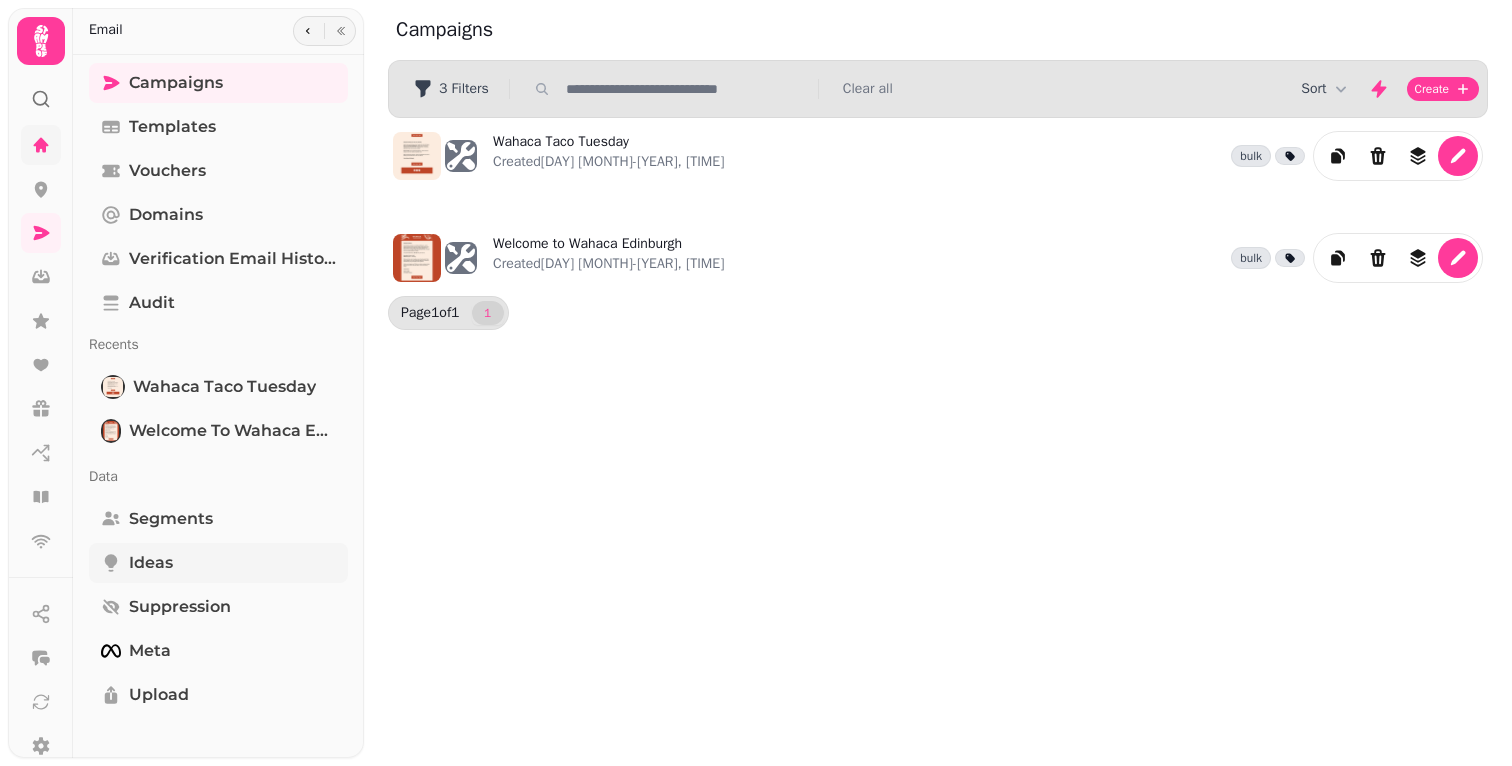click on "Ideas" at bounding box center [151, 563] 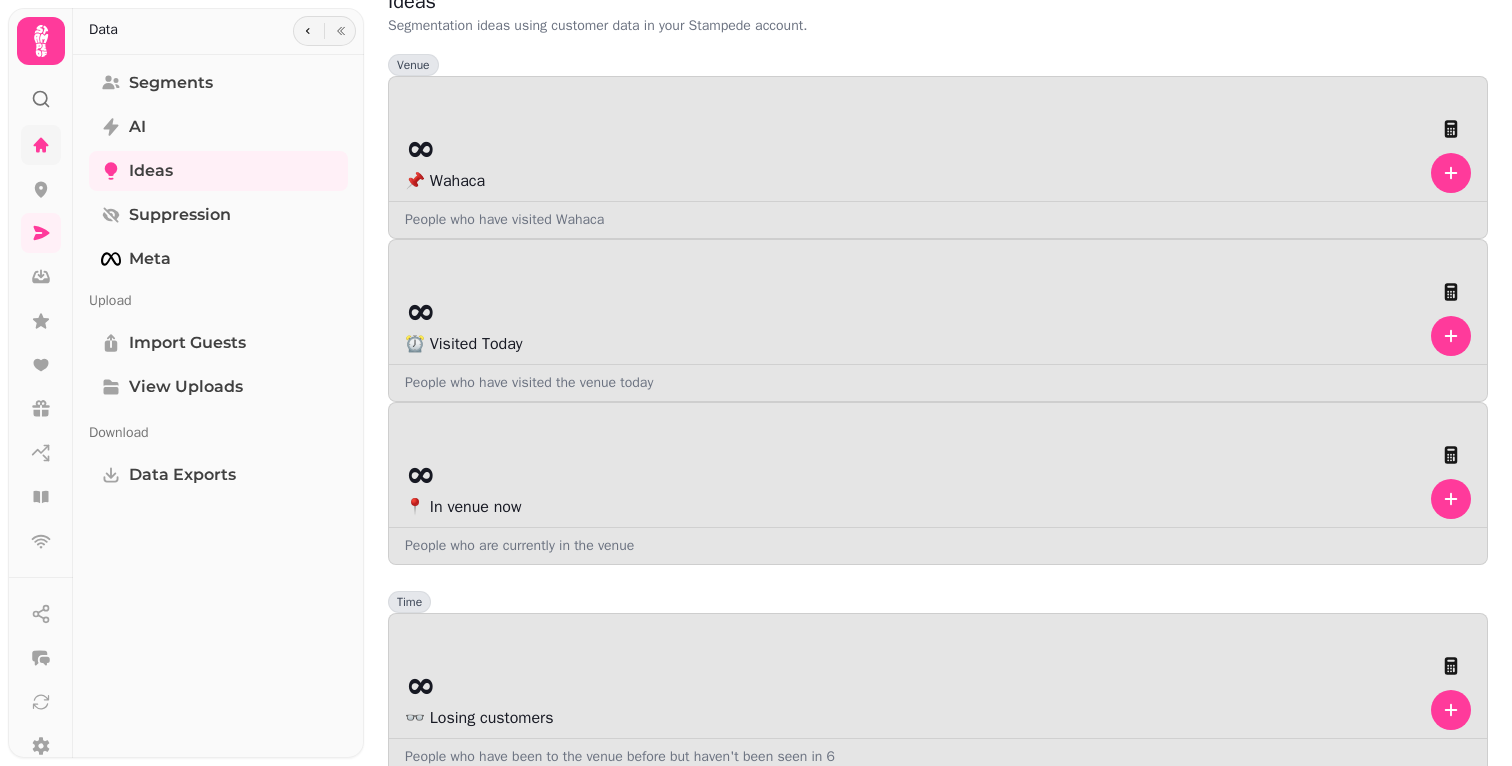 scroll, scrollTop: 0, scrollLeft: 0, axis: both 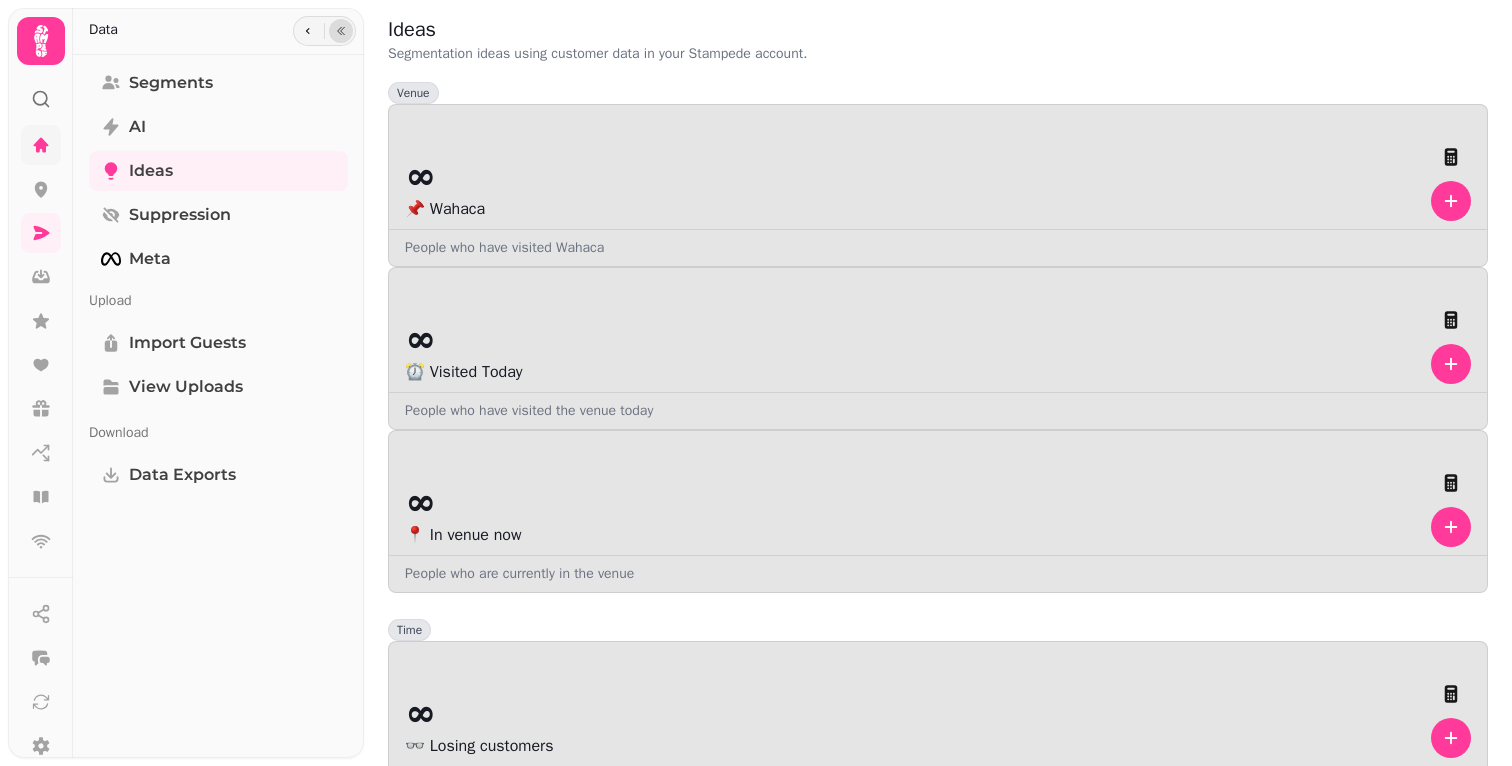click 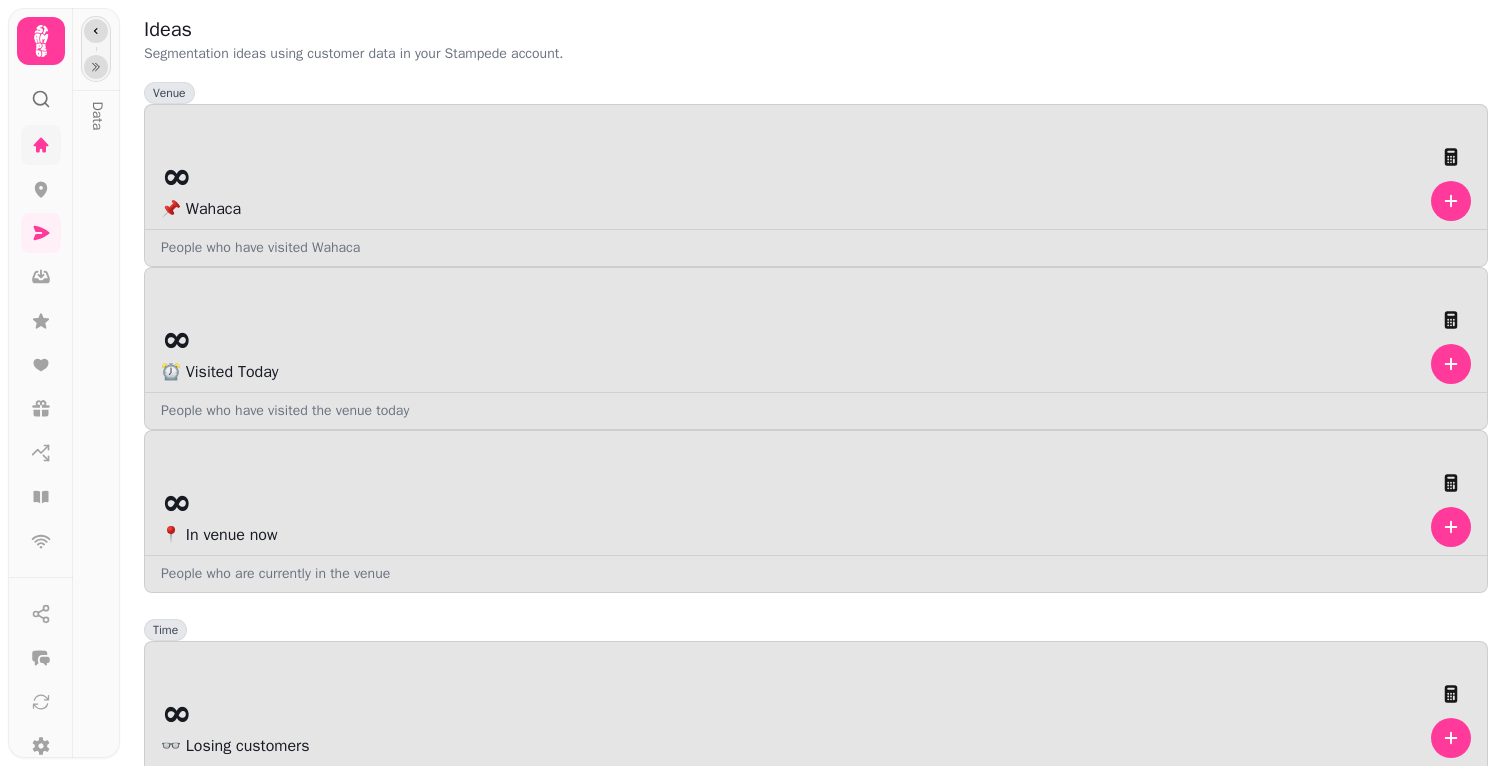 click at bounding box center (96, 31) 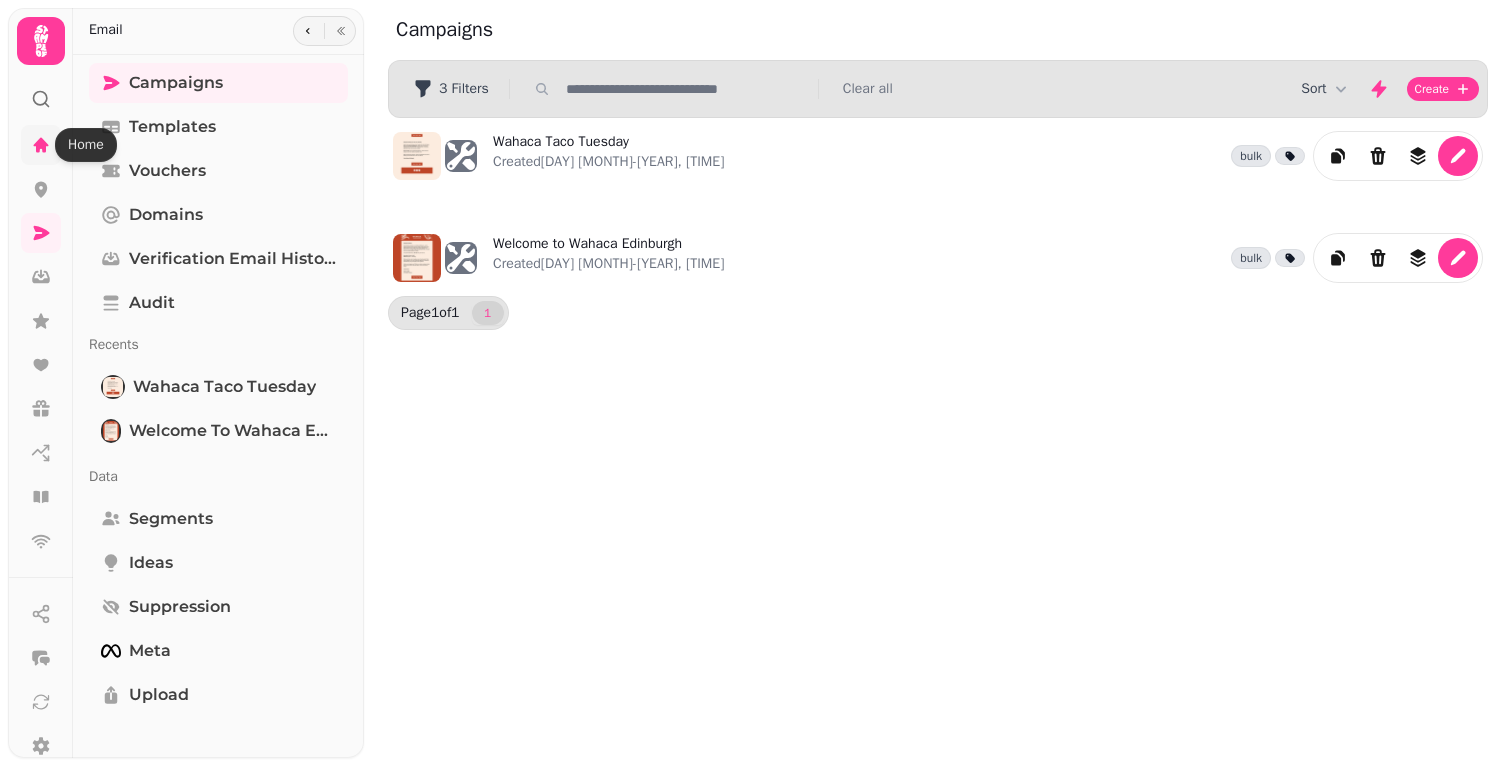 click 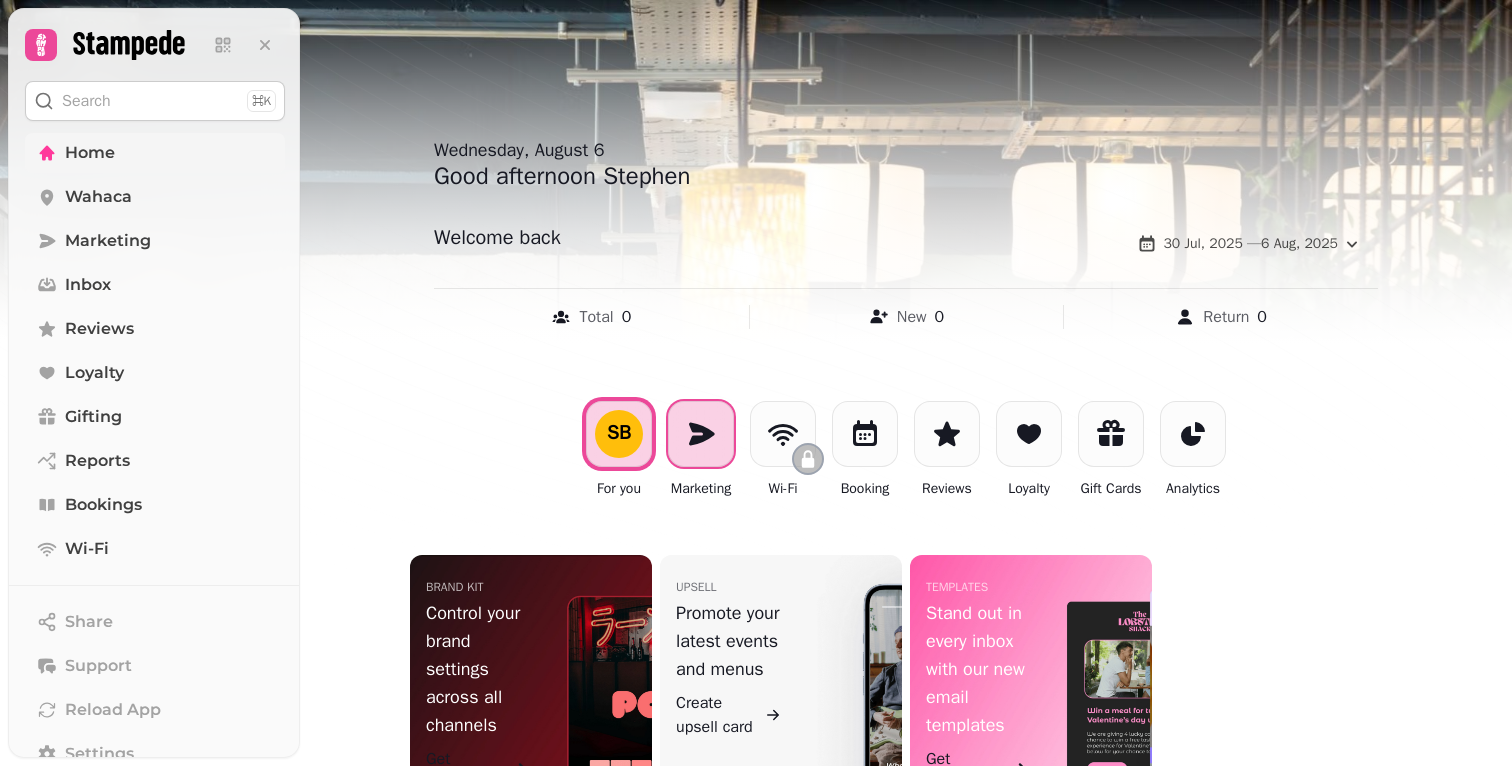 click at bounding box center (701, 434) 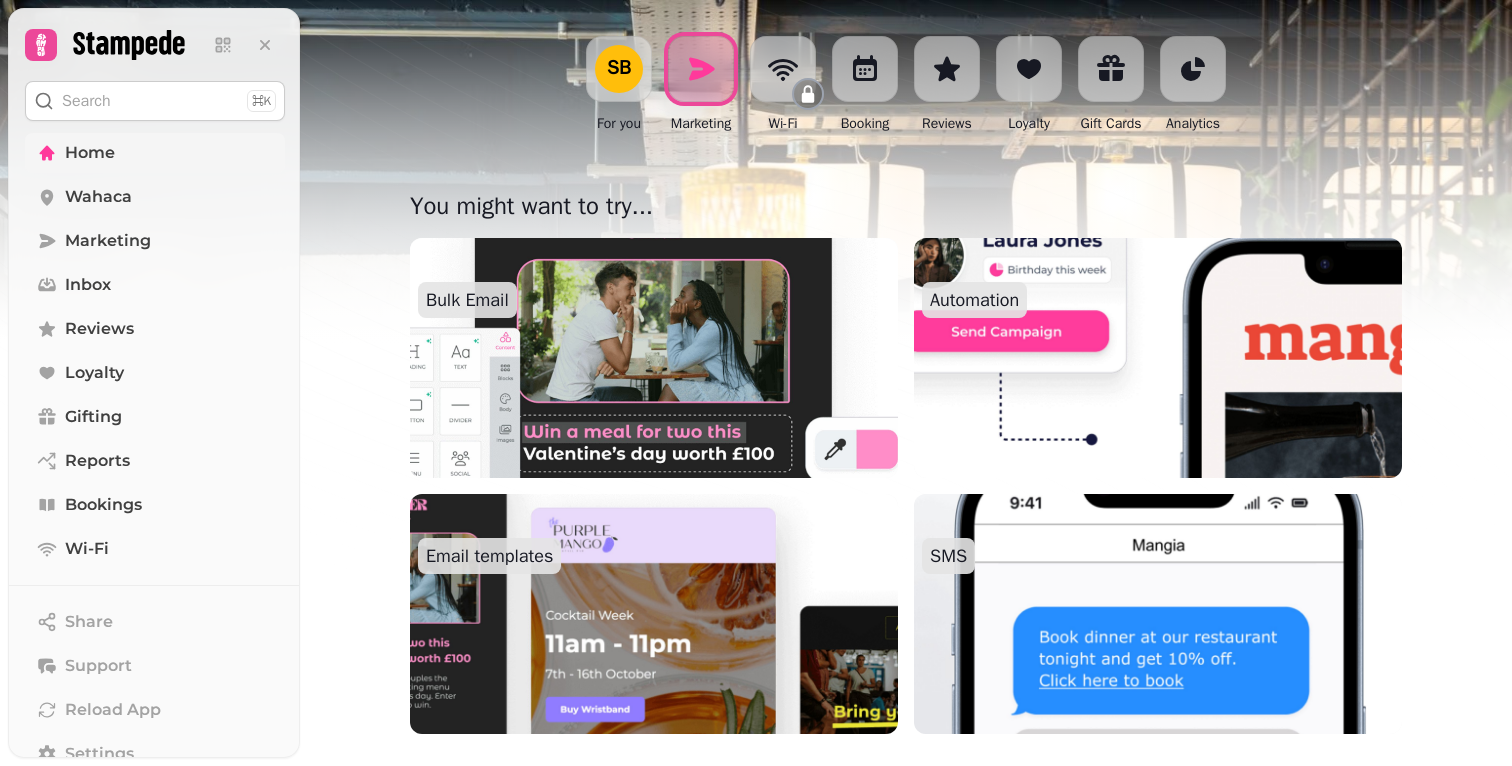 scroll, scrollTop: 0, scrollLeft: 0, axis: both 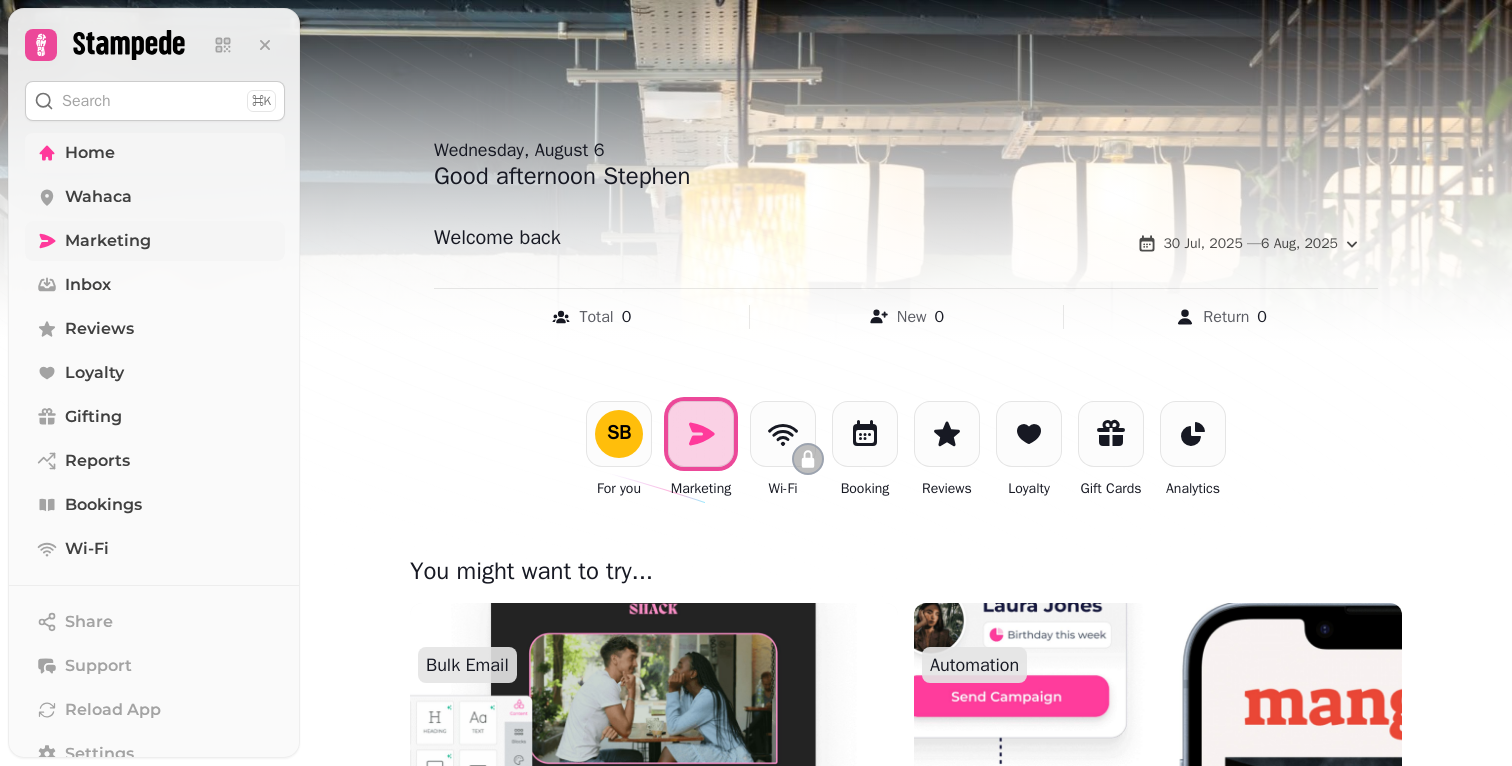 click on "Marketing" at bounding box center [155, 241] 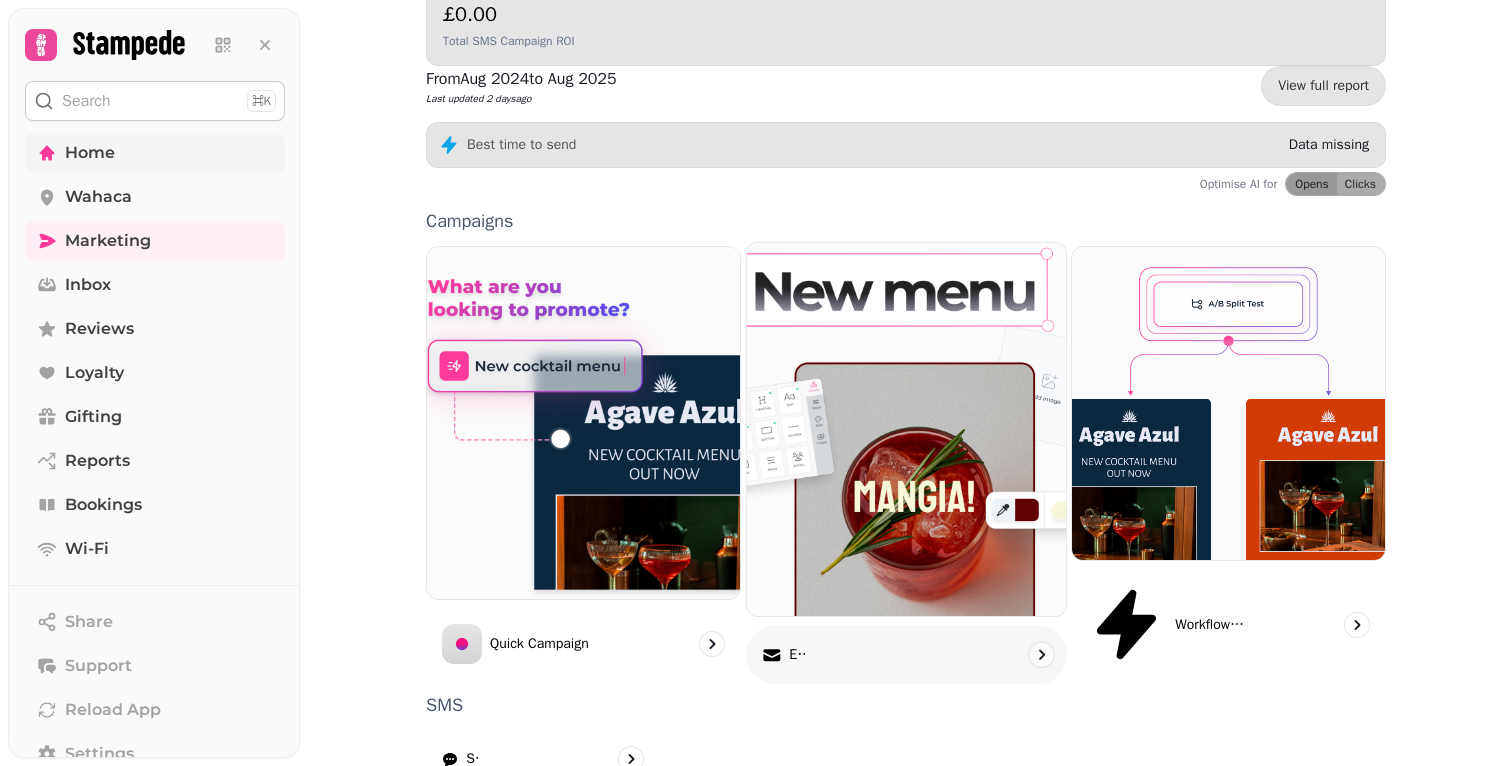 scroll, scrollTop: 482, scrollLeft: 0, axis: vertical 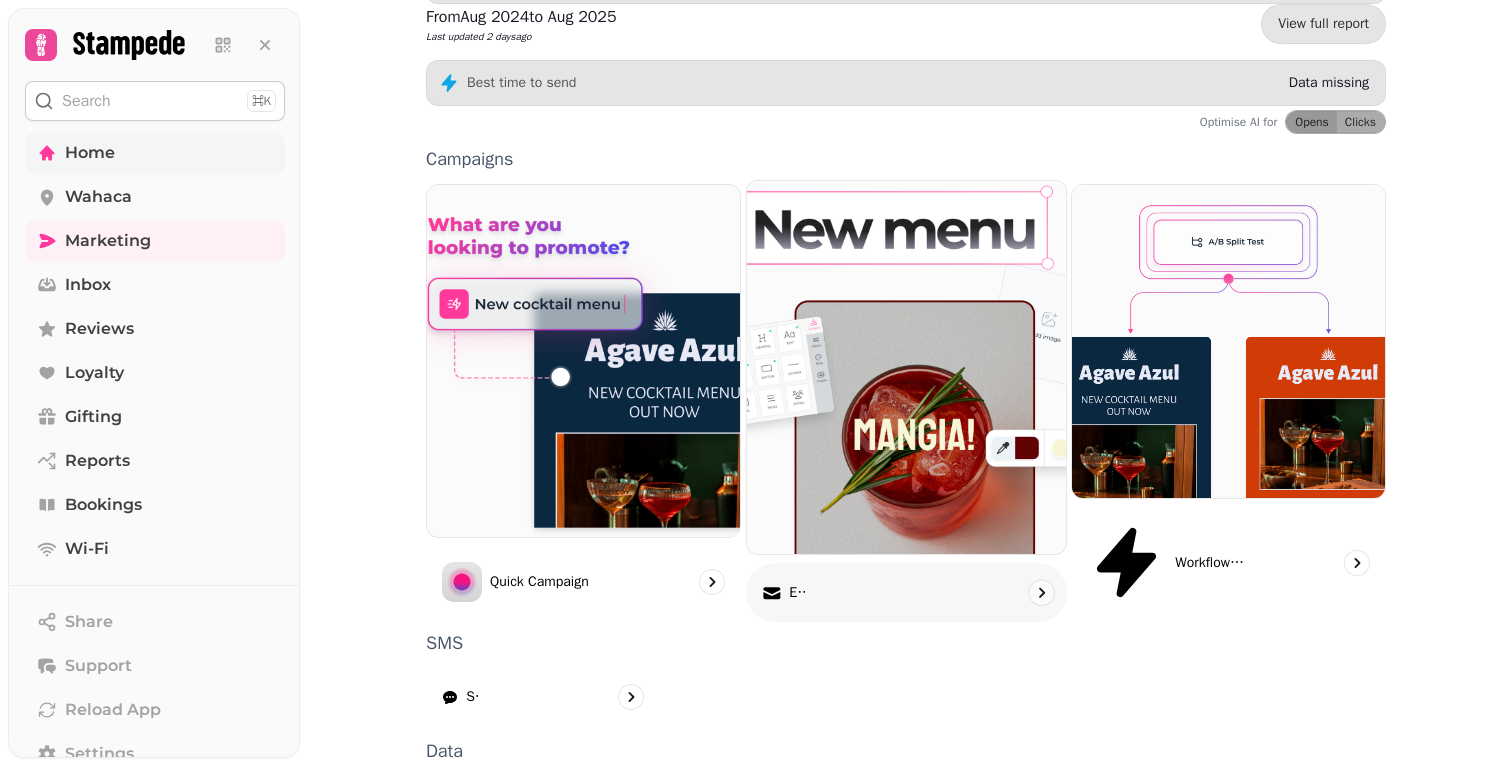 click on "Email" at bounding box center [796, 593] 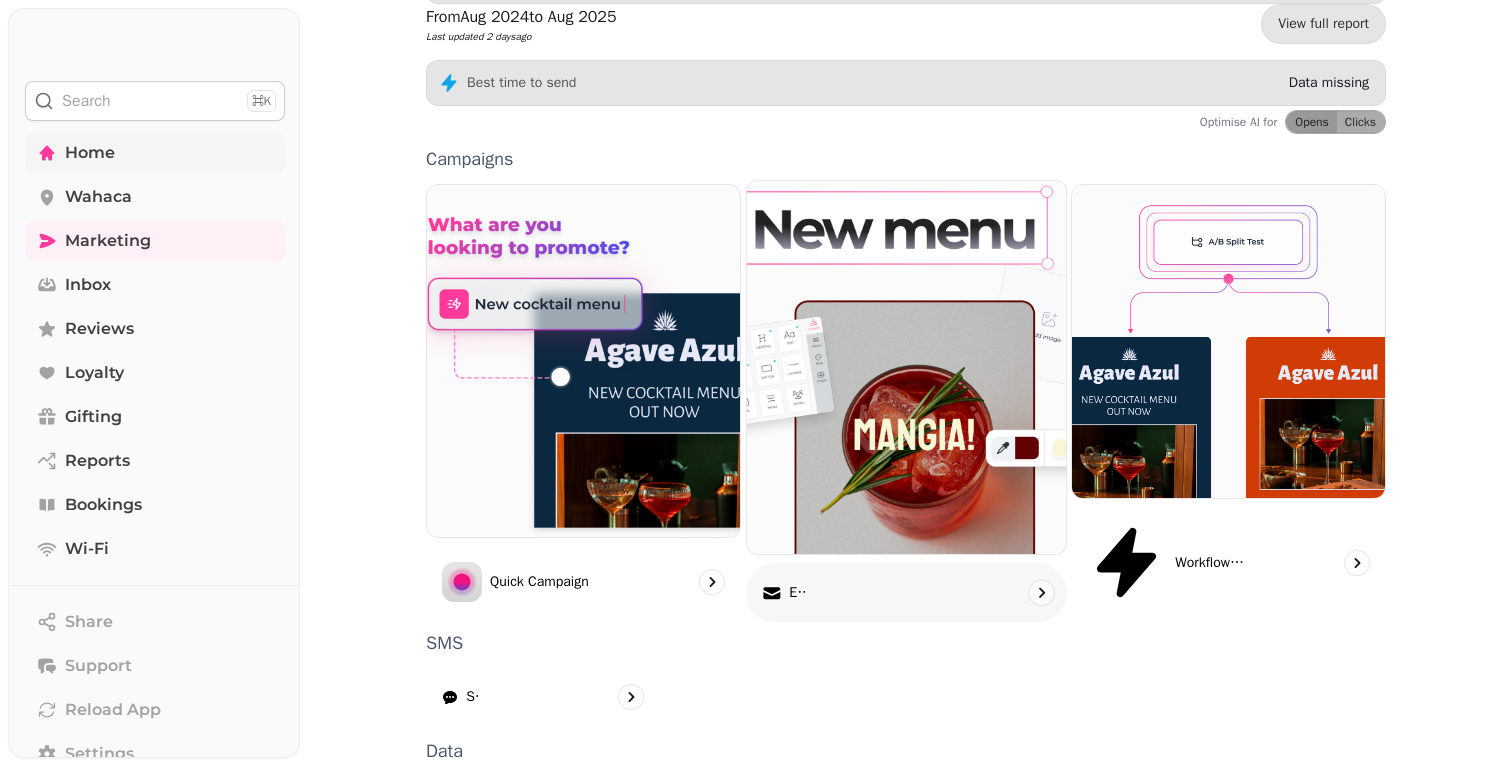 scroll, scrollTop: 0, scrollLeft: 0, axis: both 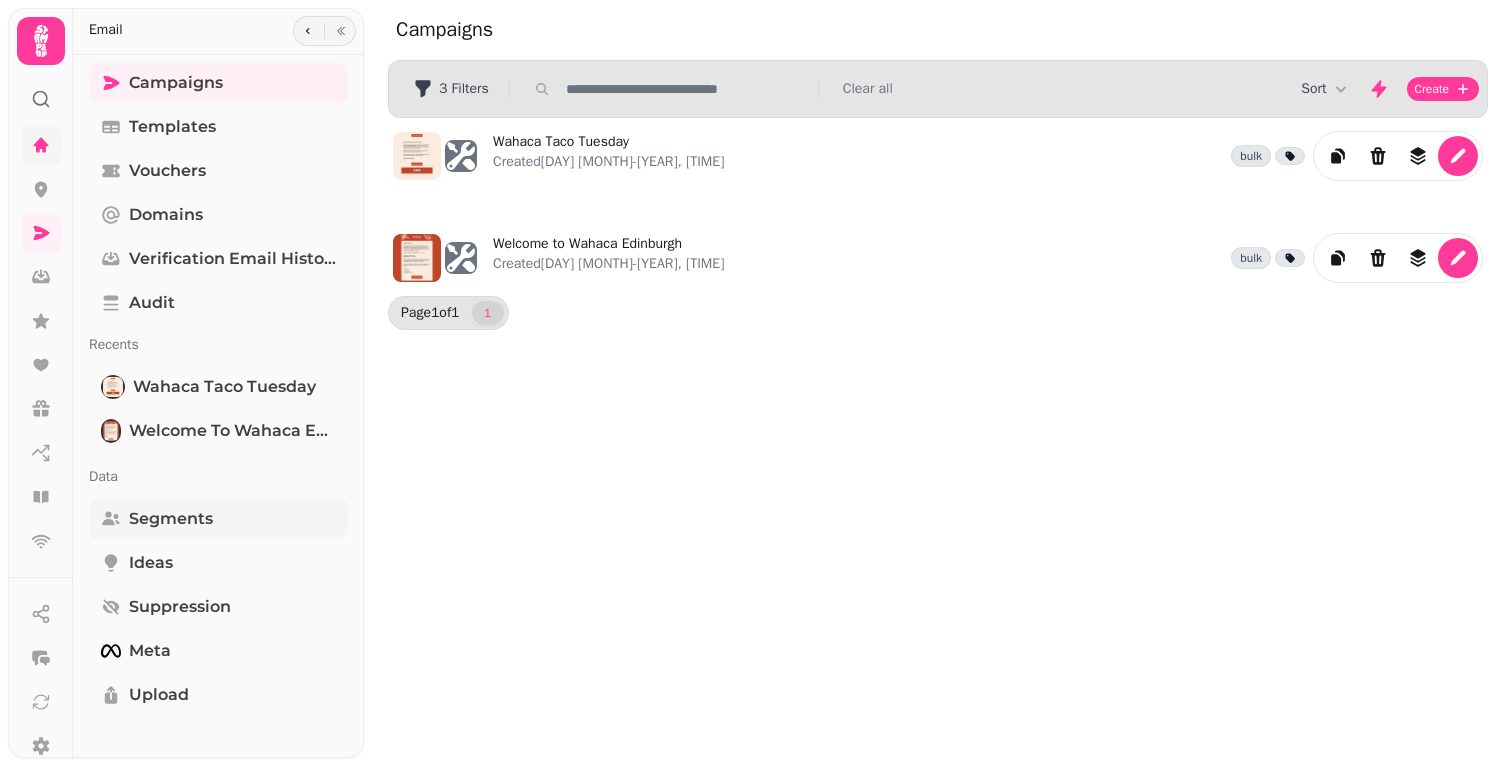 click on "Segments" at bounding box center (171, 519) 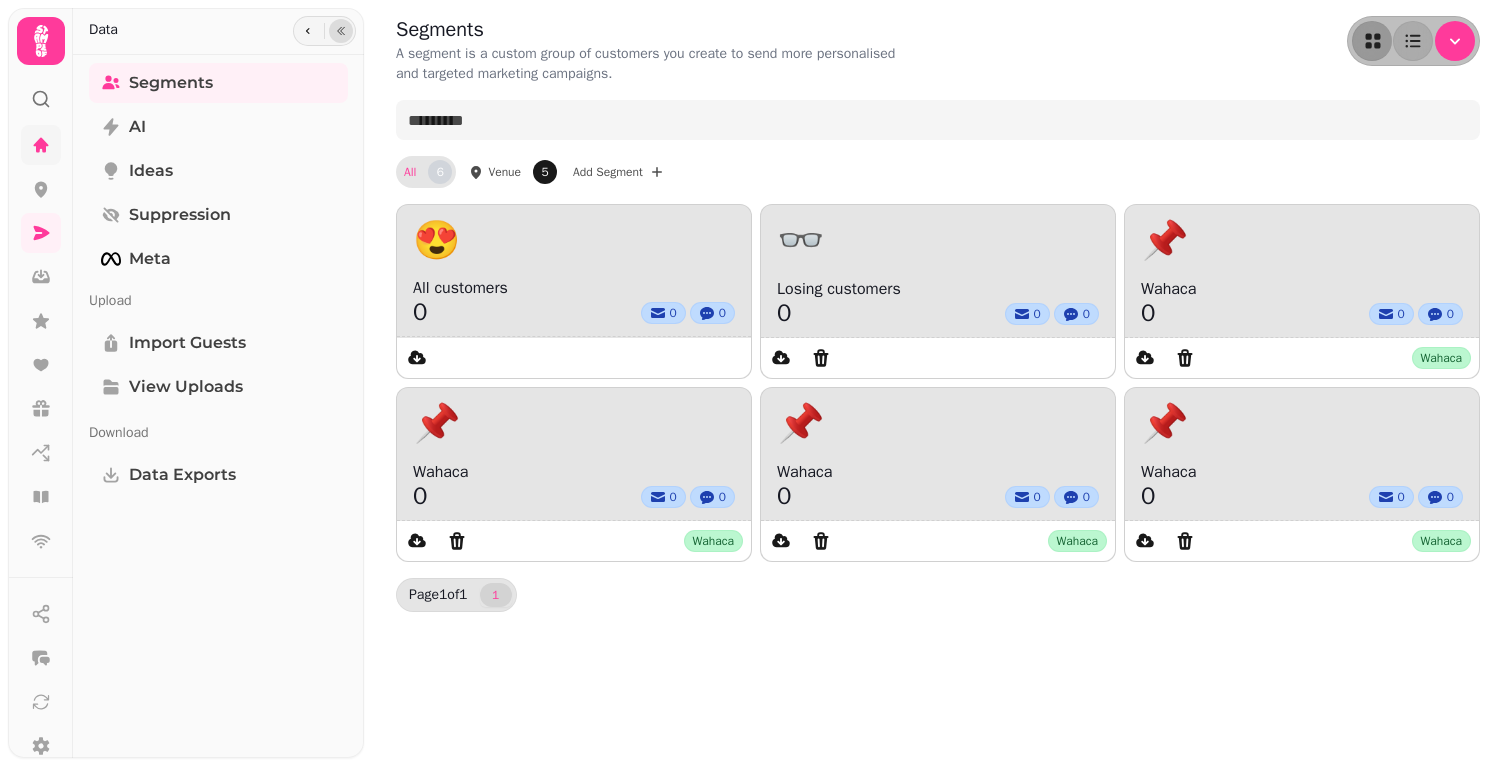 click 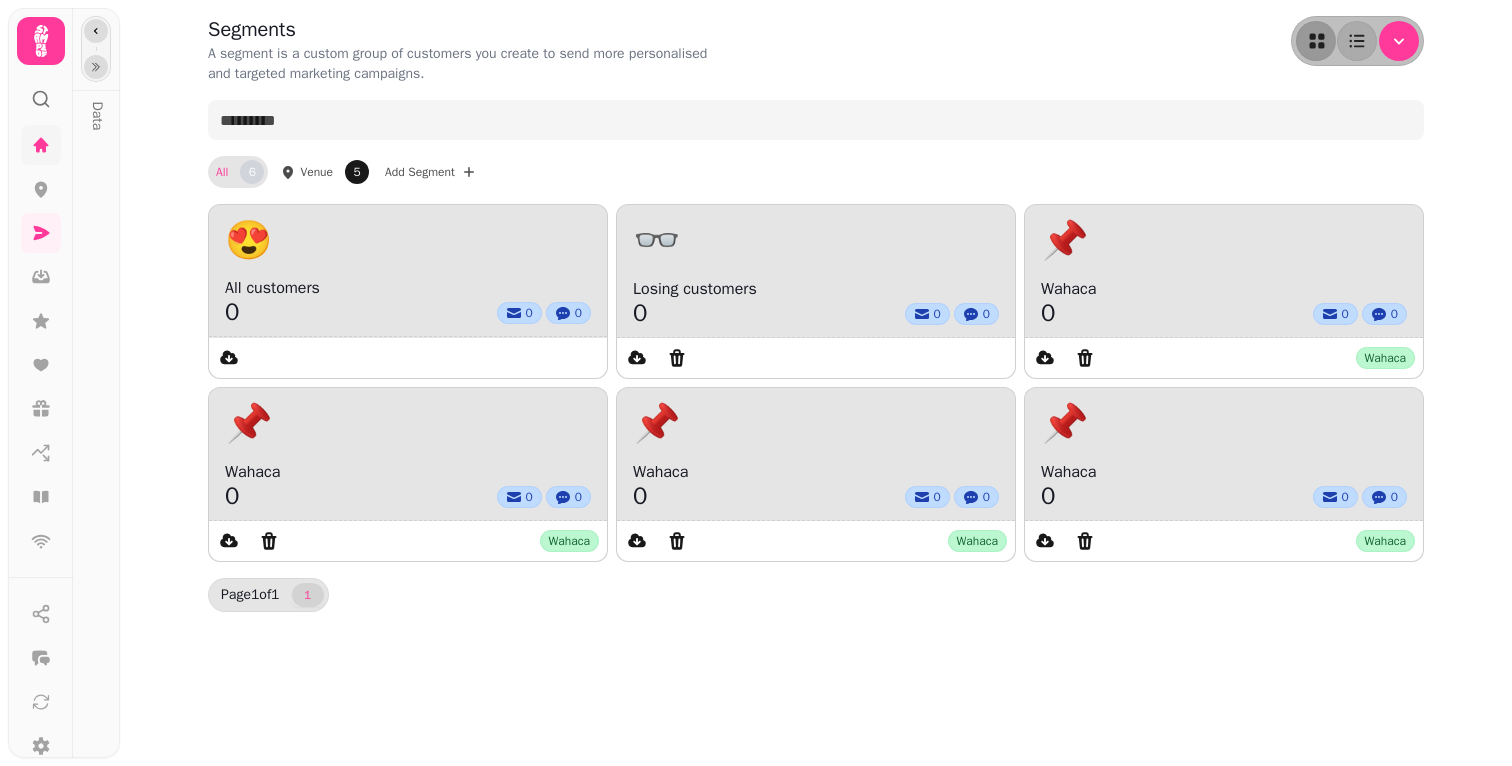 click 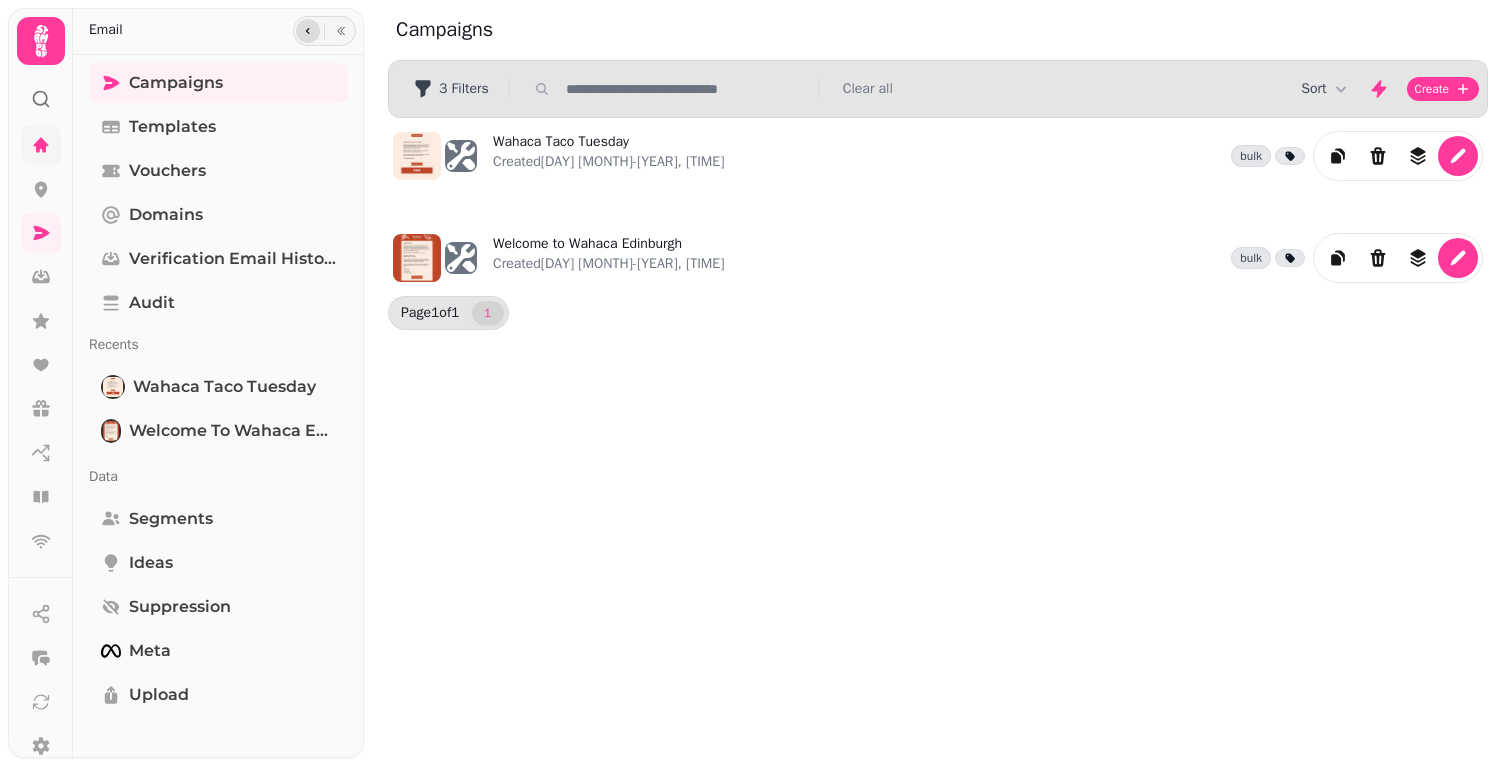 click 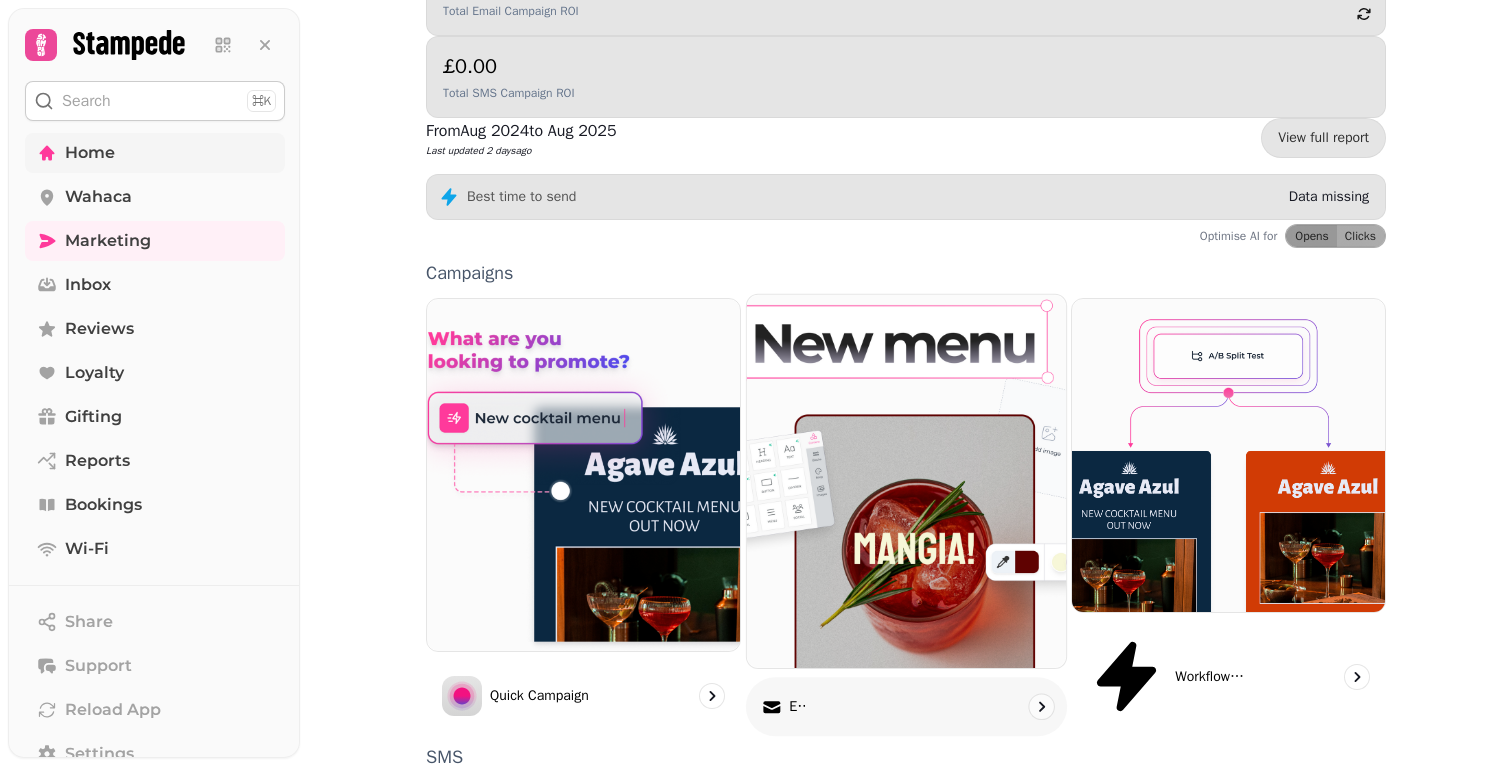 scroll, scrollTop: 413, scrollLeft: 0, axis: vertical 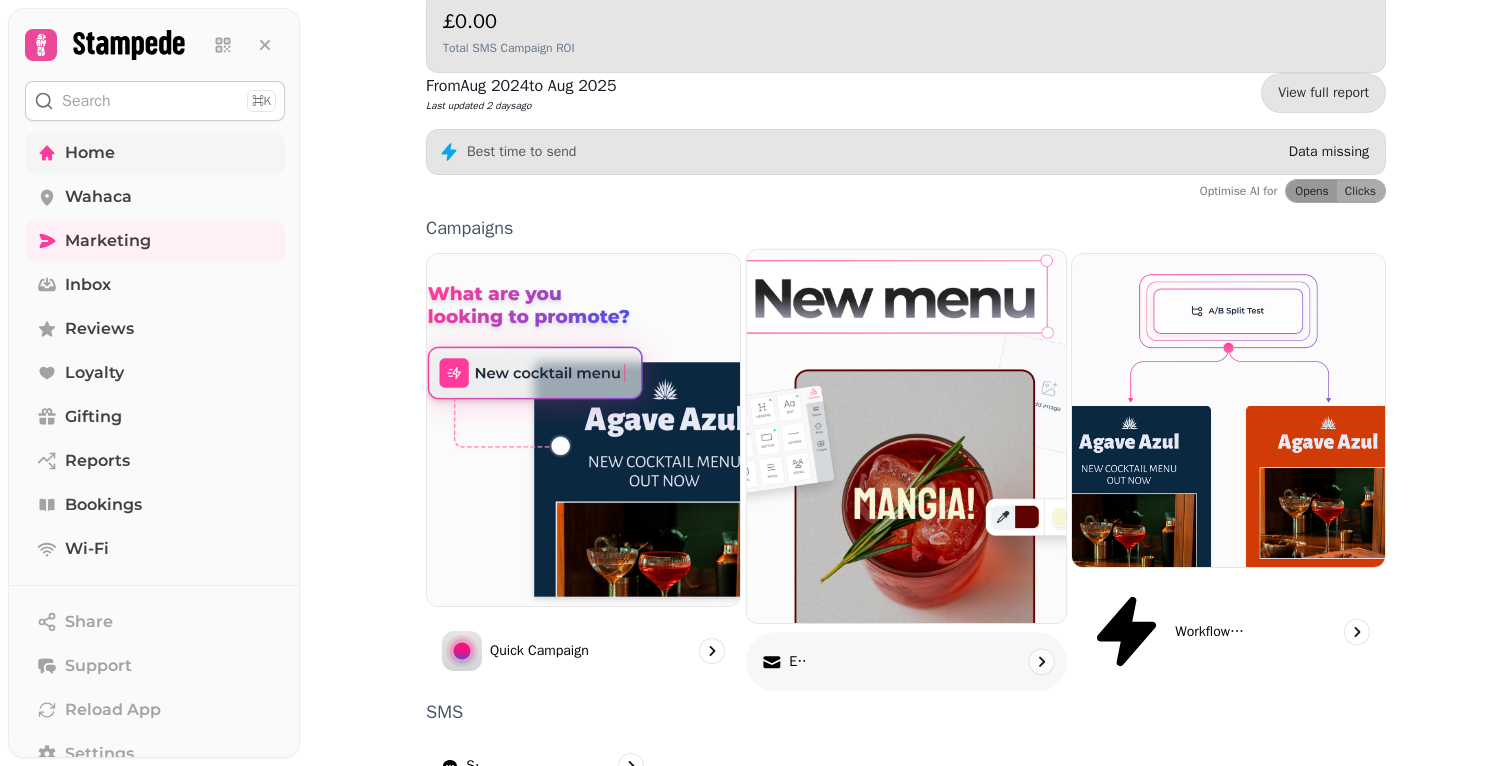 click on "Email" at bounding box center [906, 662] 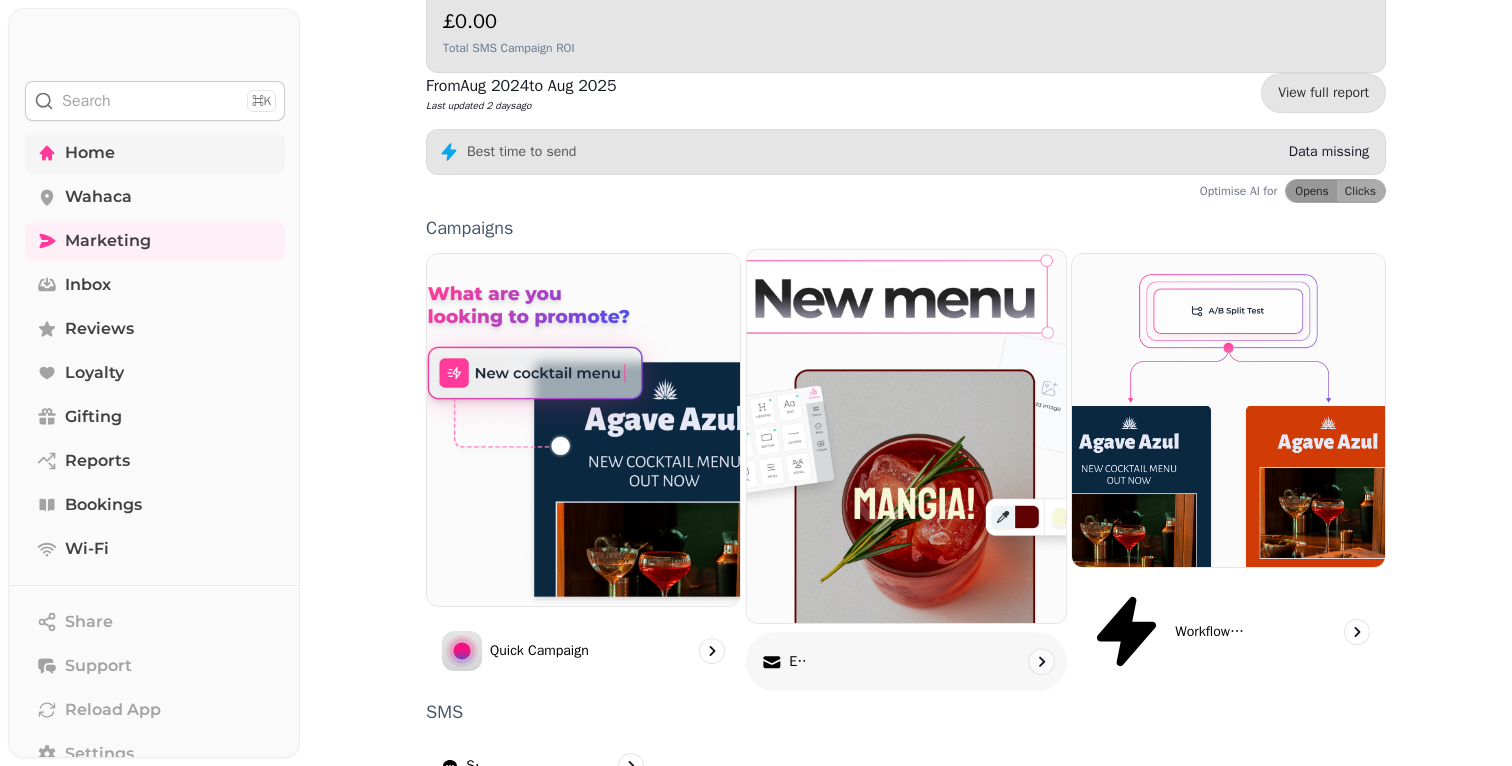 scroll, scrollTop: 0, scrollLeft: 0, axis: both 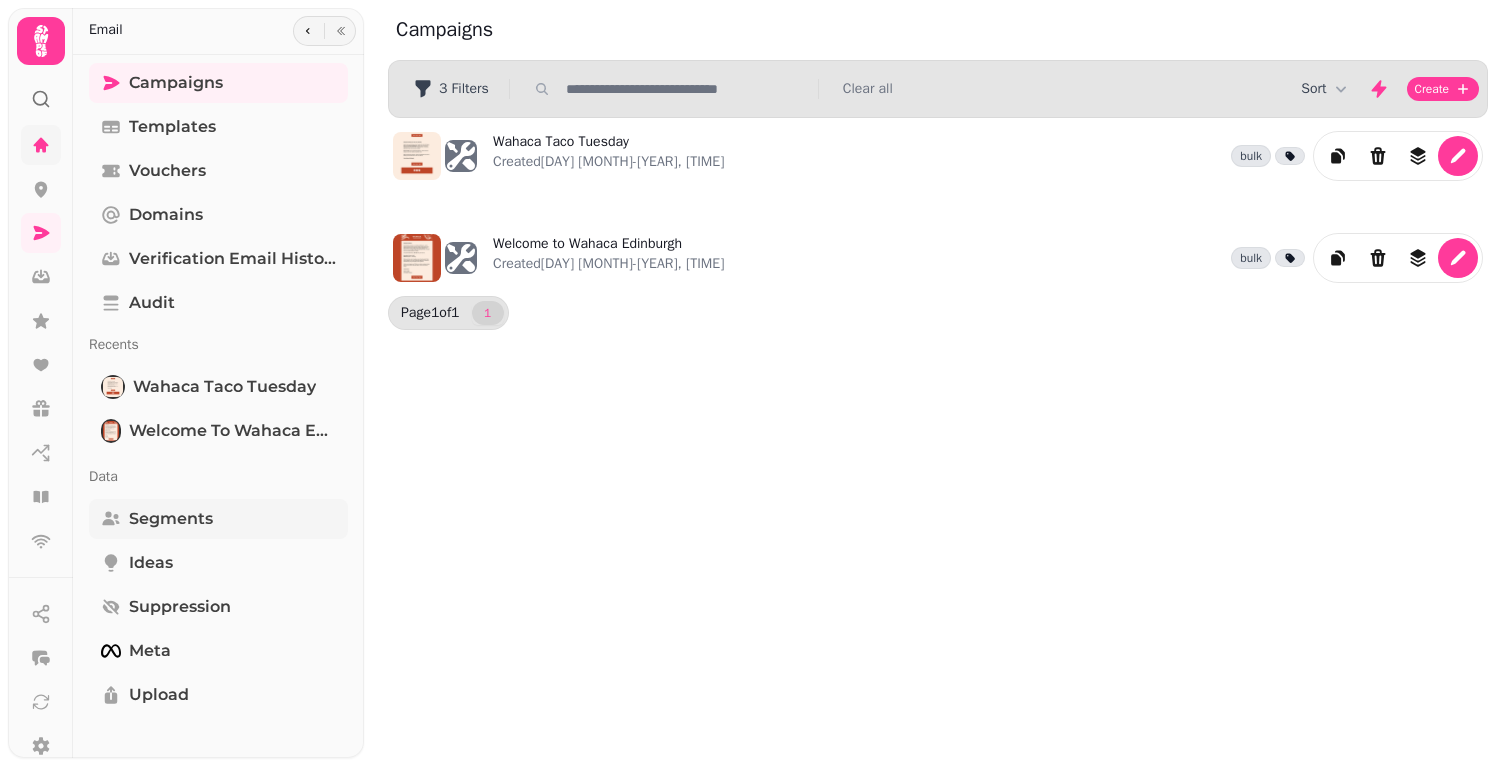 click on "Segments" at bounding box center (171, 519) 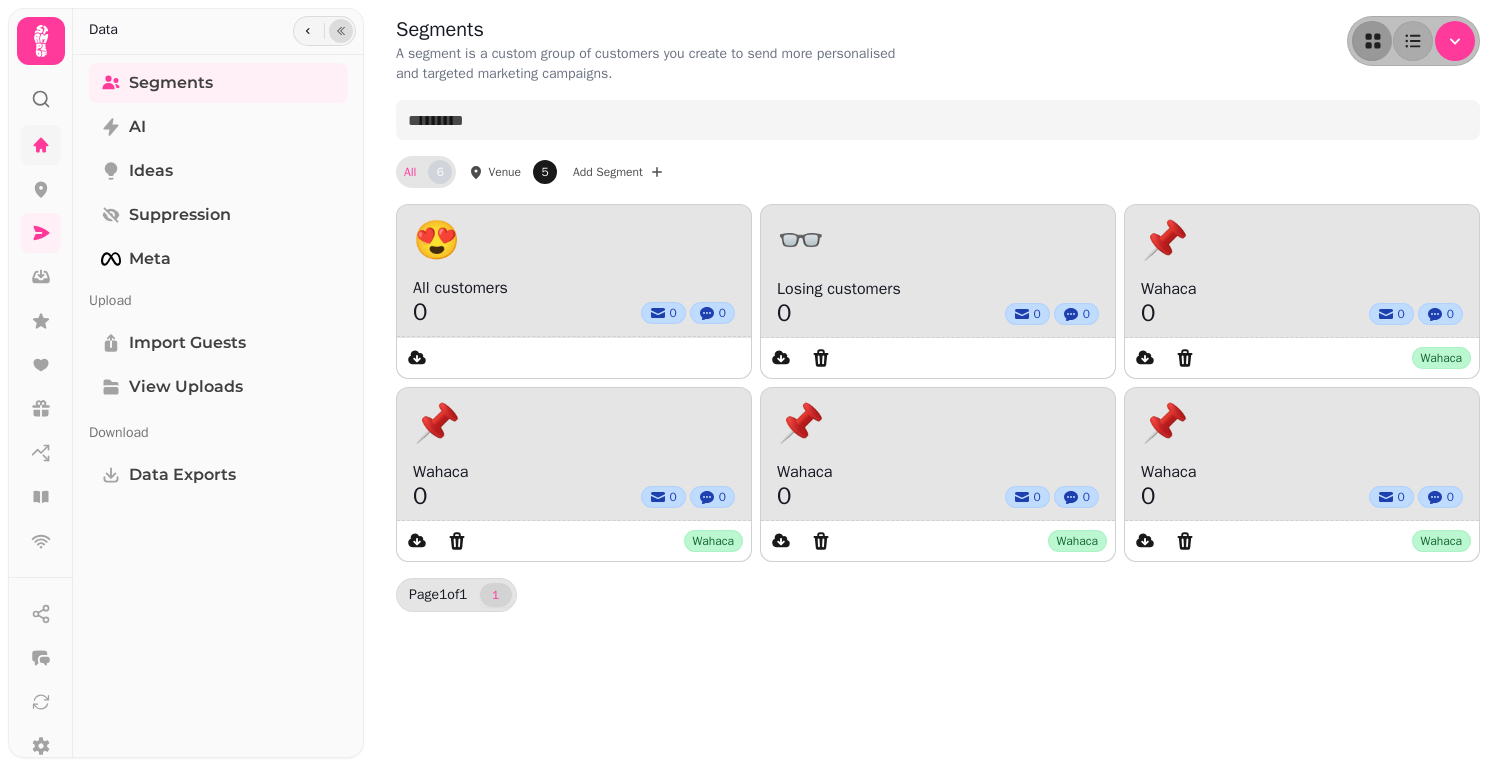 click 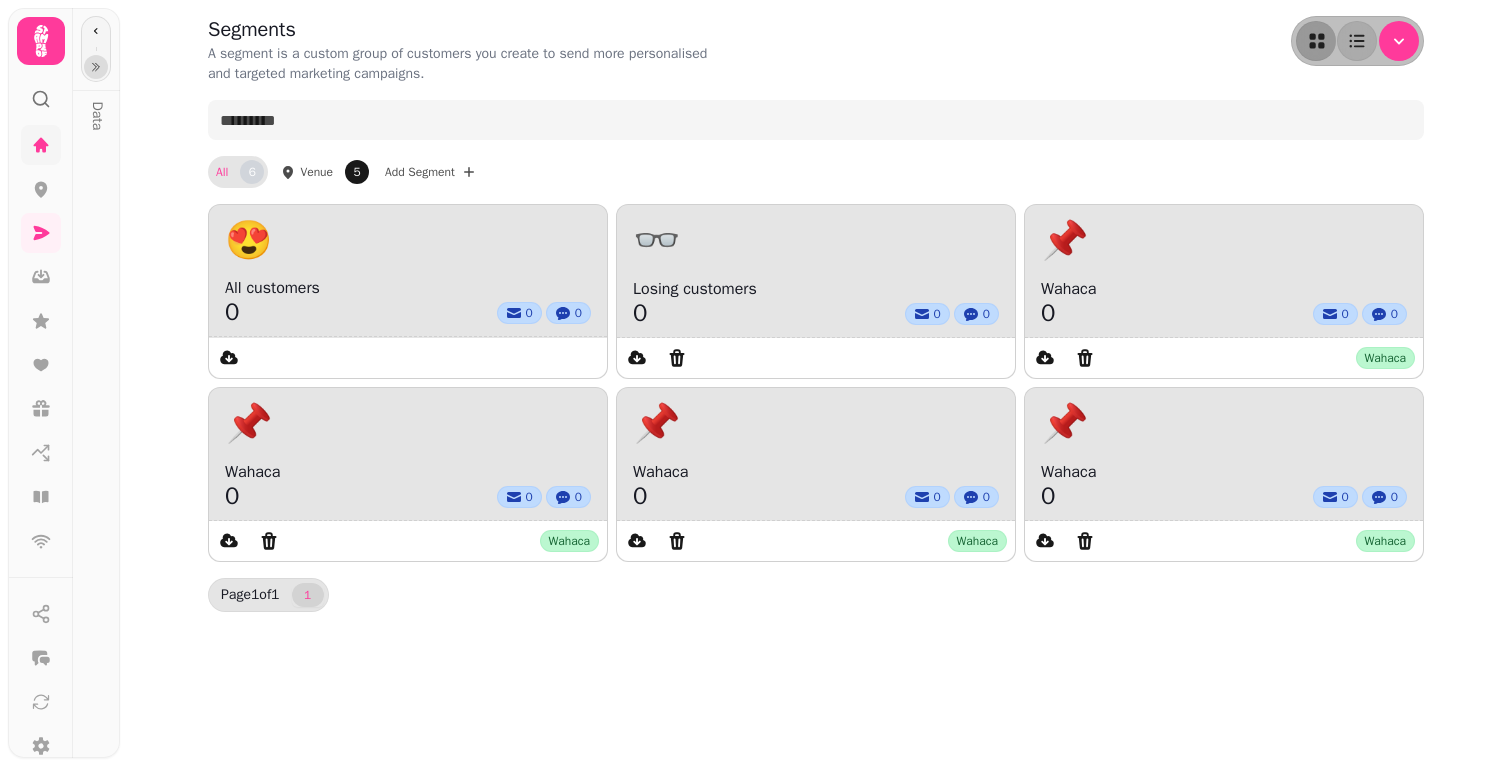click 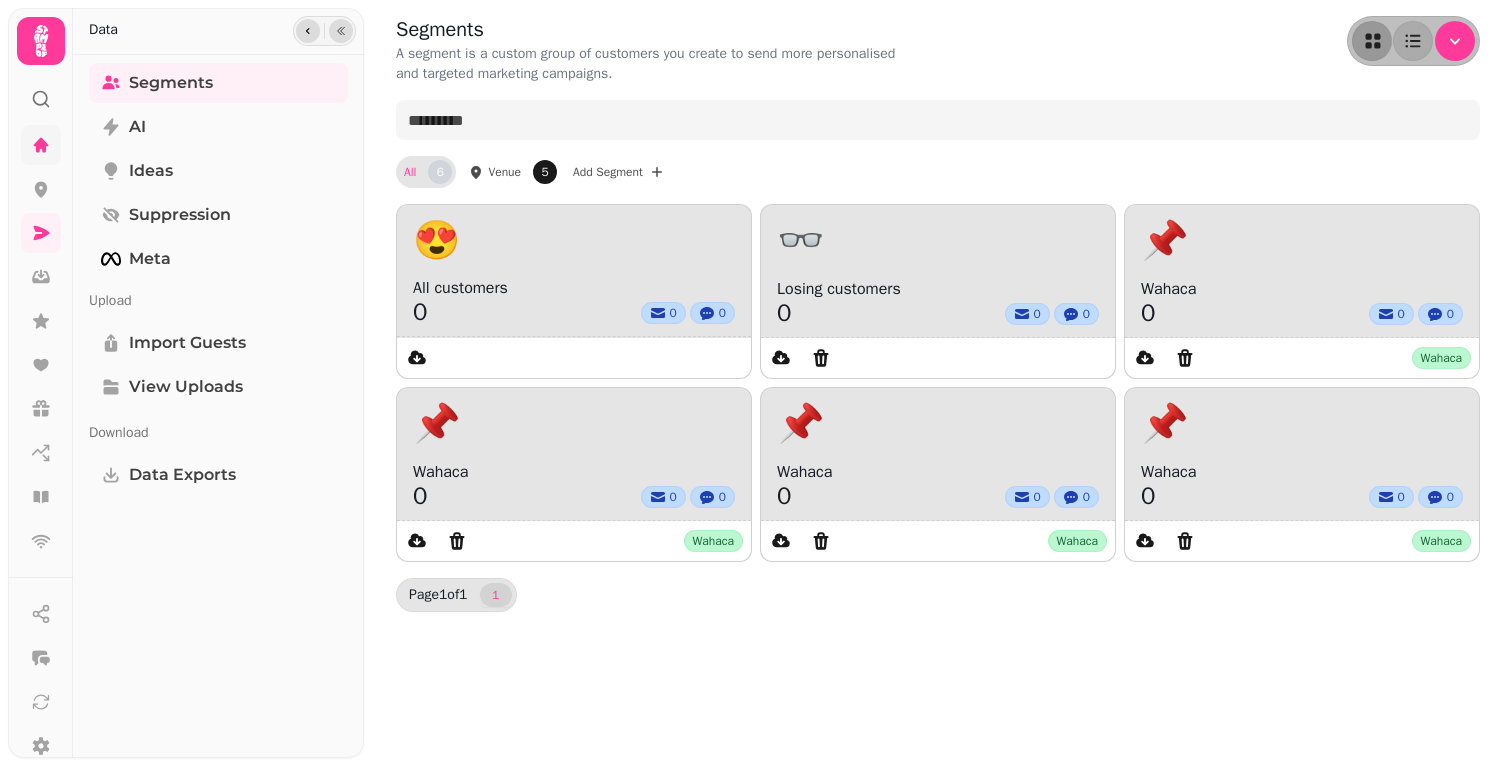 click 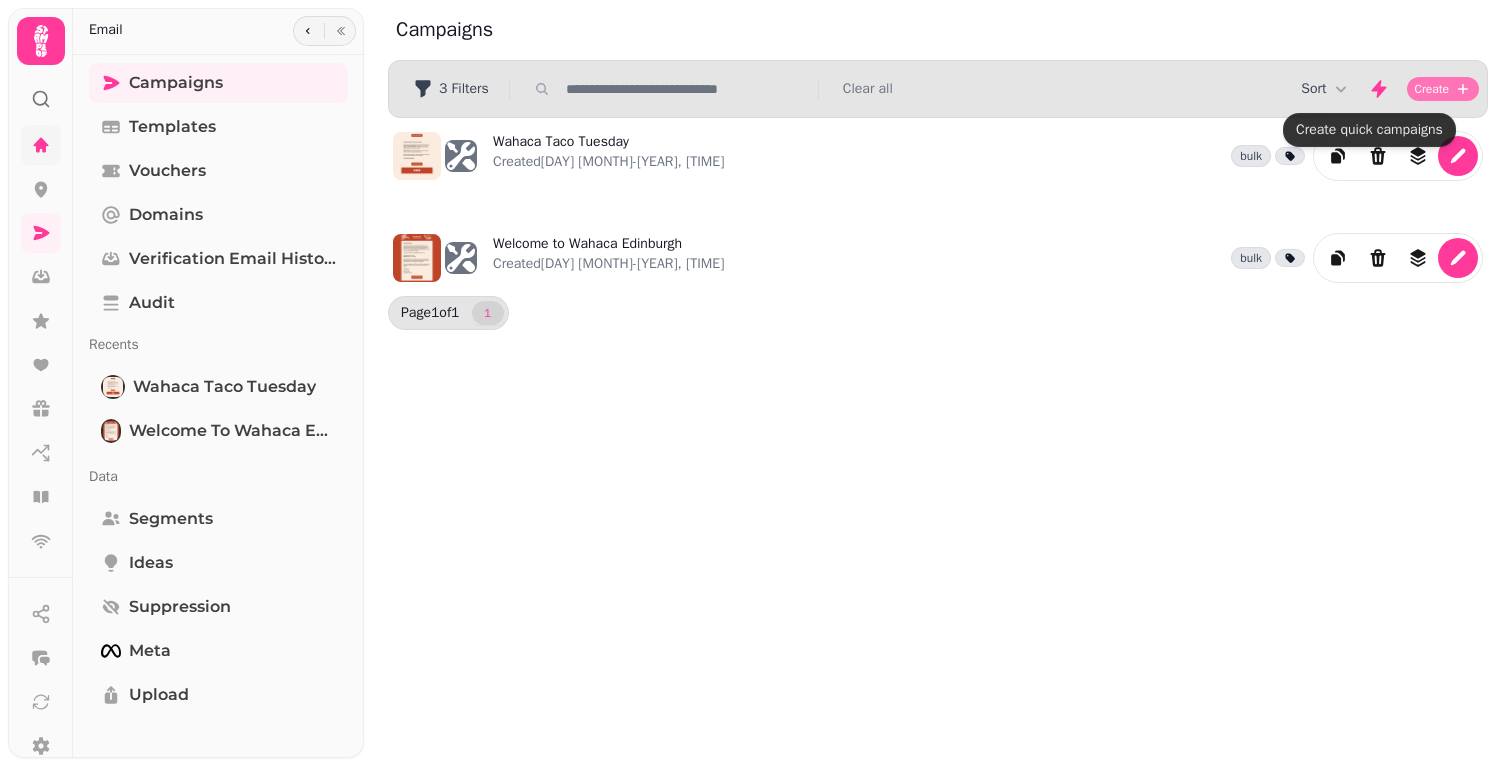 click on "Create" at bounding box center [1432, 89] 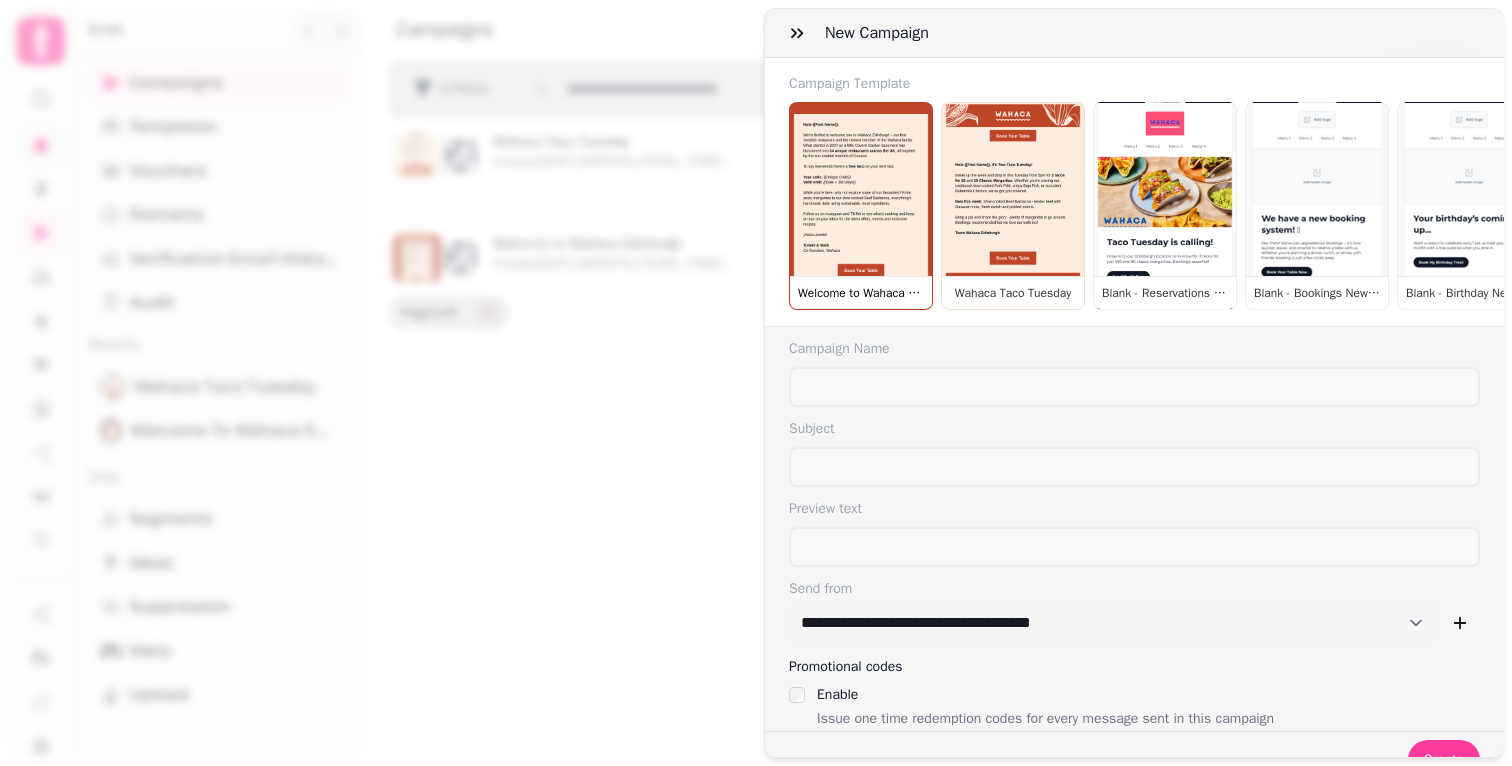 click on "Welcome to Wahaca Edinburgh" at bounding box center (861, 206) 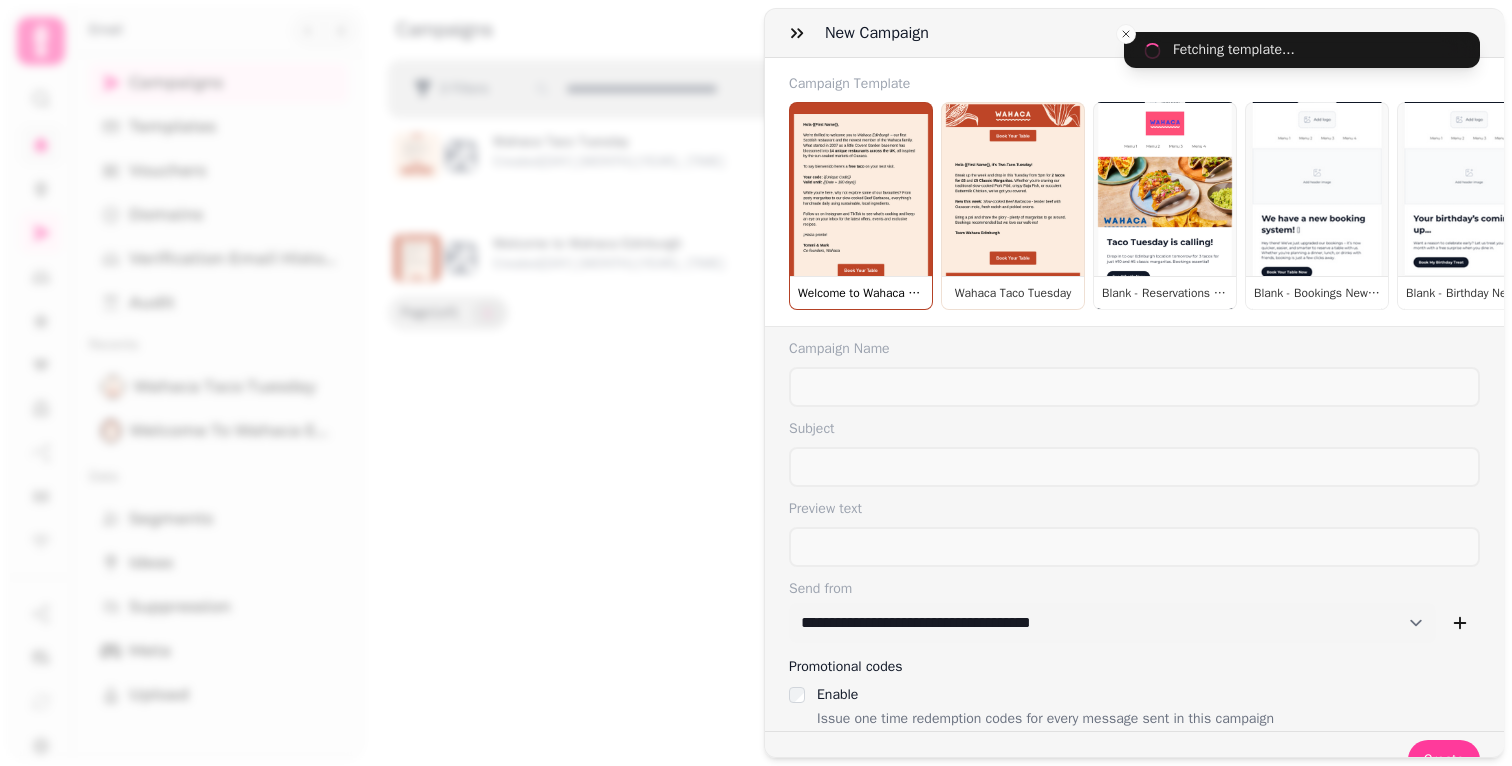 type on "**********" 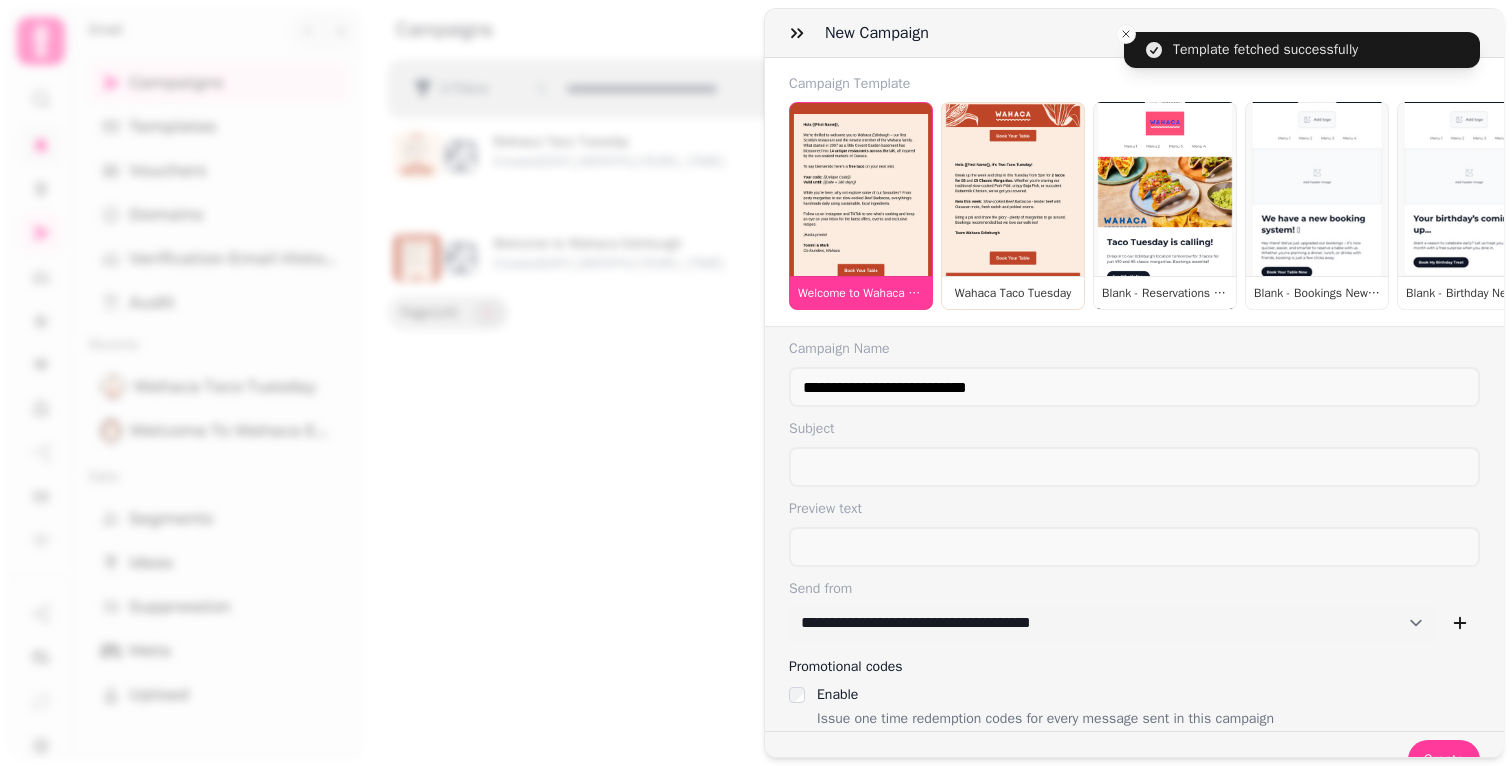 scroll, scrollTop: 31, scrollLeft: 0, axis: vertical 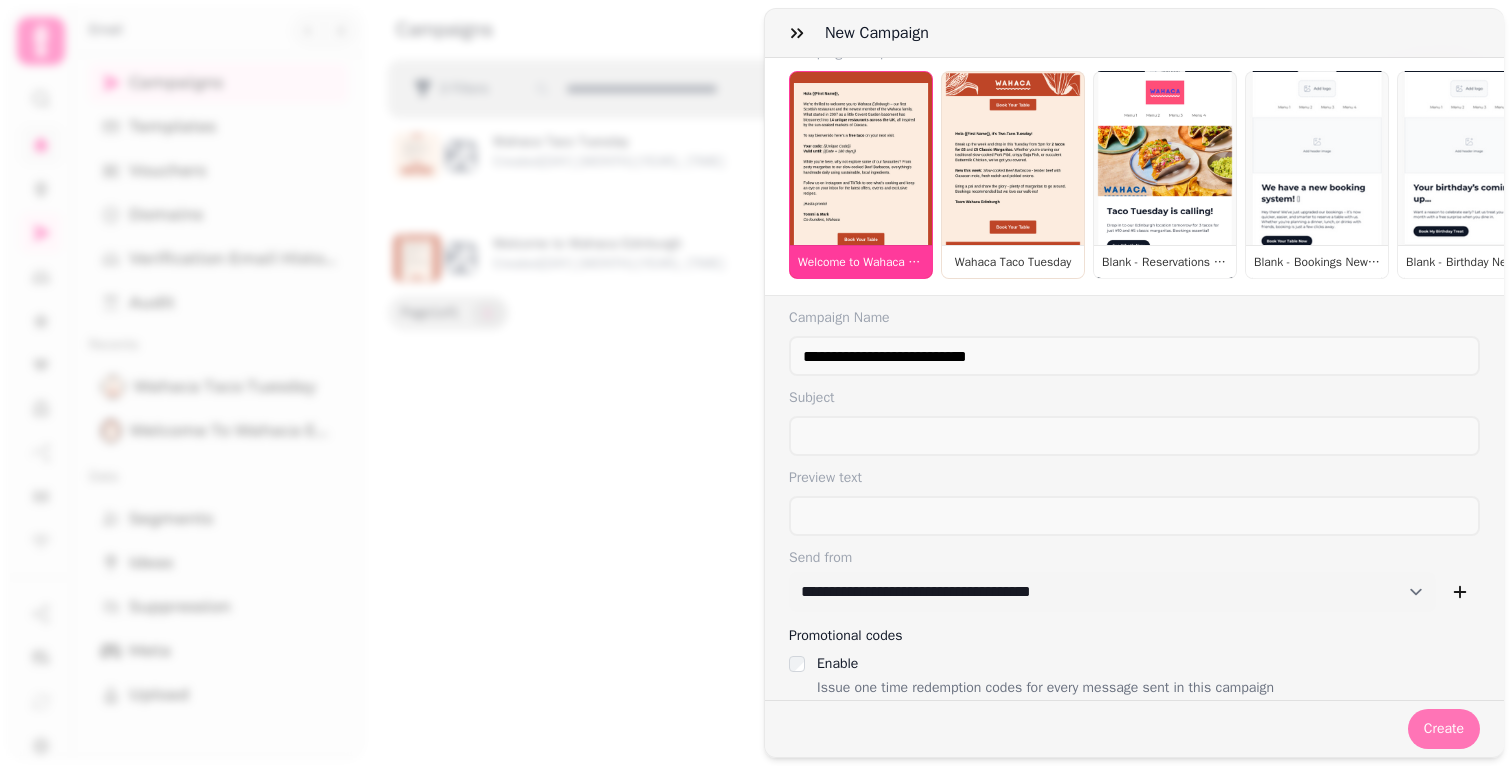 click on "Create" at bounding box center (1444, 729) 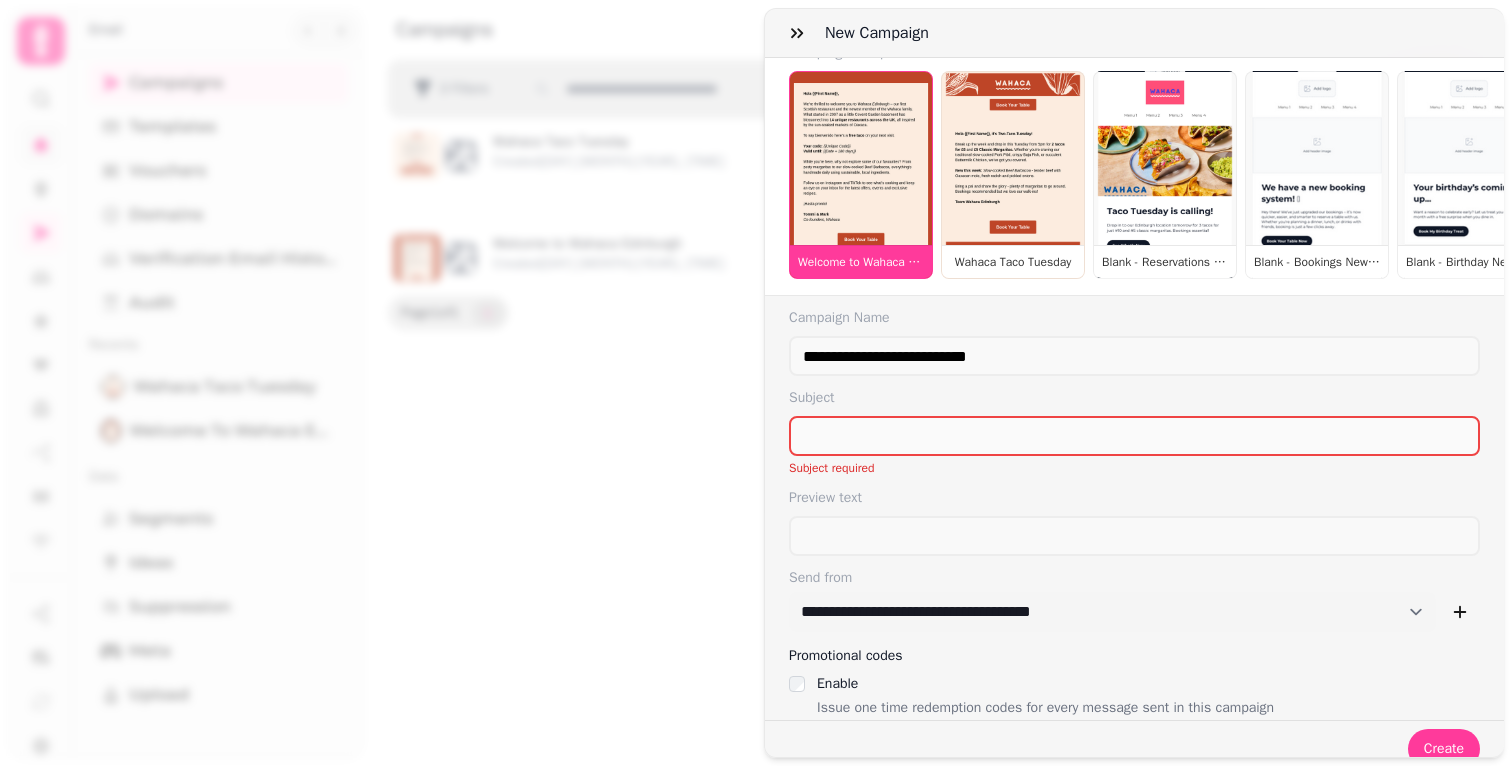 click on "New campaign" at bounding box center [1134, 33] 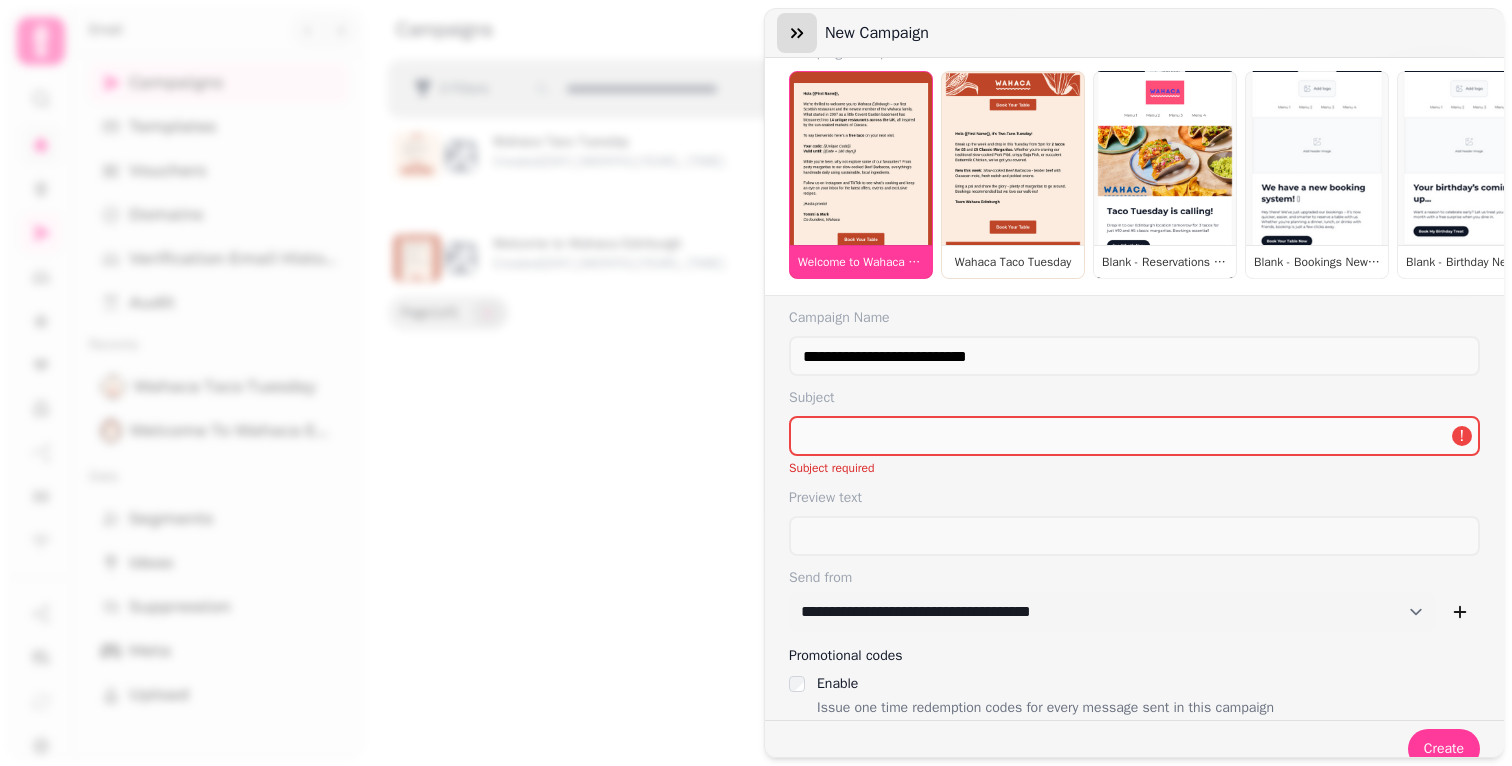 click 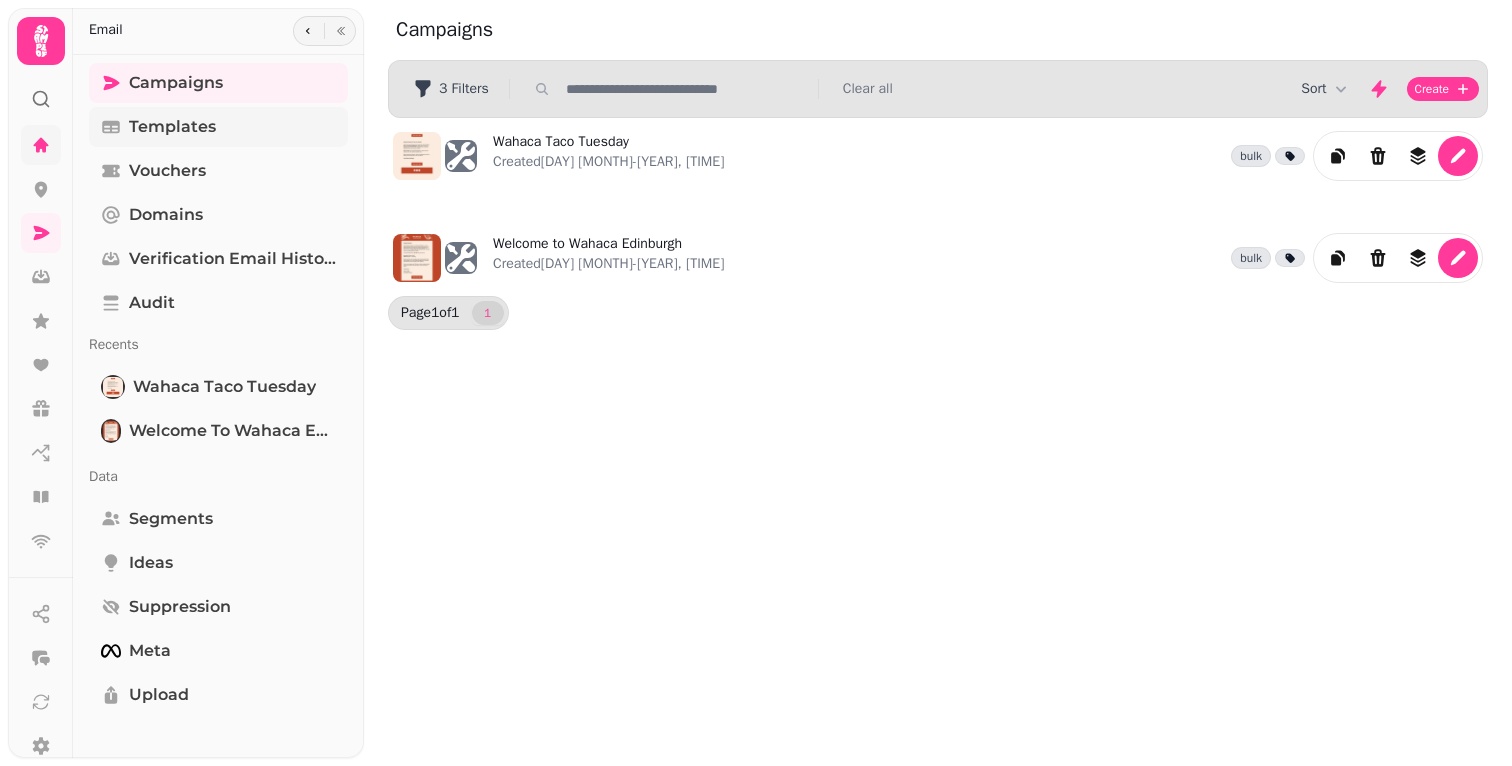 click on "Templates" at bounding box center (172, 127) 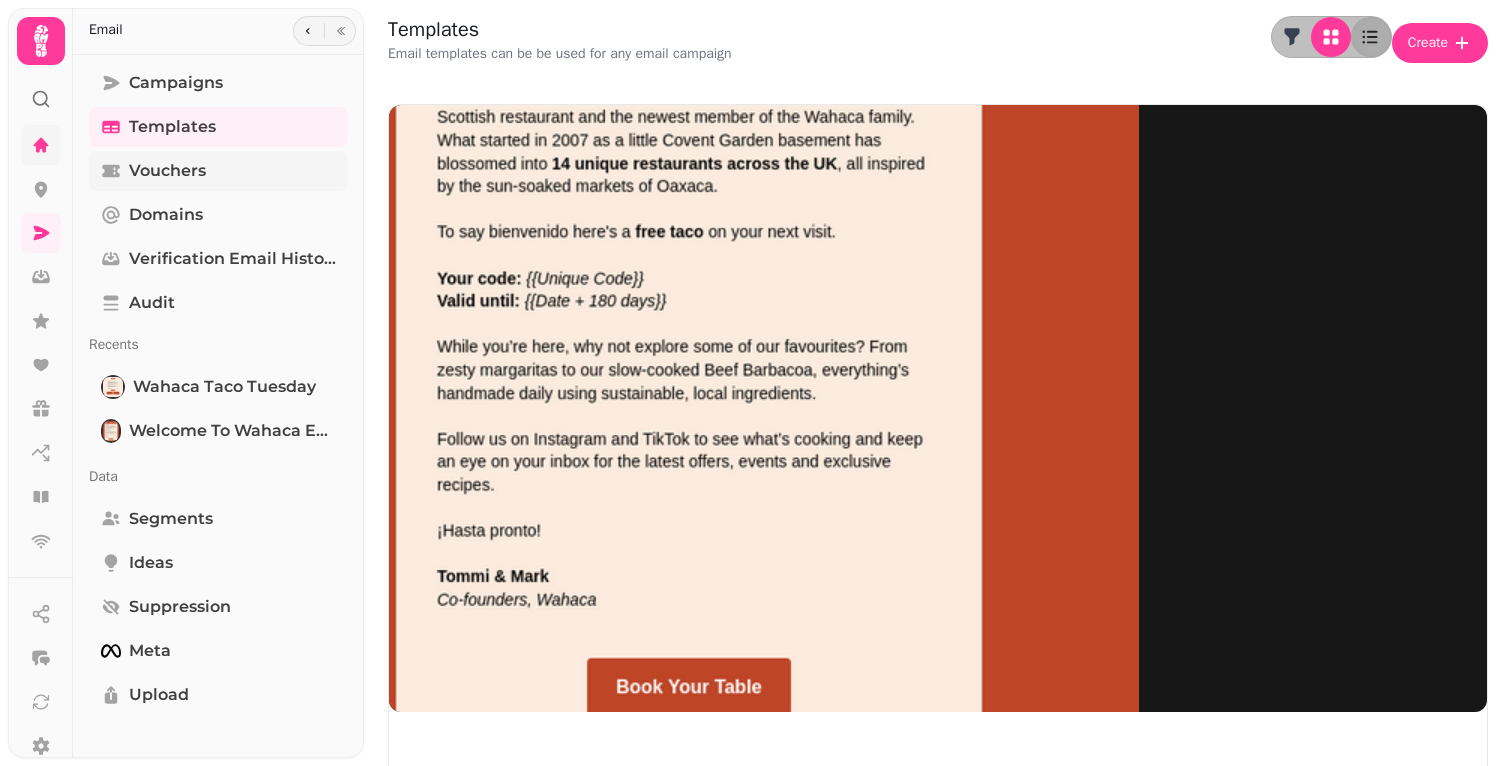 click on "Vouchers" at bounding box center [167, 171] 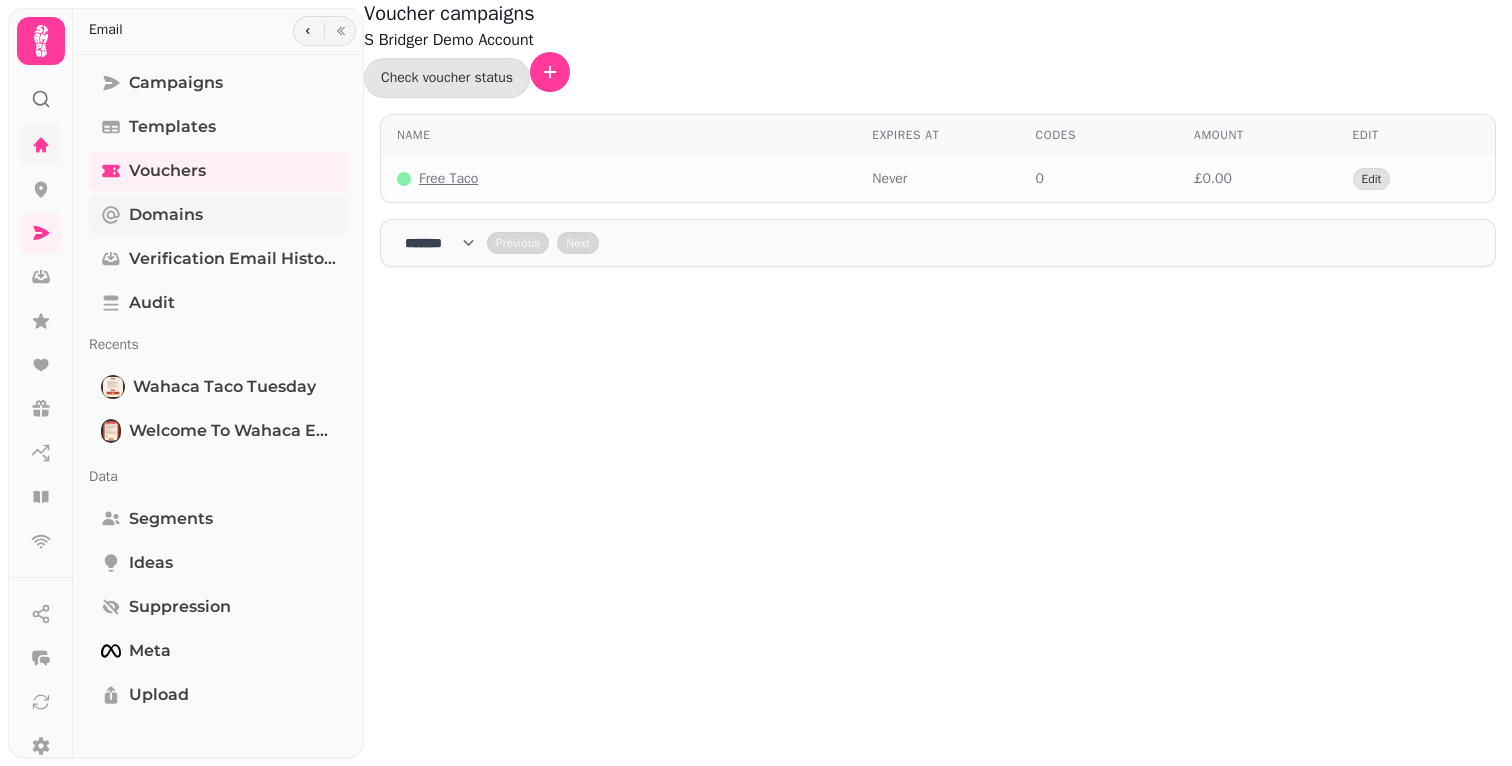 click on "Domains" at bounding box center (166, 215) 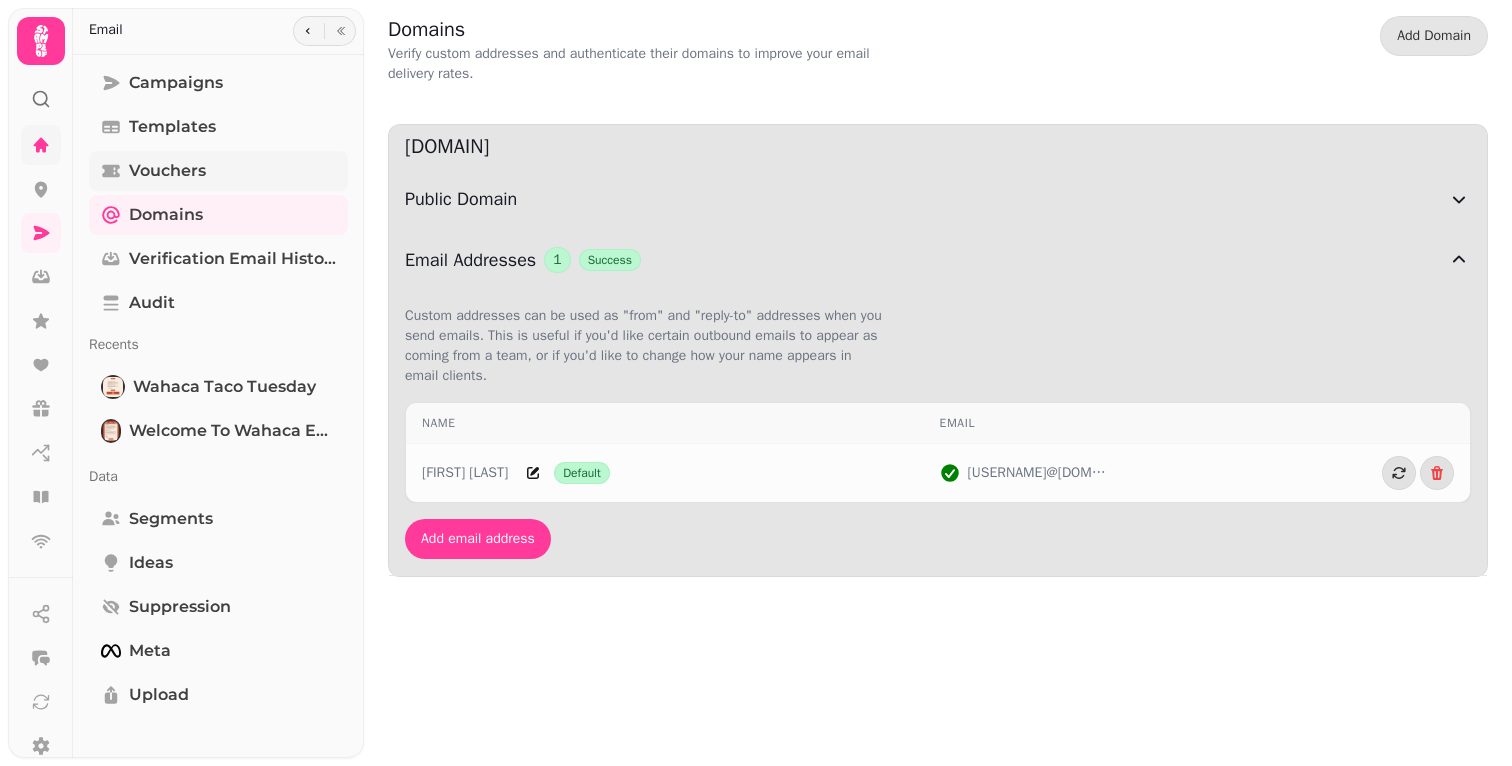 click on "Vouchers" at bounding box center [167, 171] 